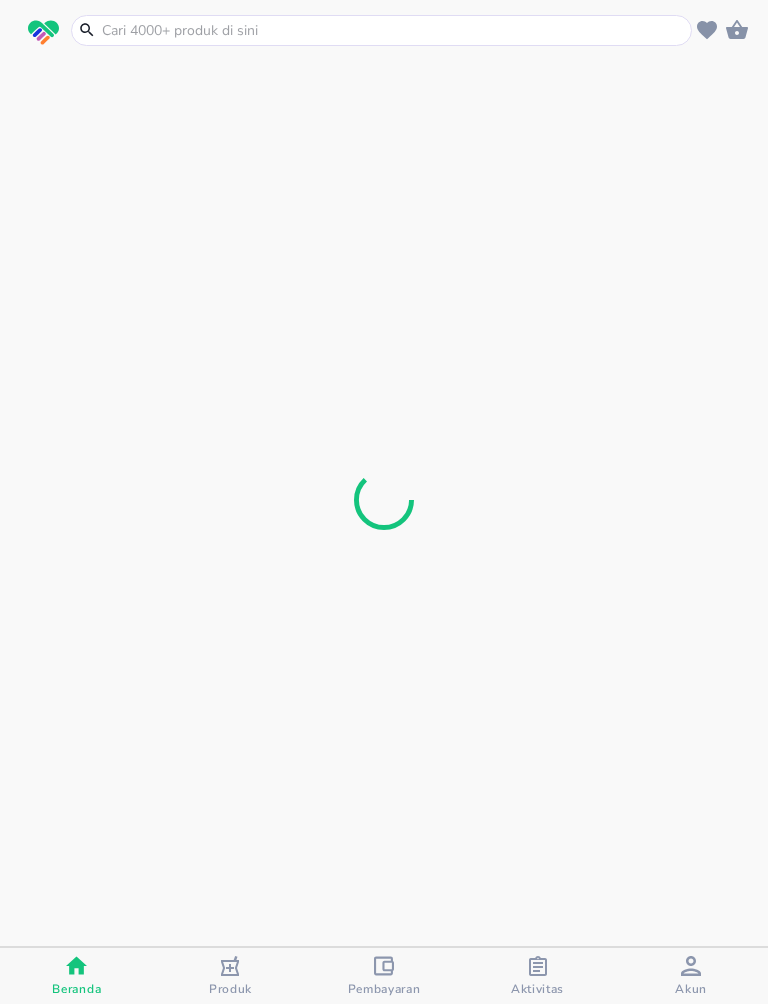 scroll, scrollTop: 0, scrollLeft: 0, axis: both 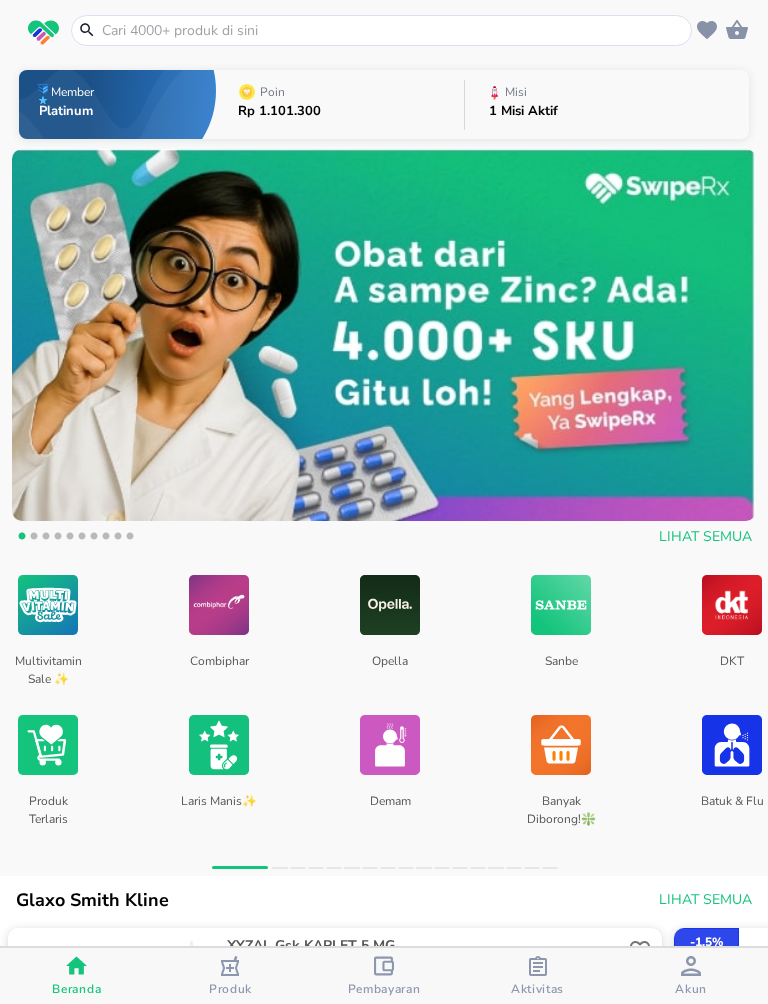 click at bounding box center [393, 30] 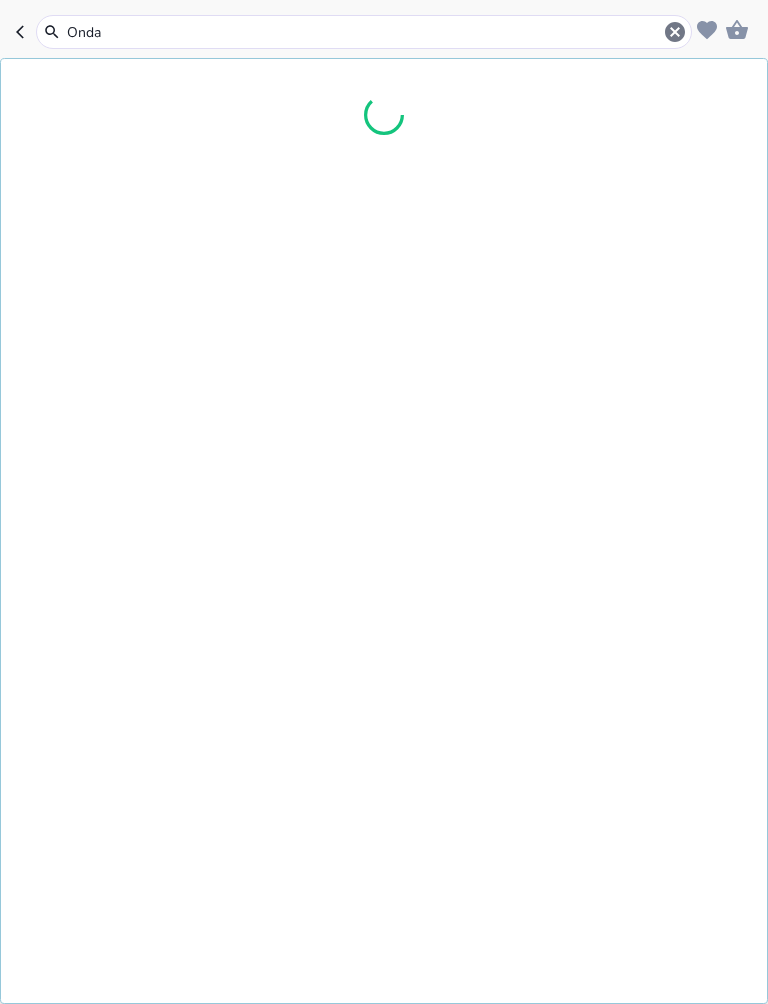type on "[BRAND]" 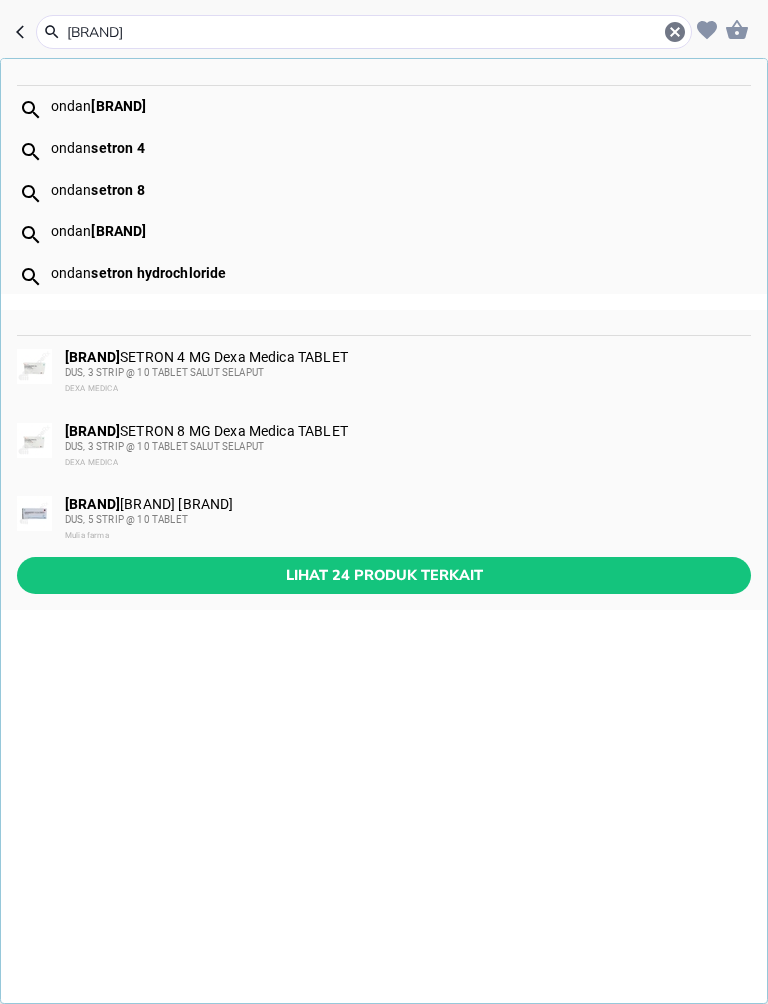 click on "Lihat 24 produk terkait" at bounding box center (384, 575) 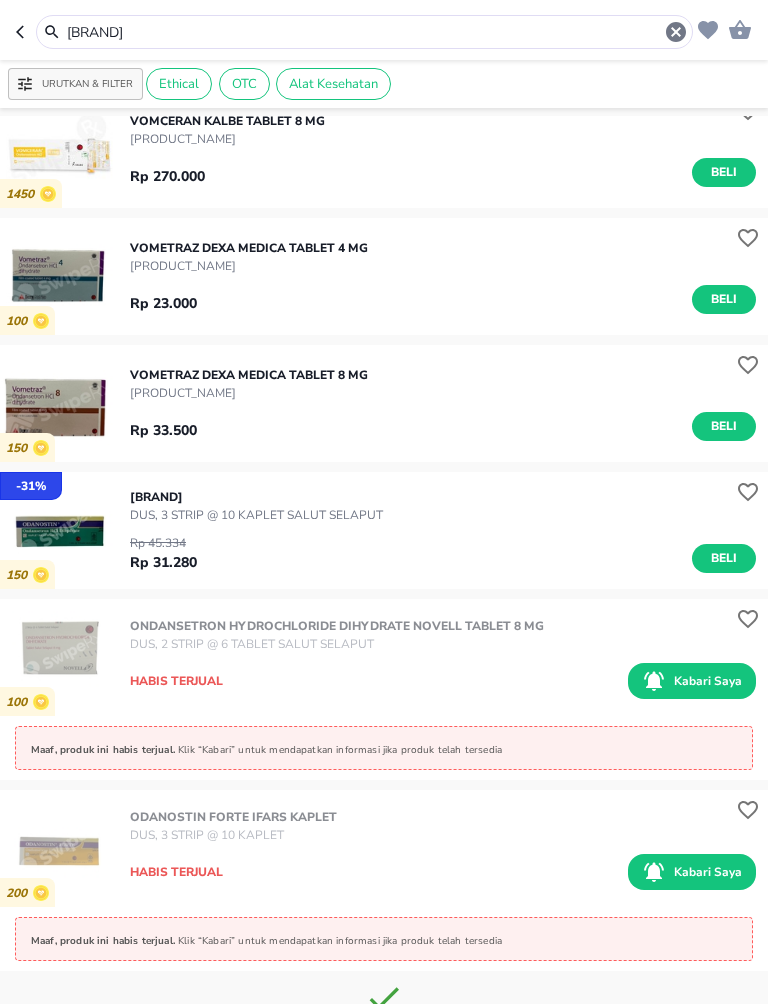 scroll, scrollTop: 2456, scrollLeft: 0, axis: vertical 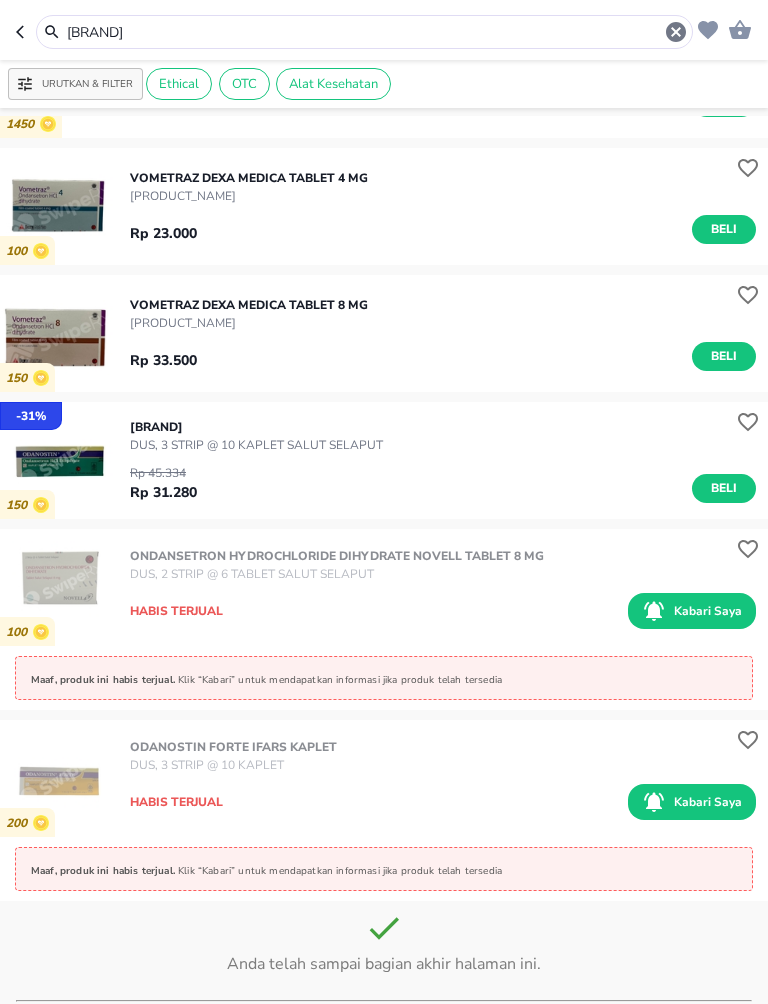 click on "Kabari saya" at bounding box center (708, 611) 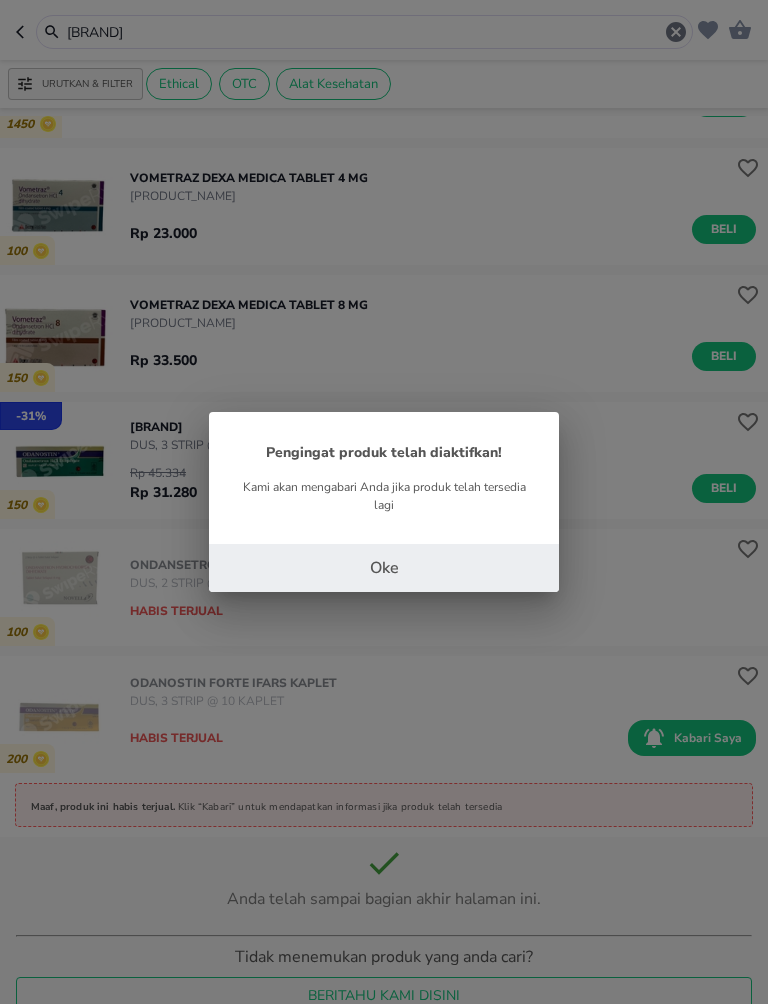 click on "Oke" at bounding box center (384, 568) 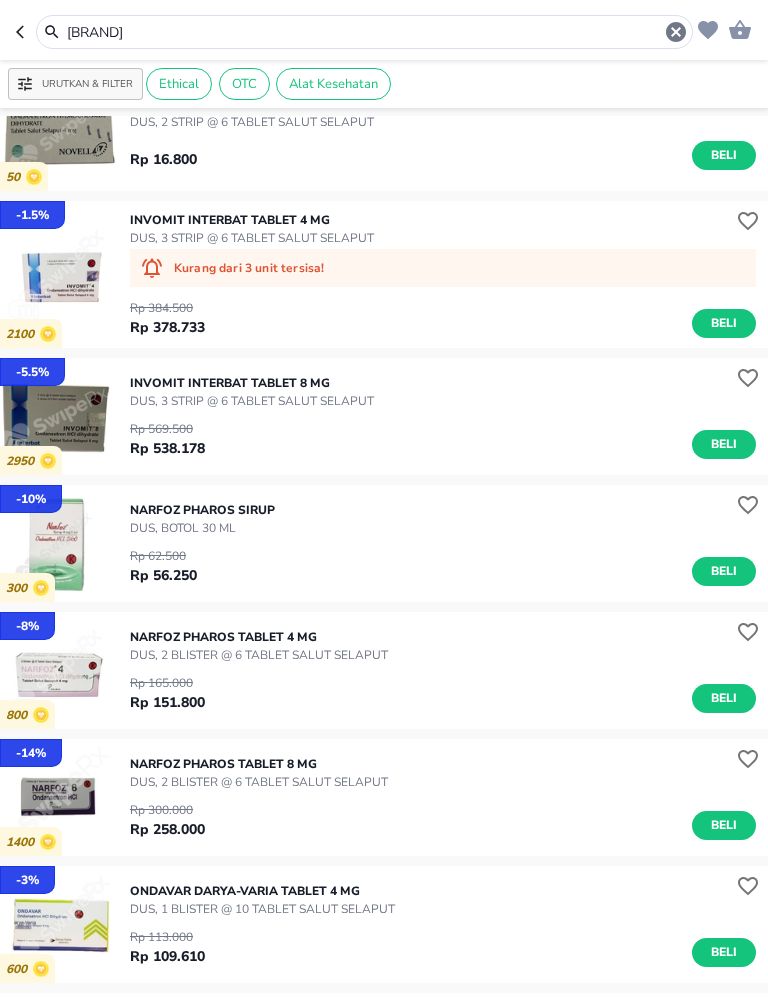 scroll, scrollTop: 808, scrollLeft: 0, axis: vertical 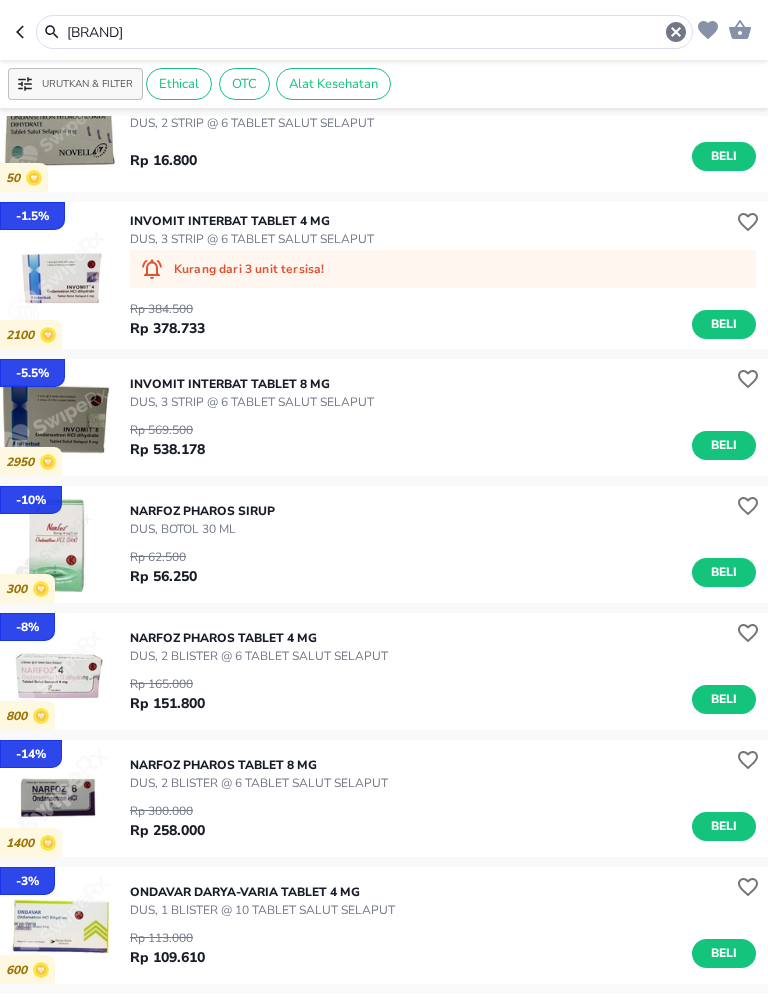 click on "[BRAND]" at bounding box center [364, 32] 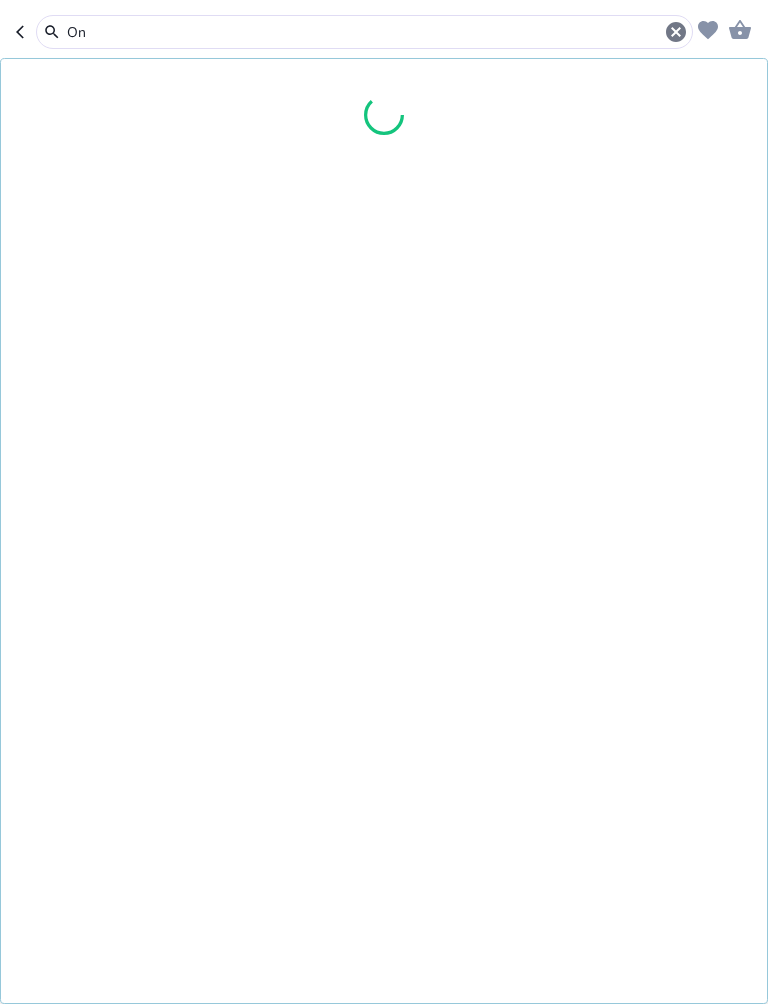 type on "O" 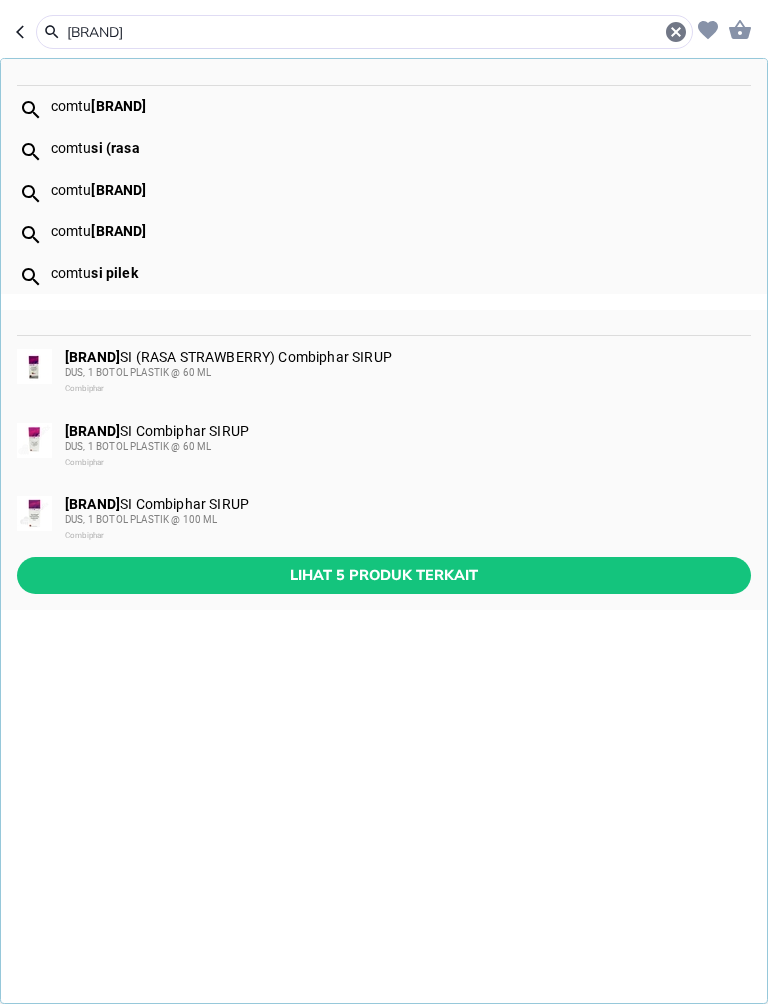 type on "[BRAND]" 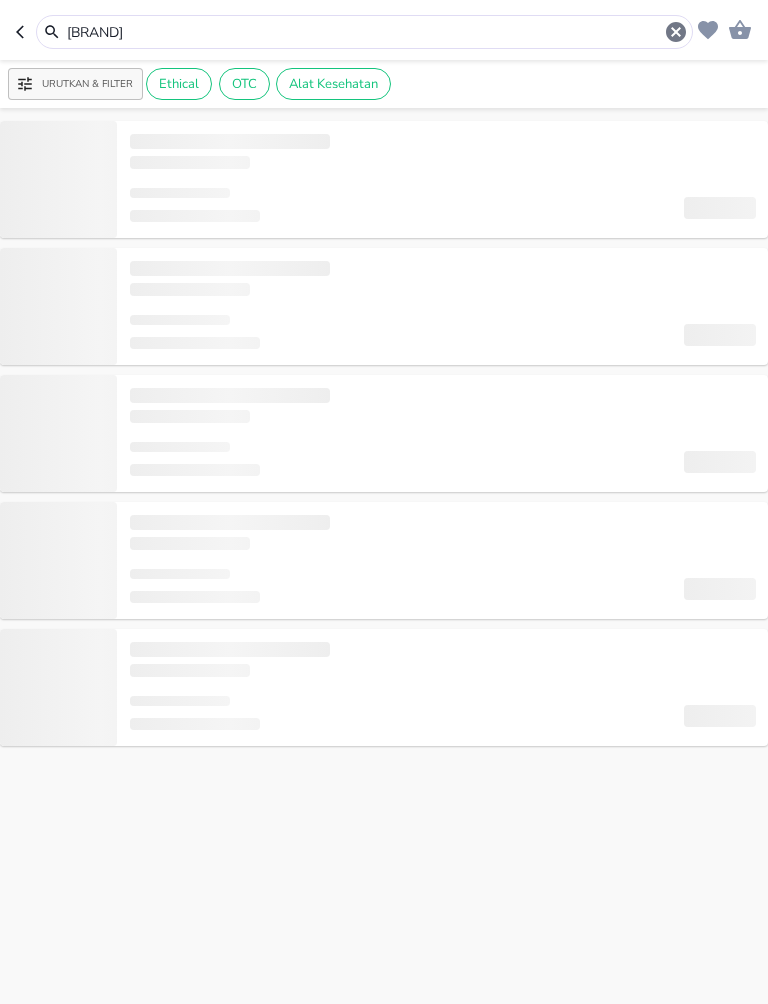 scroll, scrollTop: 0, scrollLeft: 0, axis: both 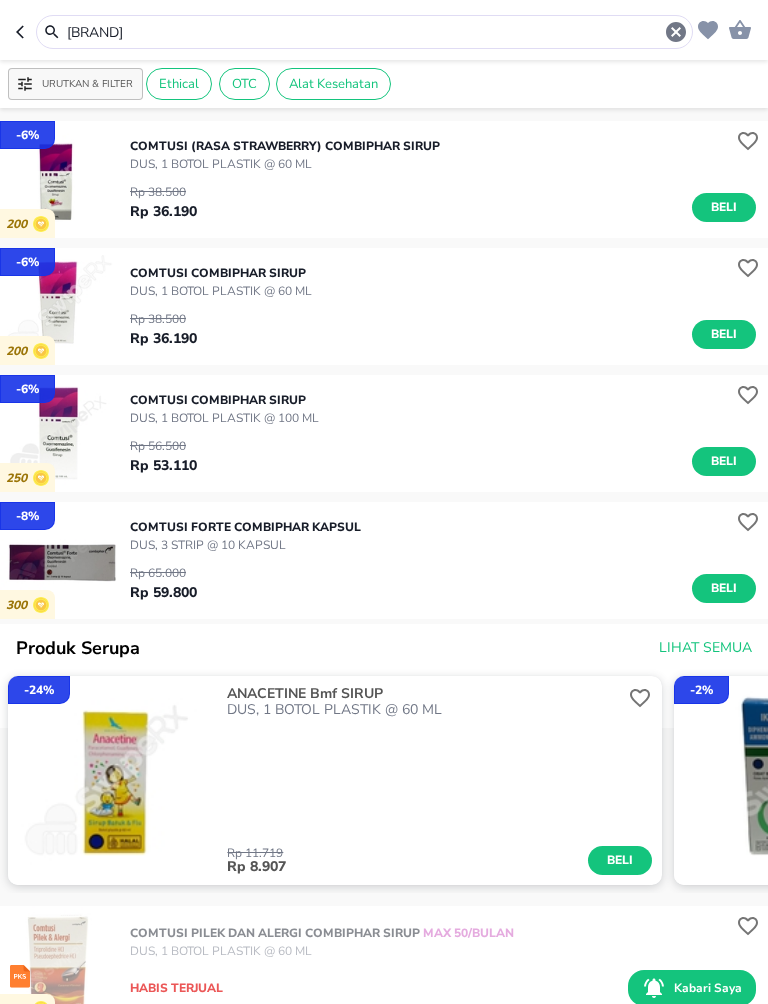 click at bounding box center [58, 433] 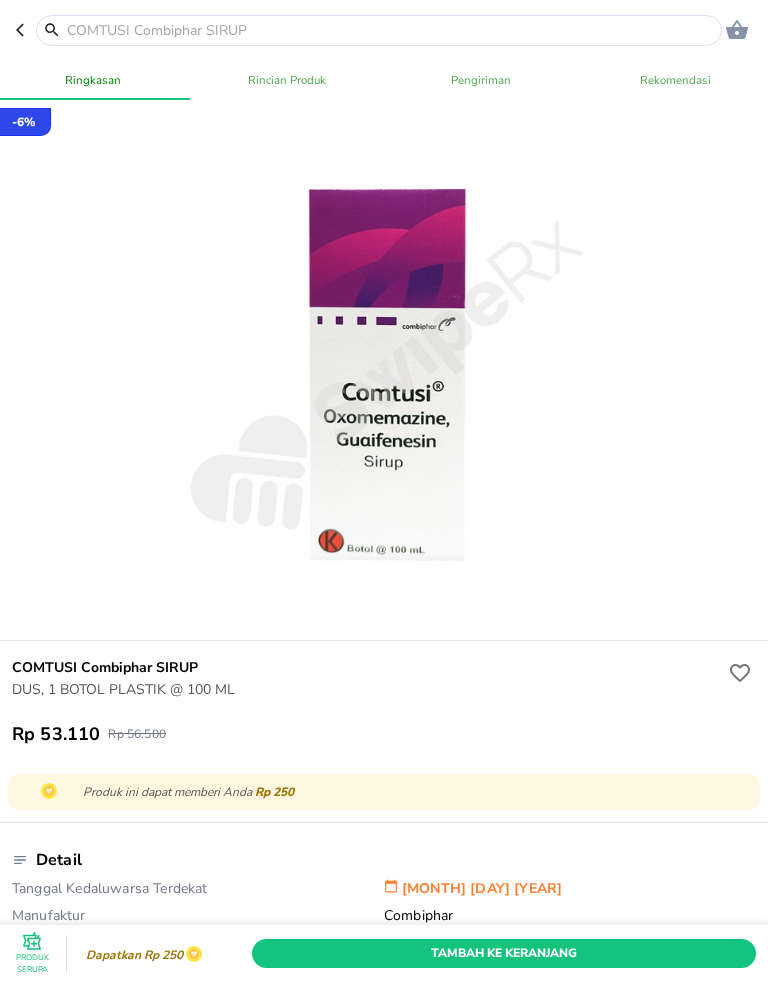 click on "Tambah Ke Keranjang" at bounding box center (504, 953) 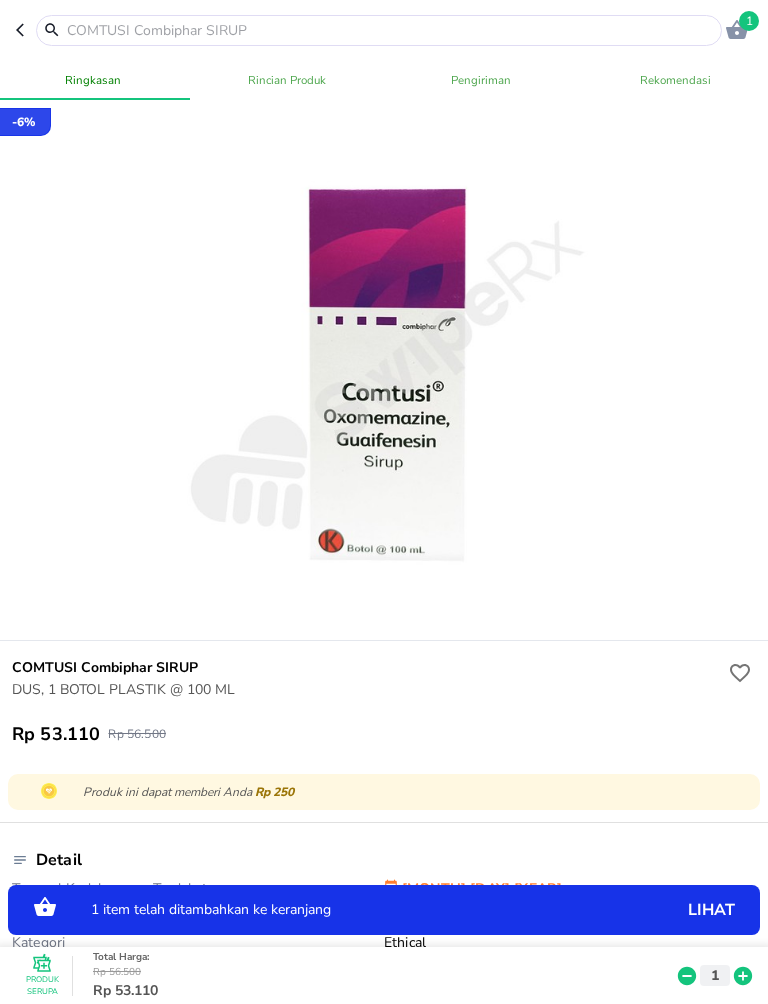 click at bounding box center [391, 30] 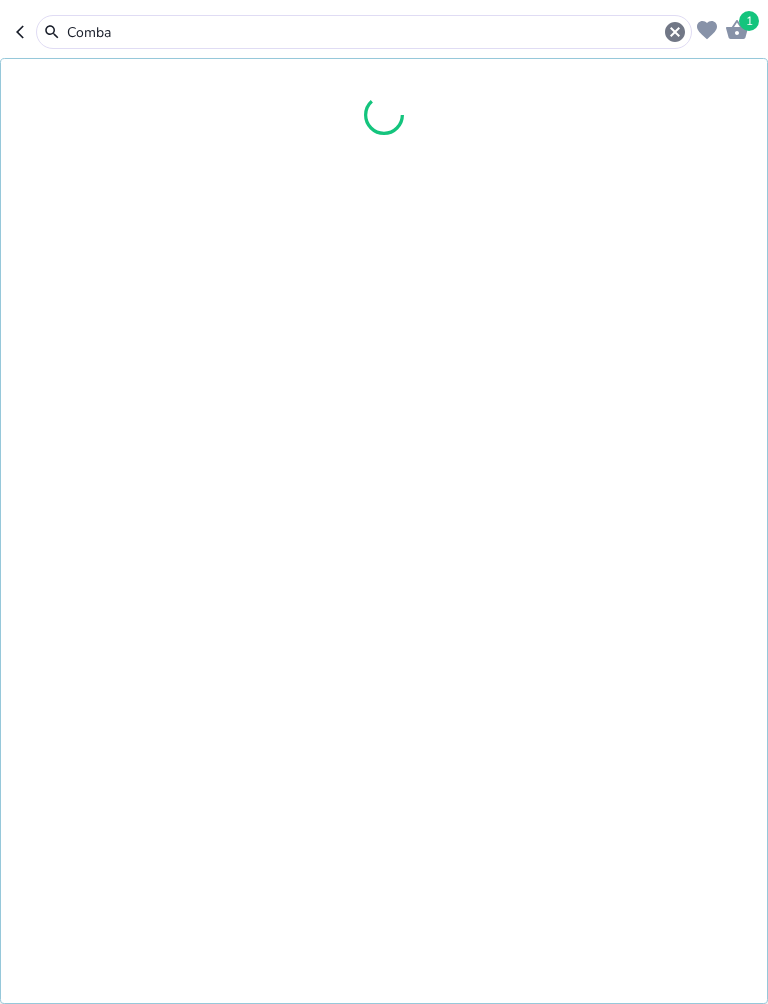 type on "[BRAND]" 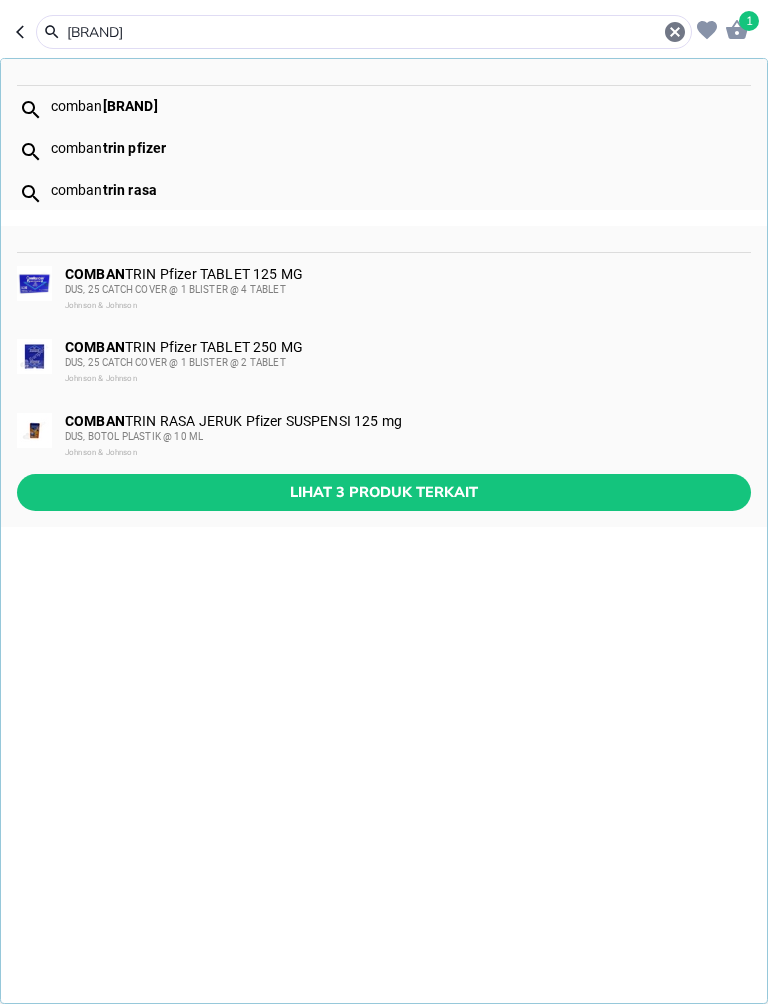 click on "Lihat 3 produk terkait" at bounding box center [384, 492] 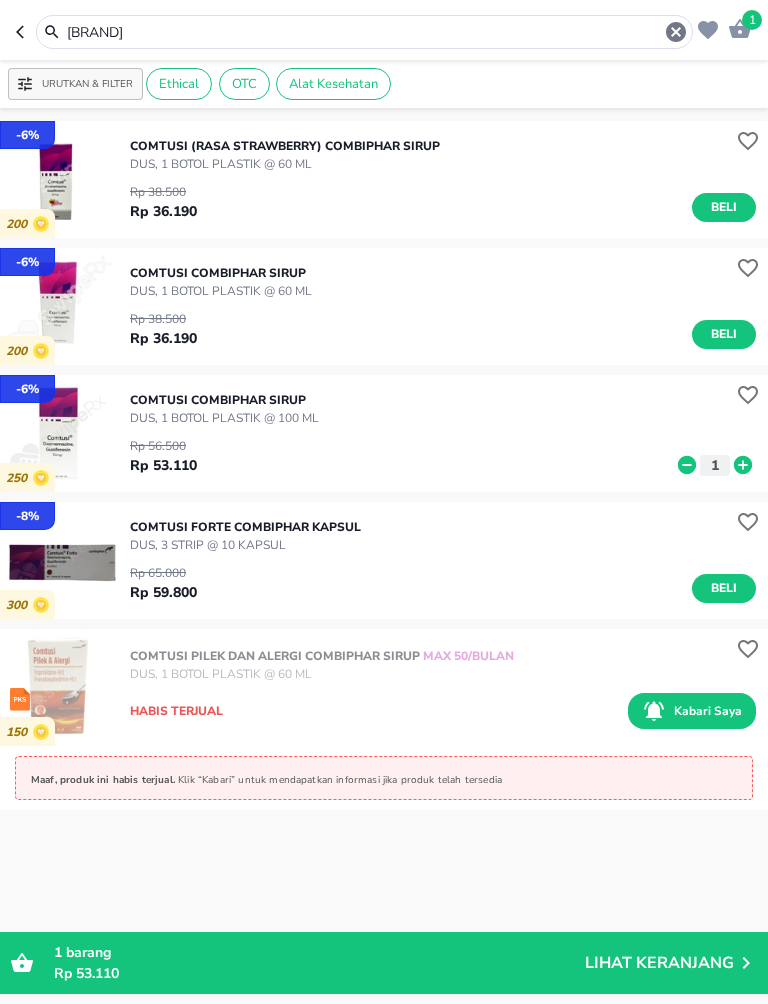 type on "[BRAND]" 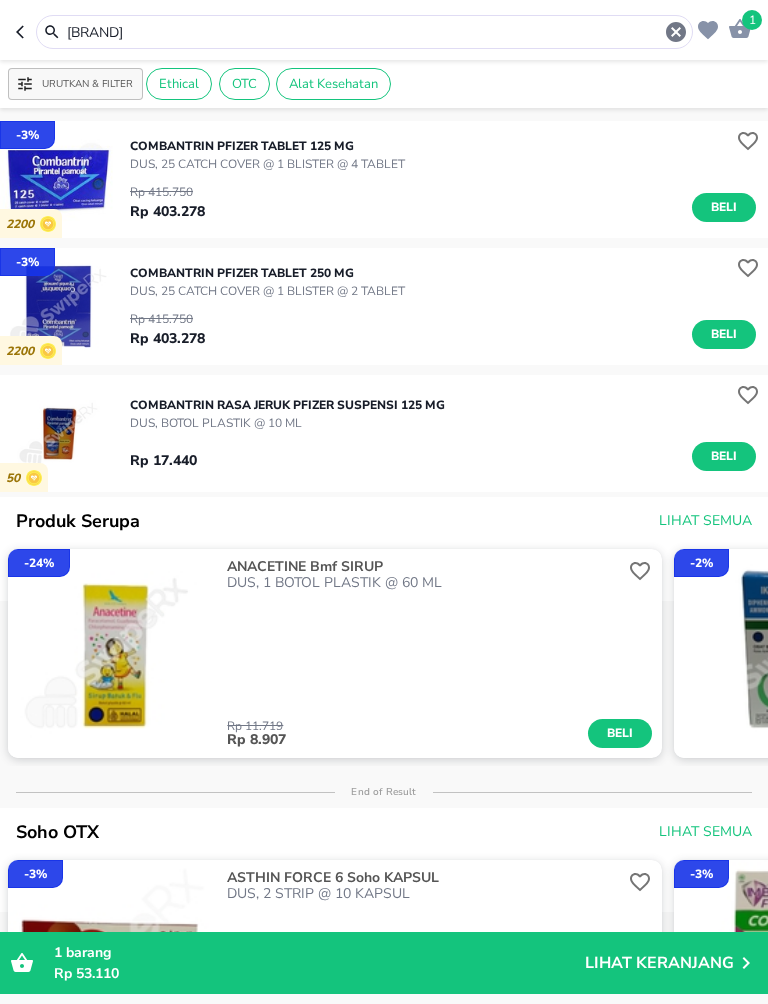 click on "Beli" at bounding box center [724, 456] 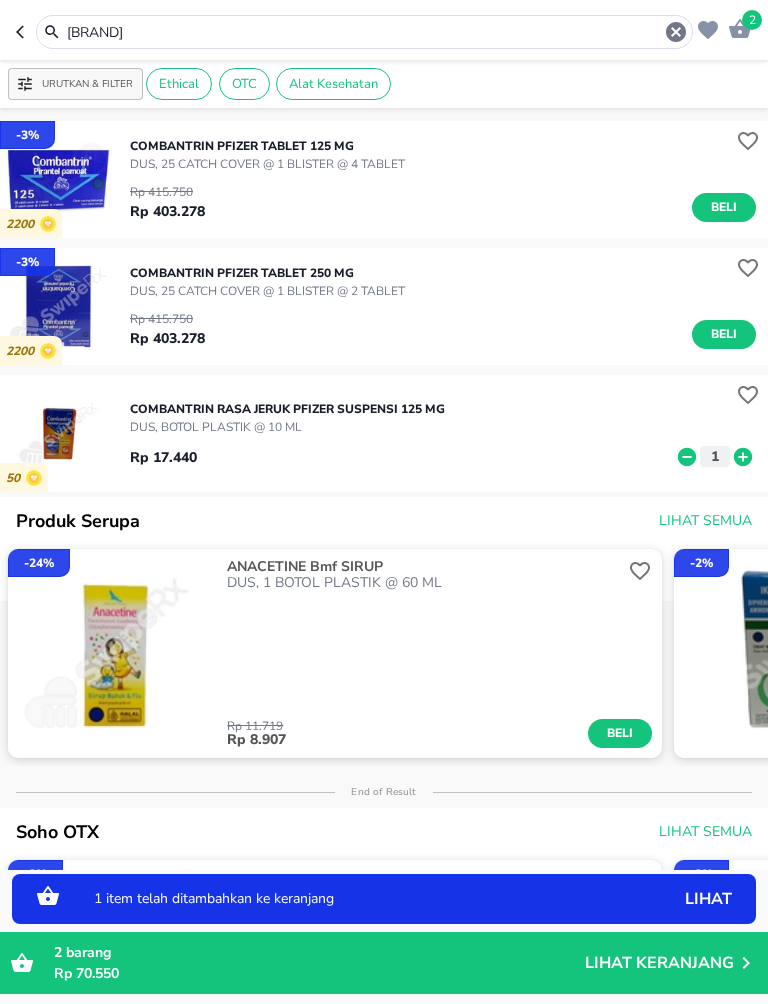 click 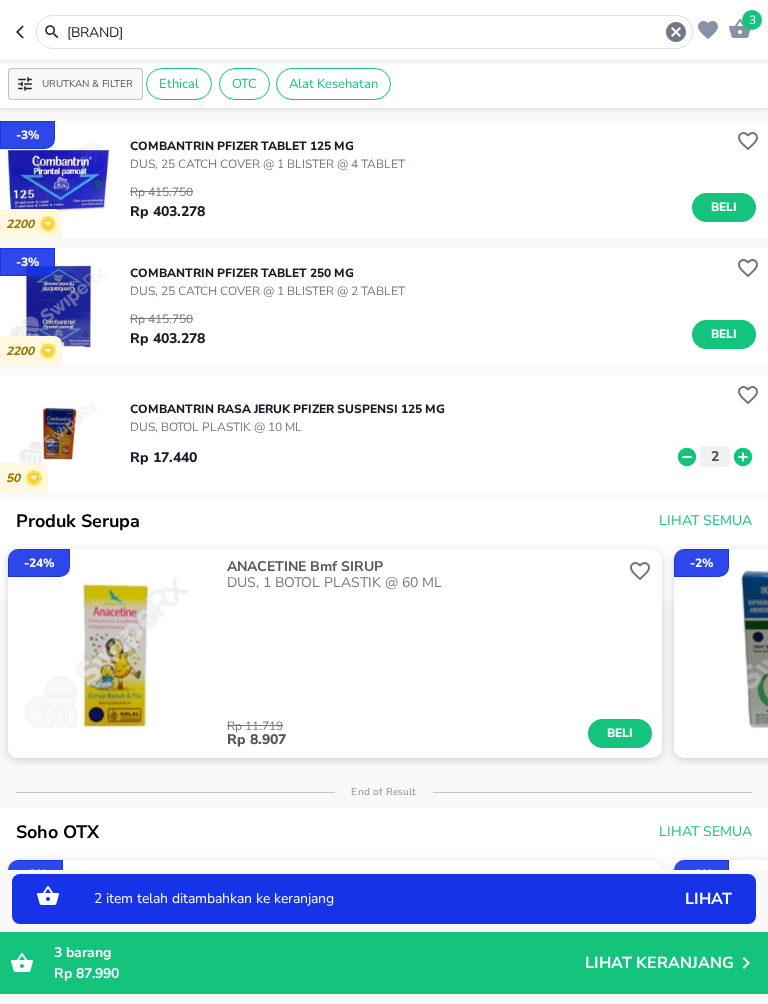 click on "[BRAND] [PRODUCT_NAME] [BRAND] [PRODUCT_NAME] [PRODUCT_FORMAT]" at bounding box center [449, 434] 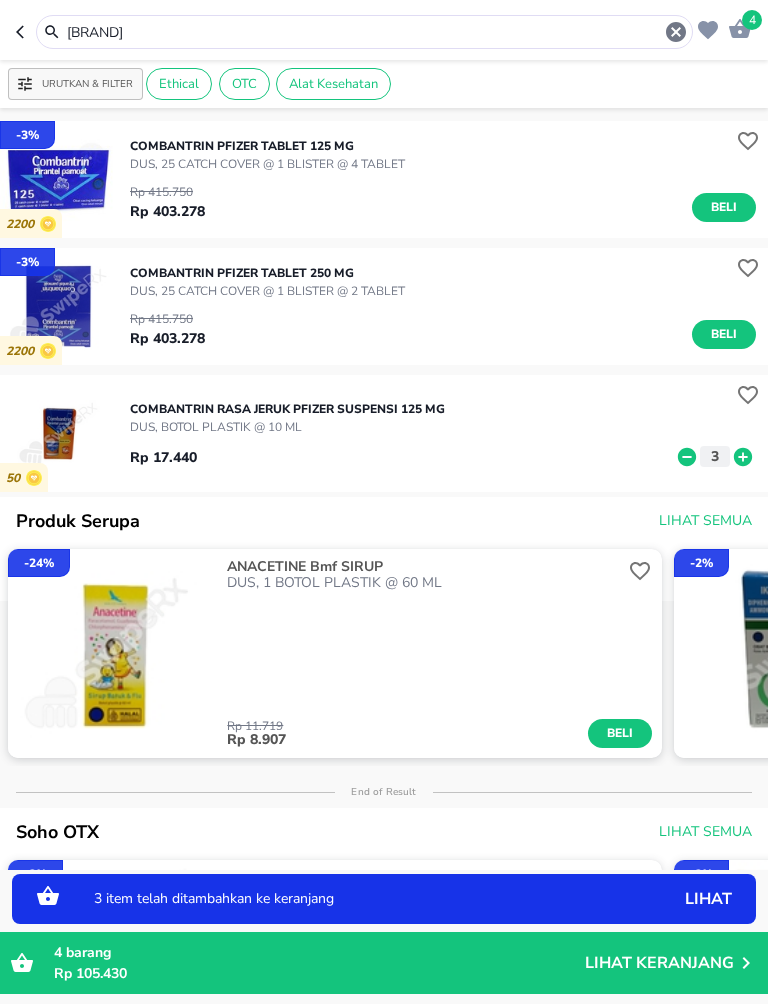 click 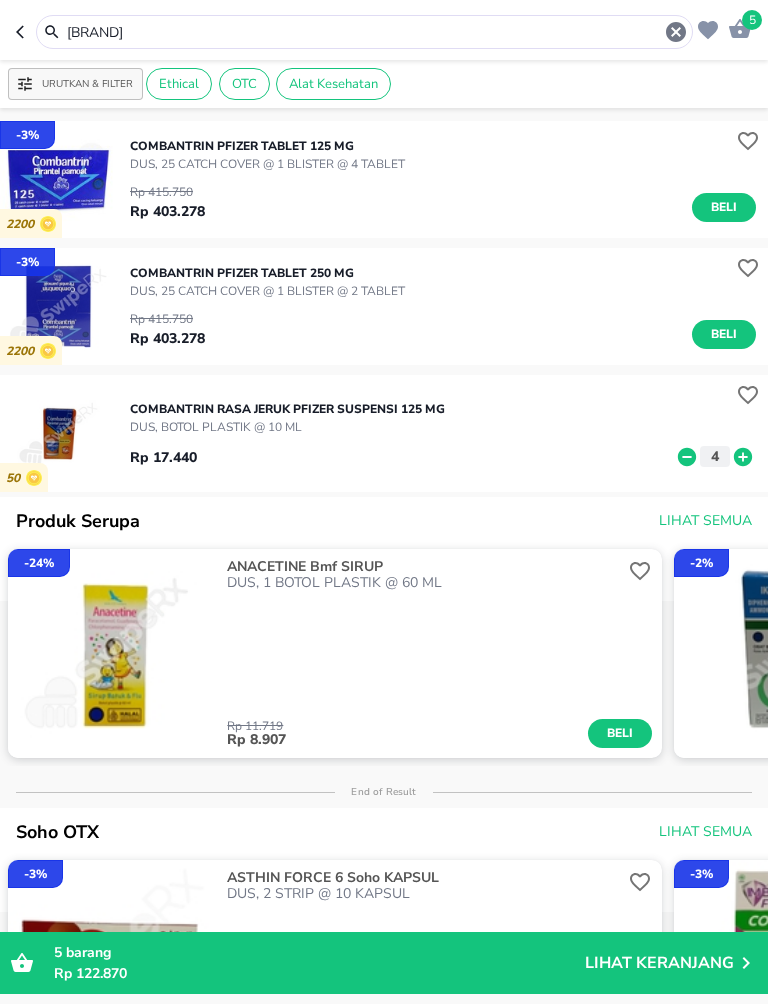 click 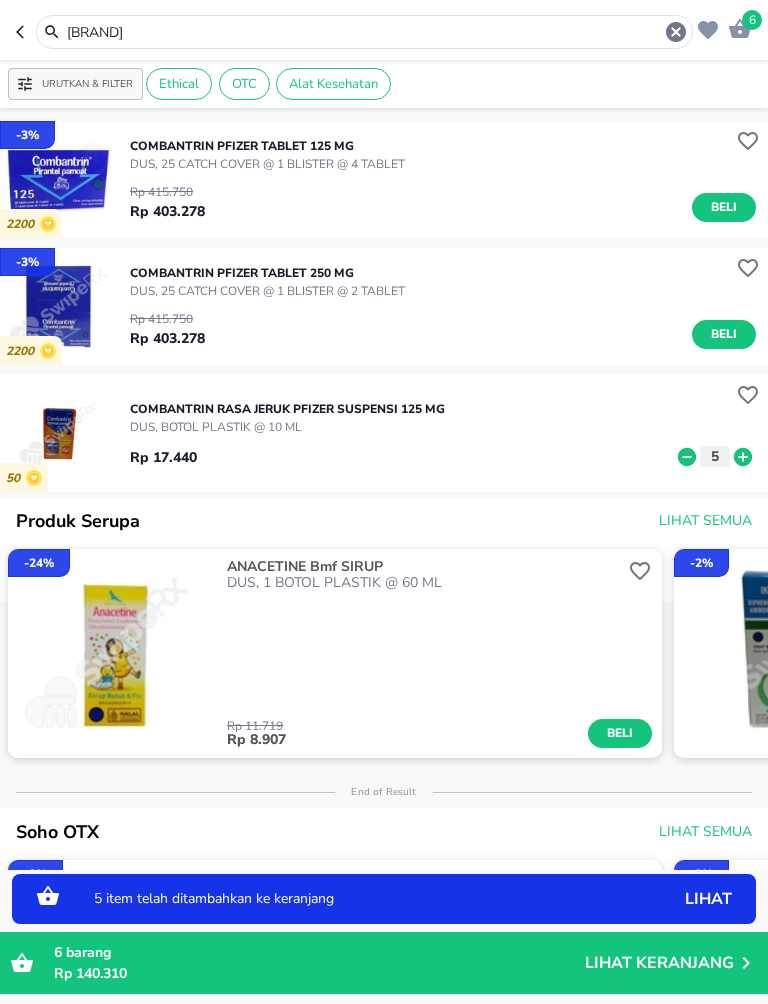 click 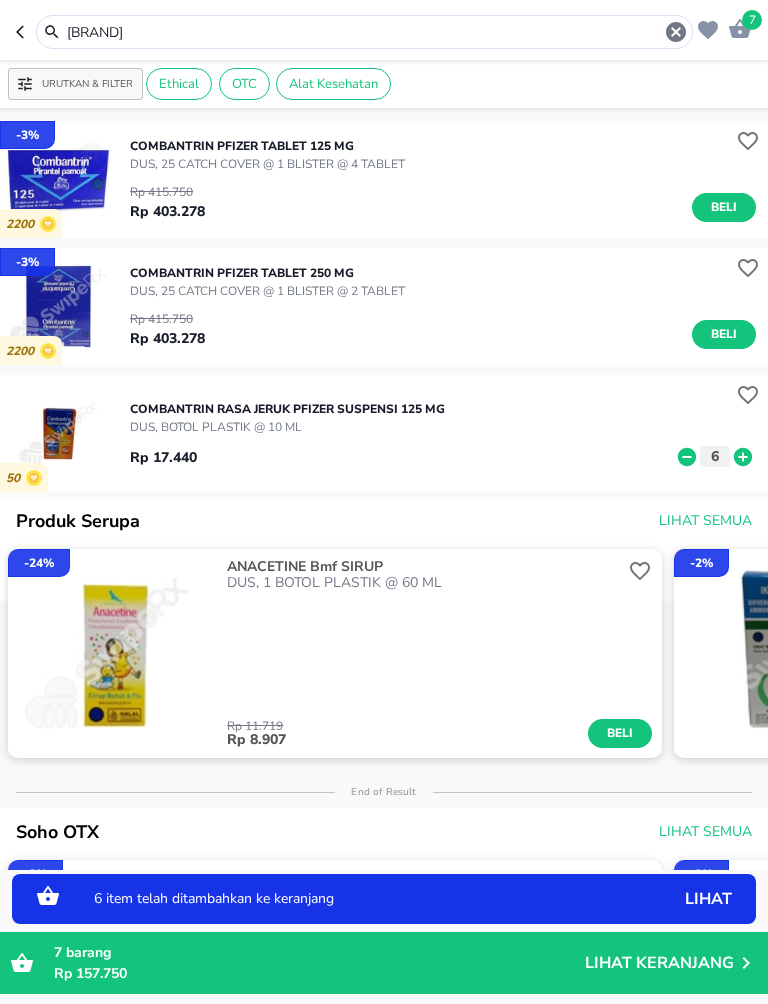 click on "COMBANTRIN RASA JERUK Pfizer SUSPENSI 125 mg DUS, BOTOL PLASTIK @ 10 ML Rp 17.440 6" at bounding box center [449, 434] 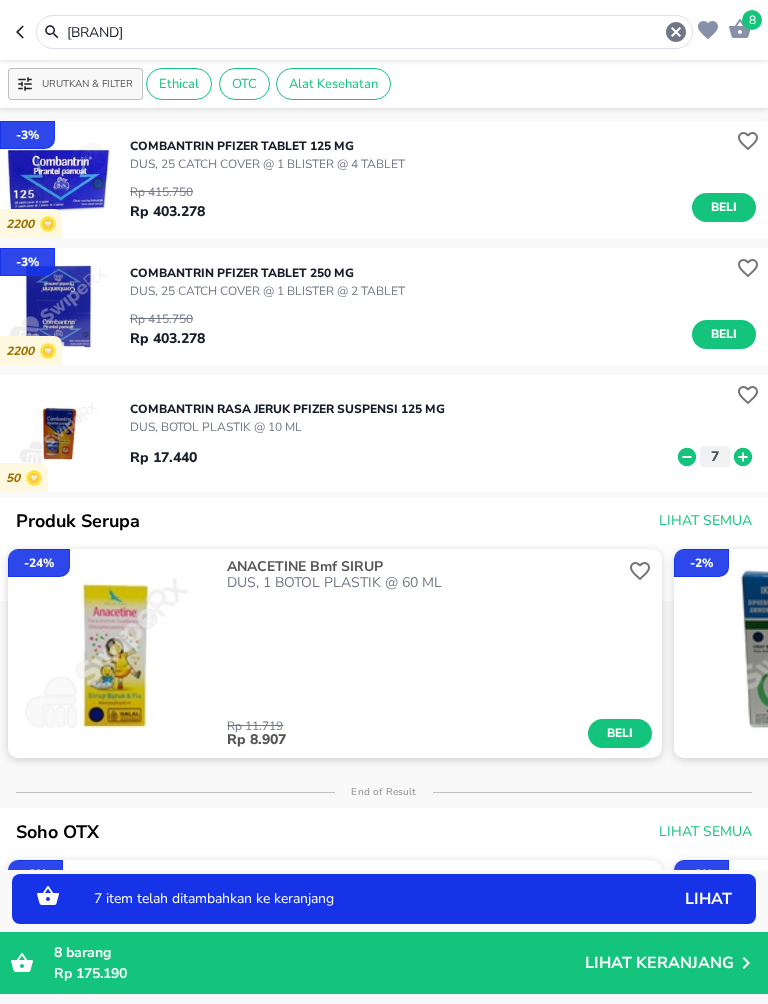 click 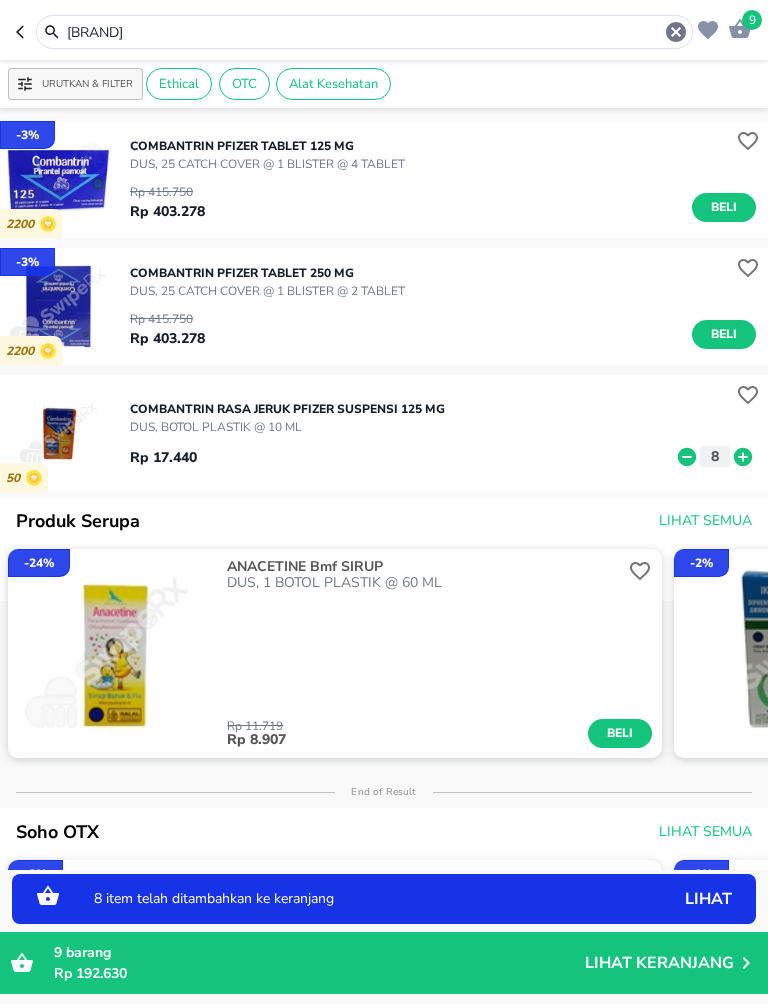 click 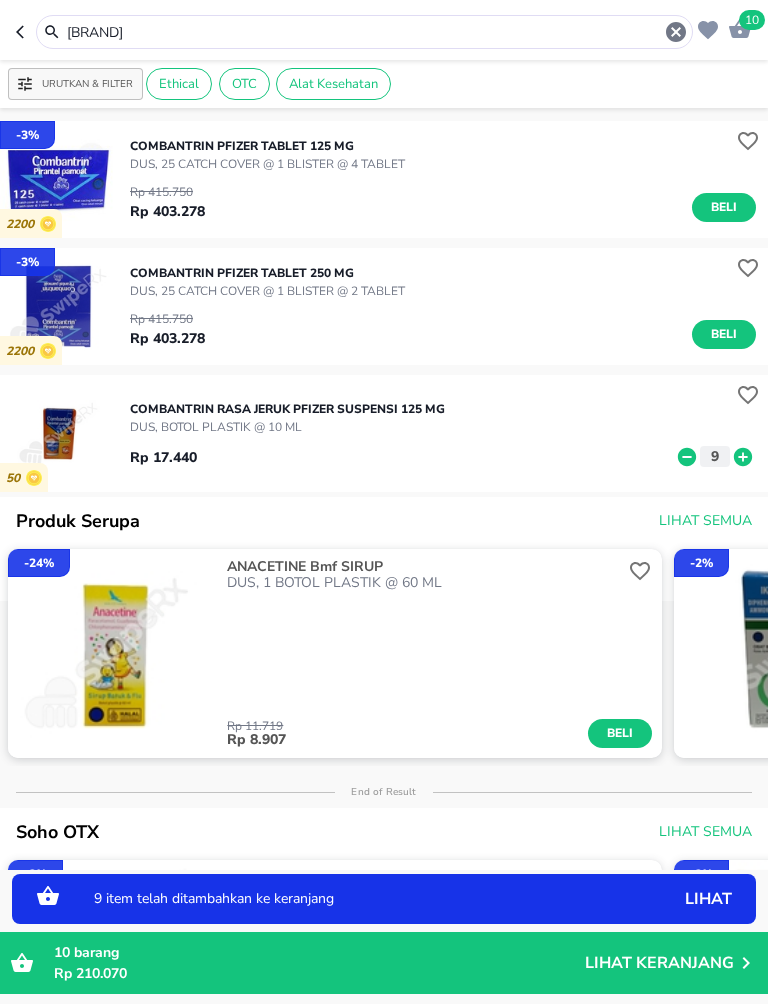 click 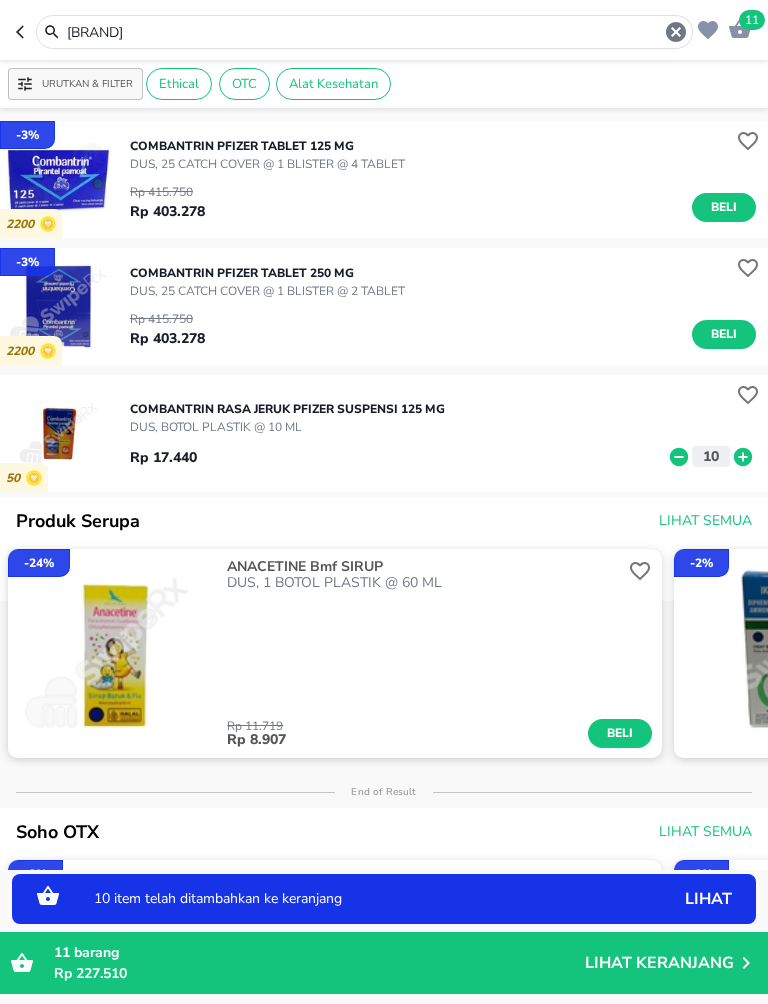 click 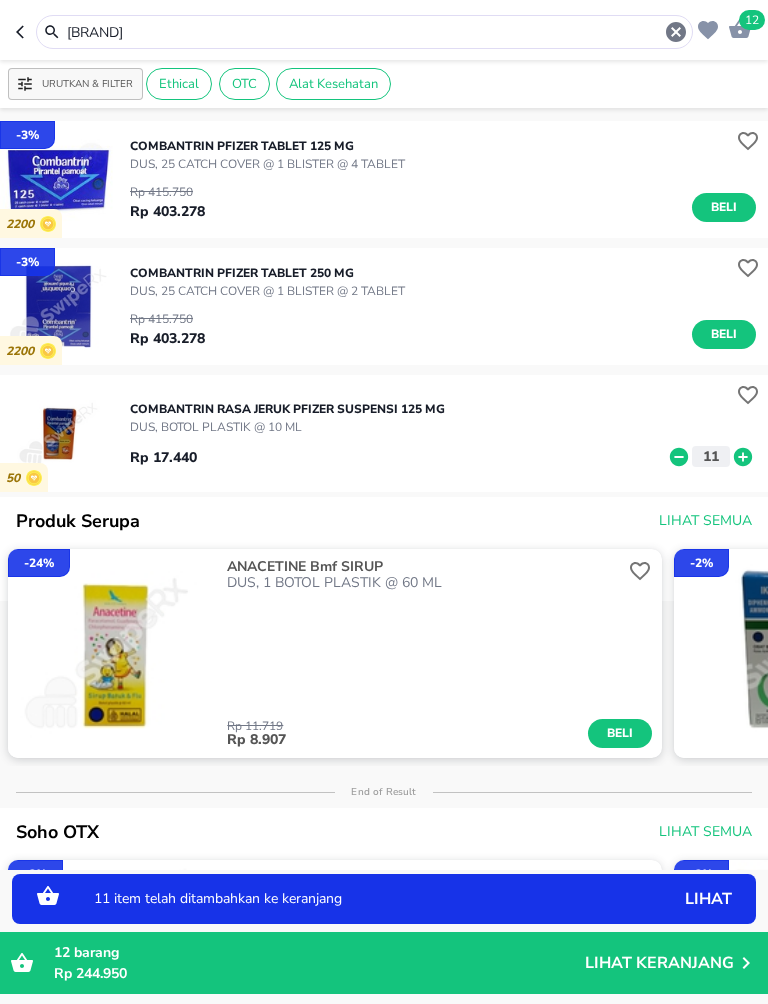 click 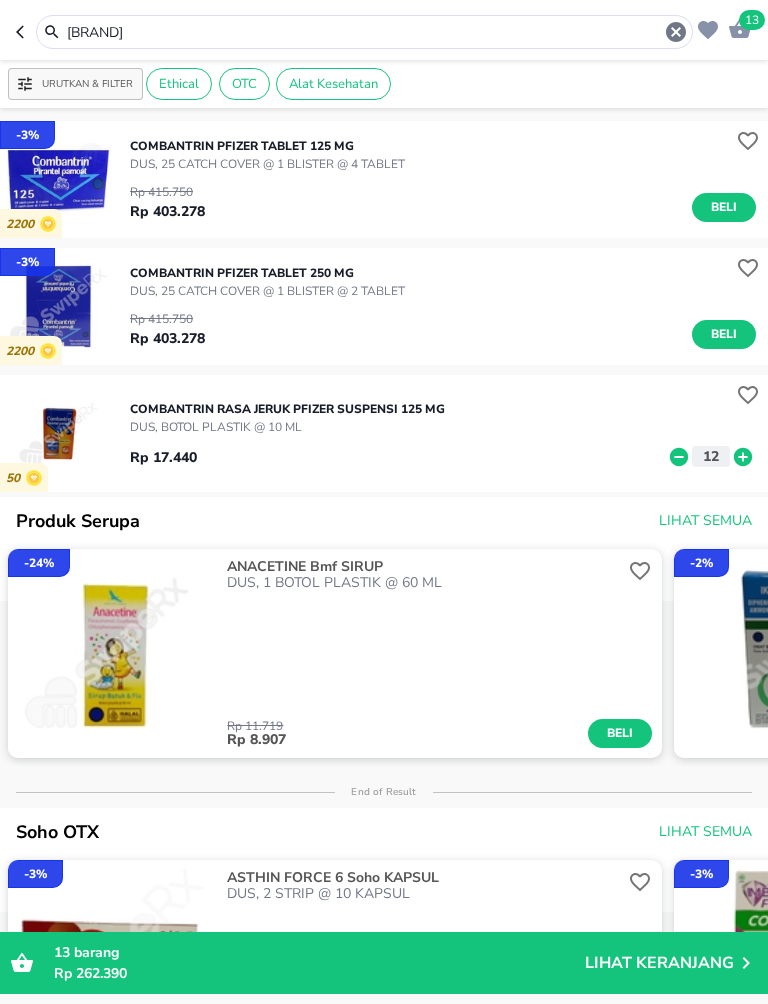 click on "[BRAND]" at bounding box center [364, 32] 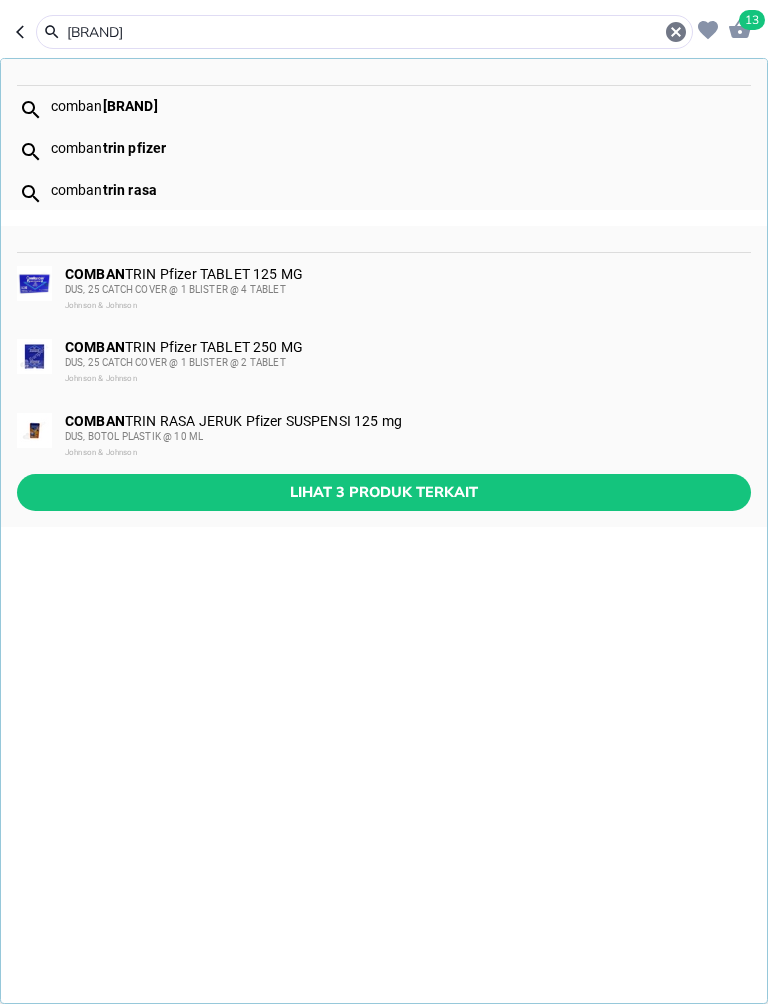 click 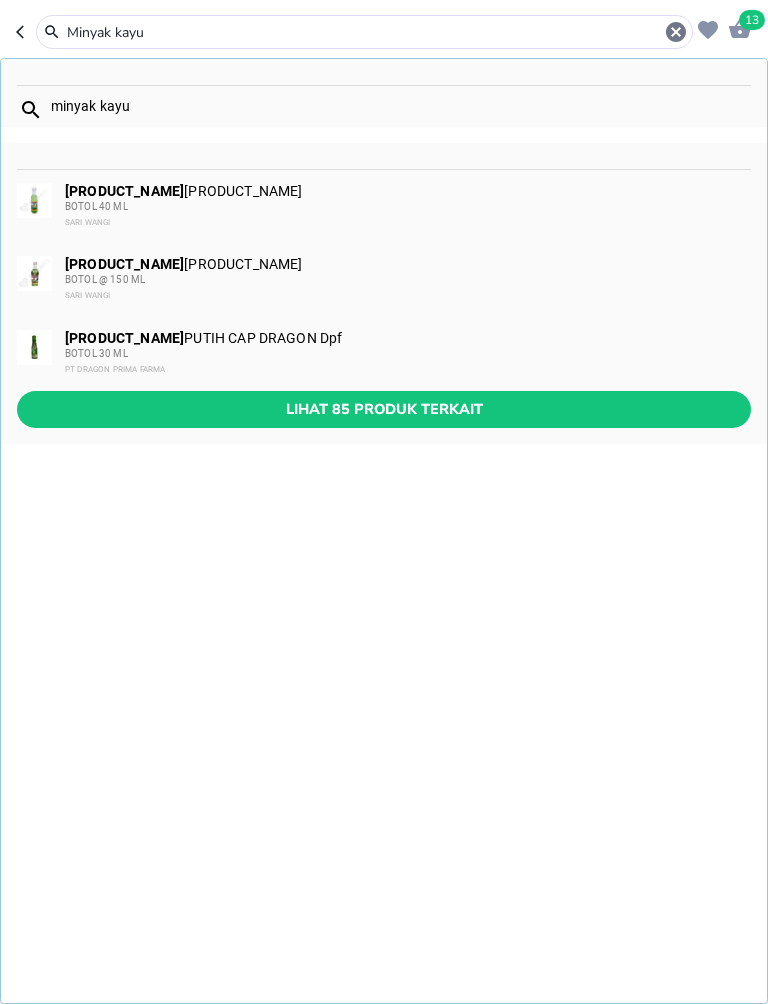 click on "Lihat 85 produk terkait" at bounding box center [384, 409] 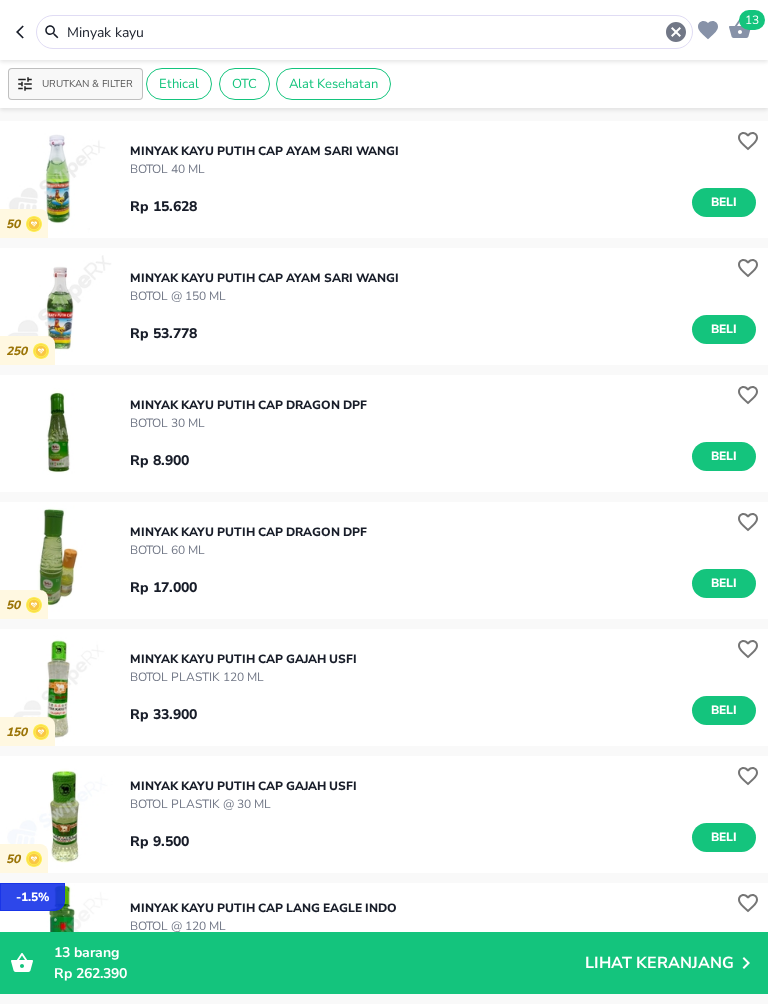 click on "Minyak kayu" at bounding box center (364, 32) 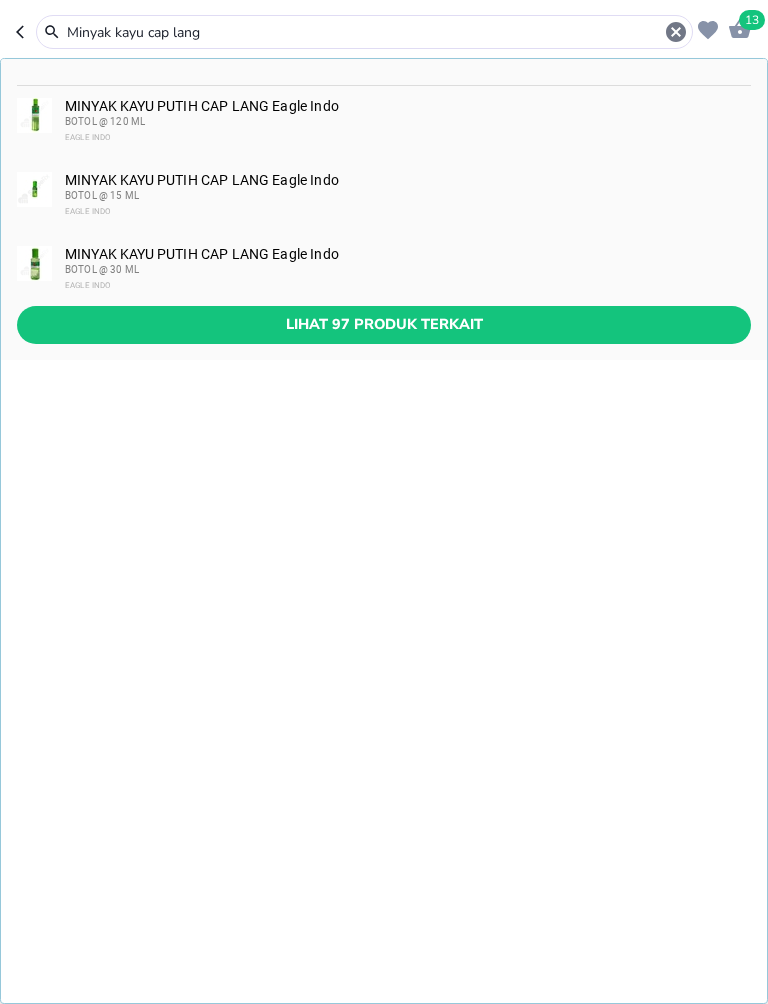 type on "Minyak kayu cap lang" 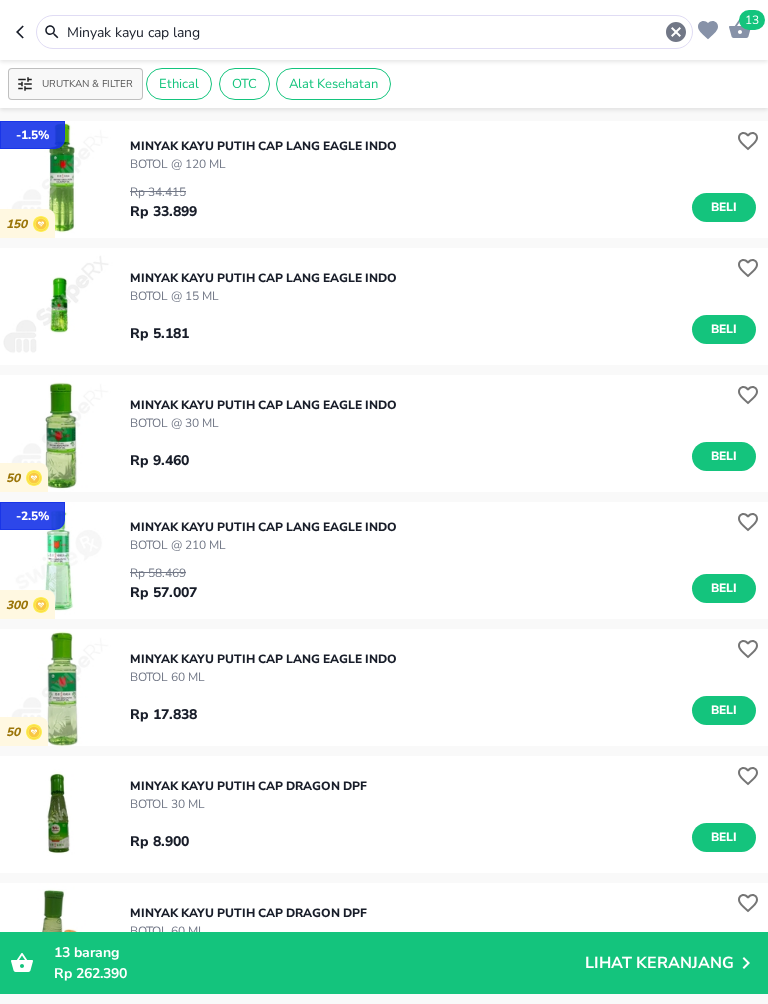 click on "Beli" at bounding box center (724, 456) 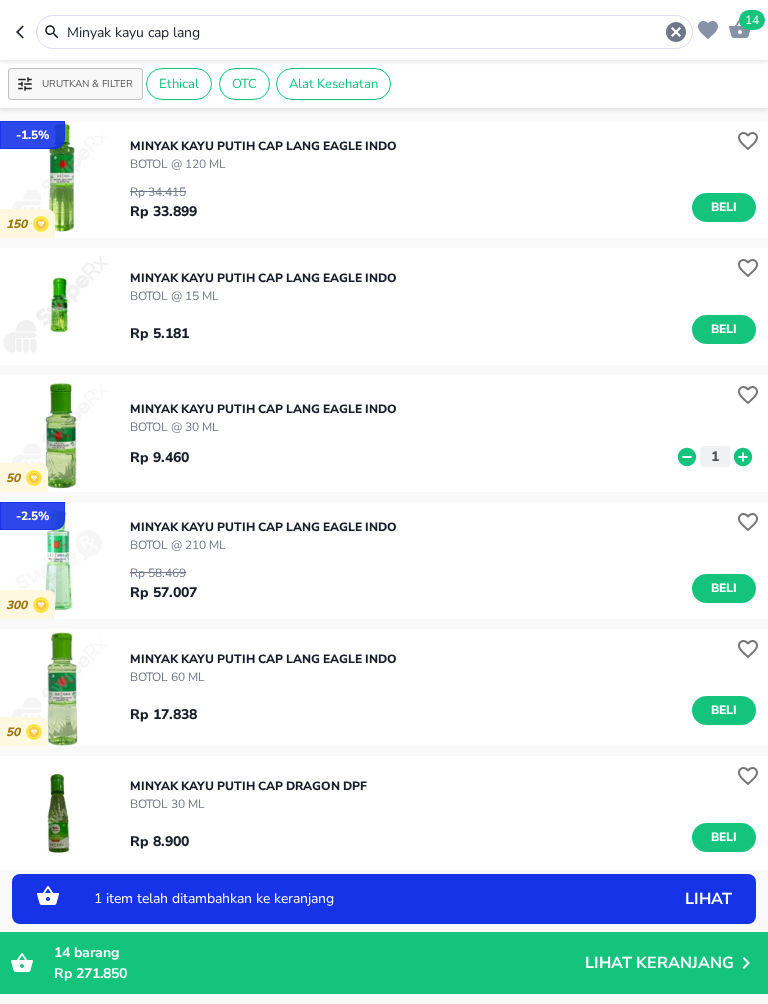 click on "[PRODUCT_NAME] [BRAND] [BRAND] [PRODUCT_FORMAT]" at bounding box center (449, 434) 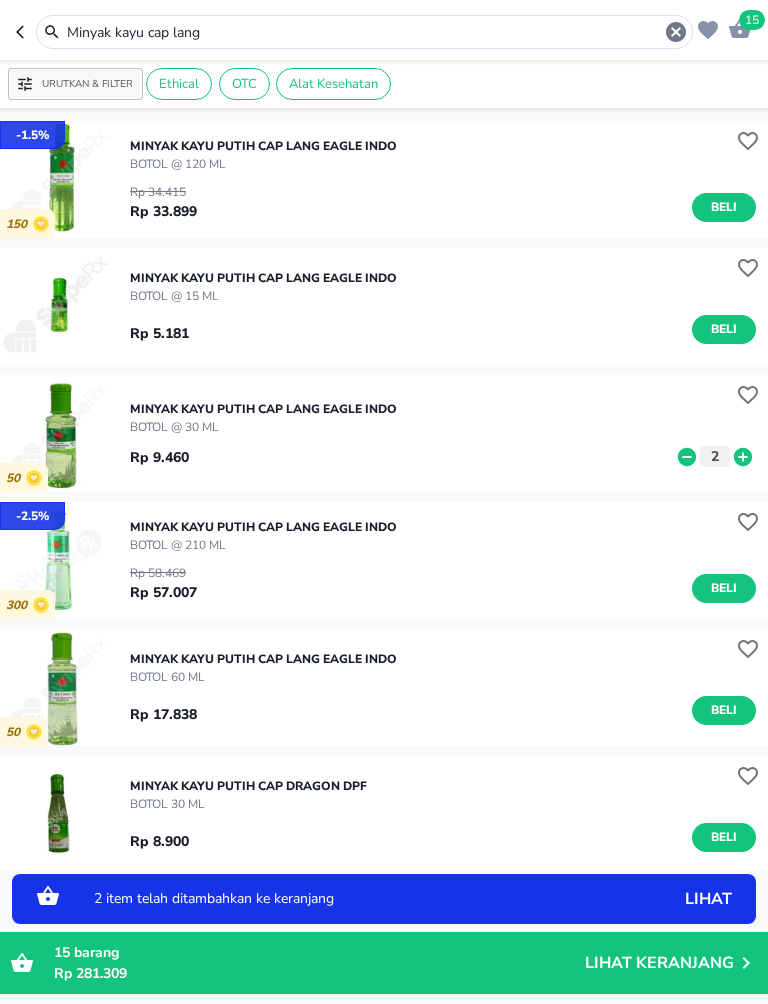click 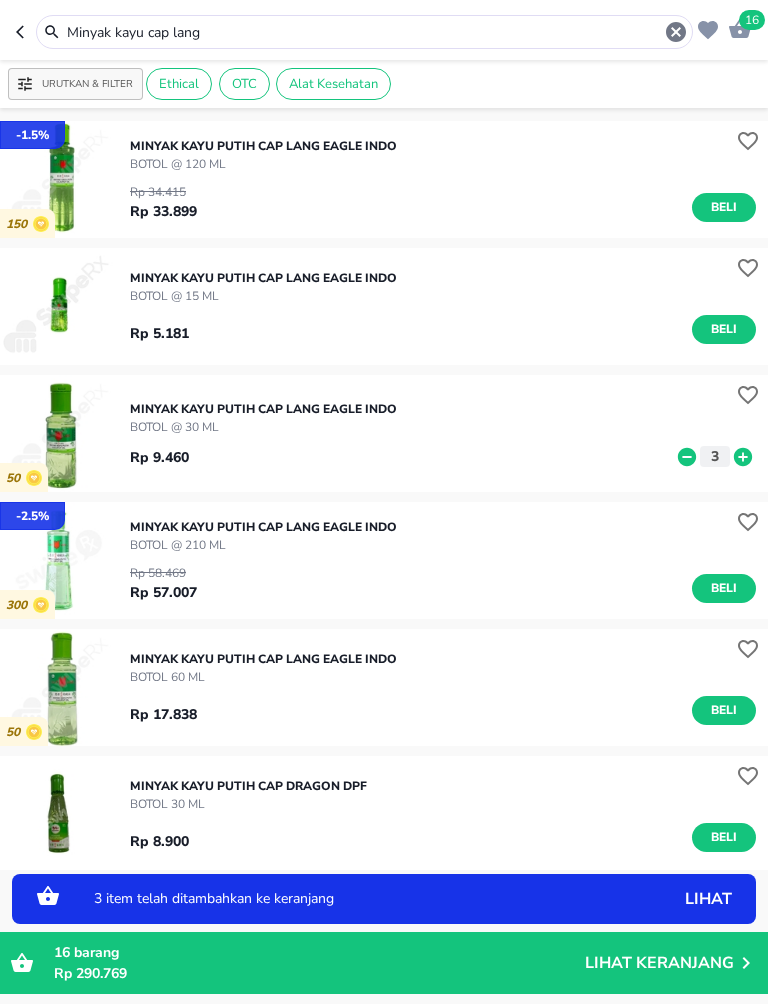 click on "[PRODUCT_NAME] [BRAND] [BRAND] [PRODUCT_FORMAT]" at bounding box center [449, 434] 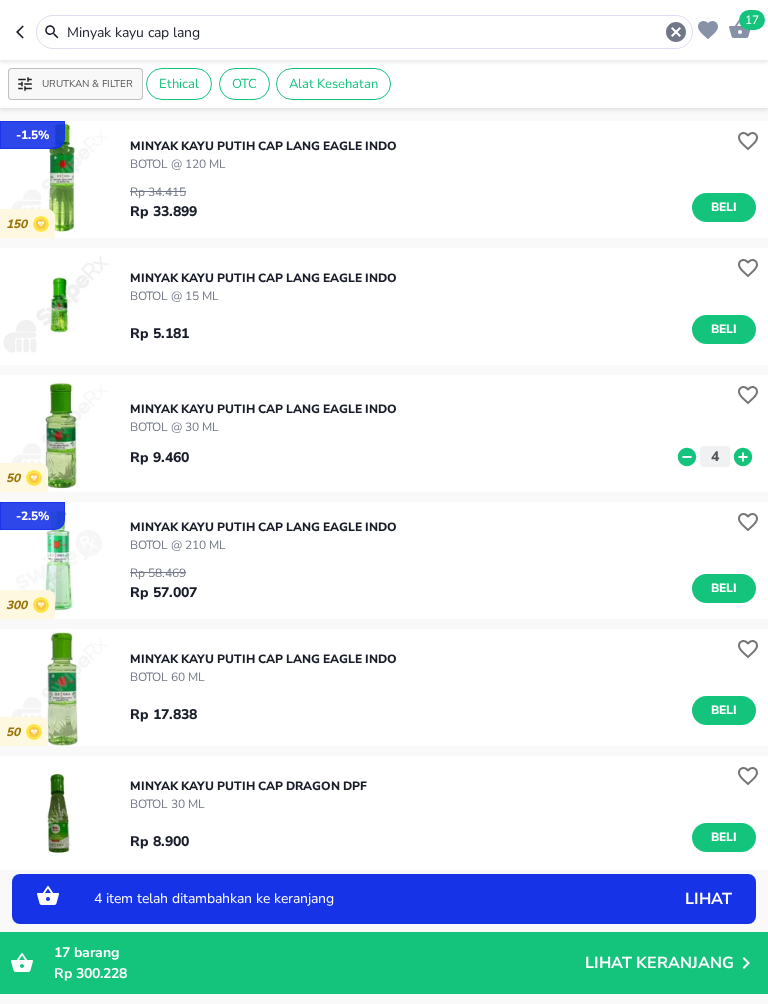 click 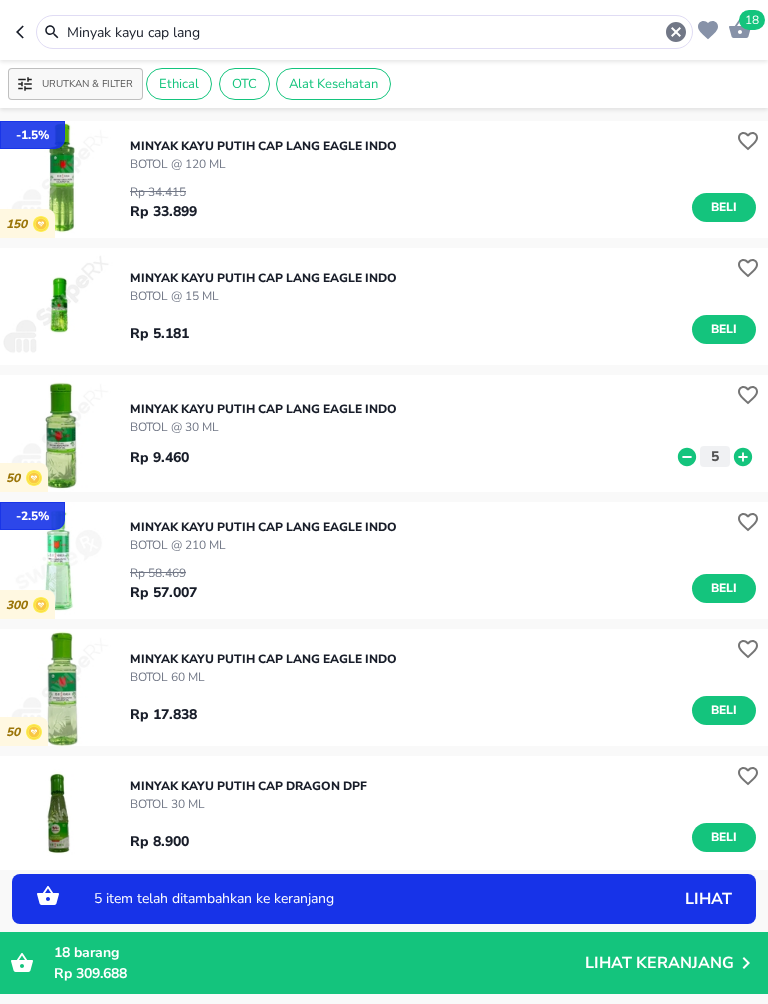click 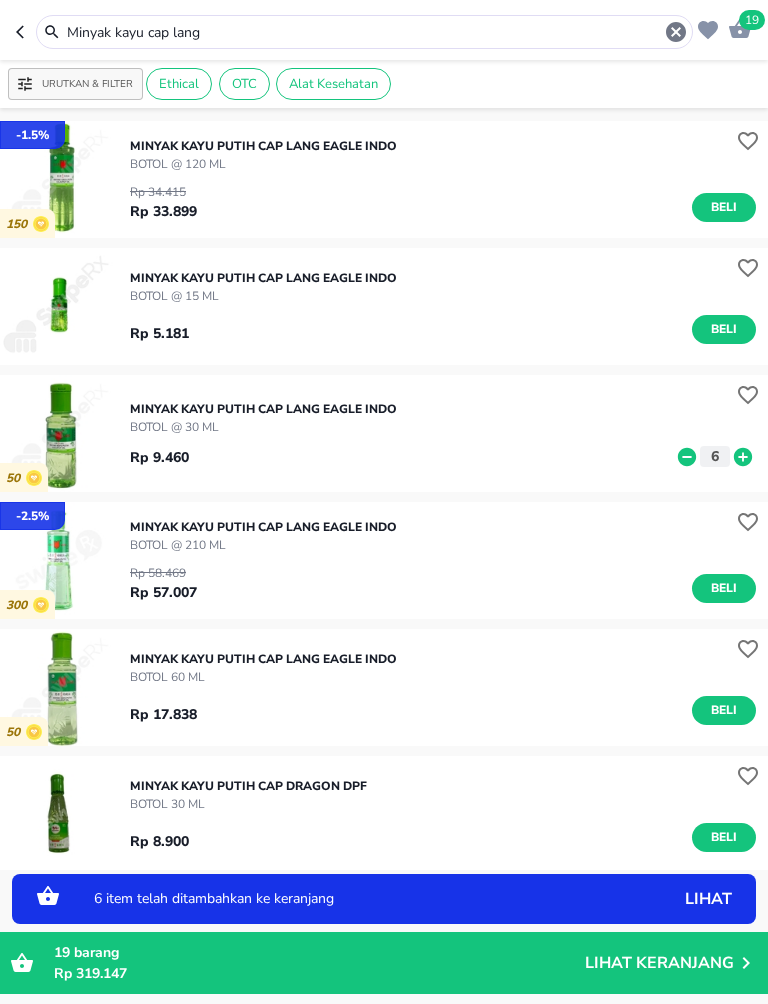 click on "[PRODUCT_NAME] [BRAND] [BRAND] [PRODUCT_FORMAT]" at bounding box center [449, 434] 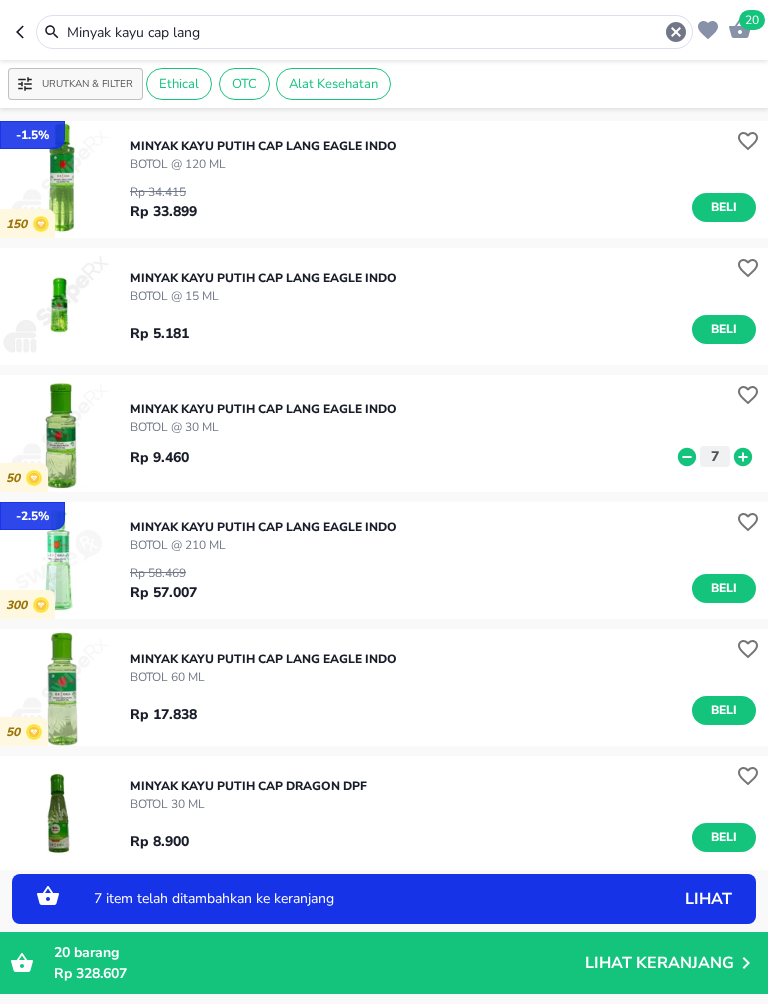 click 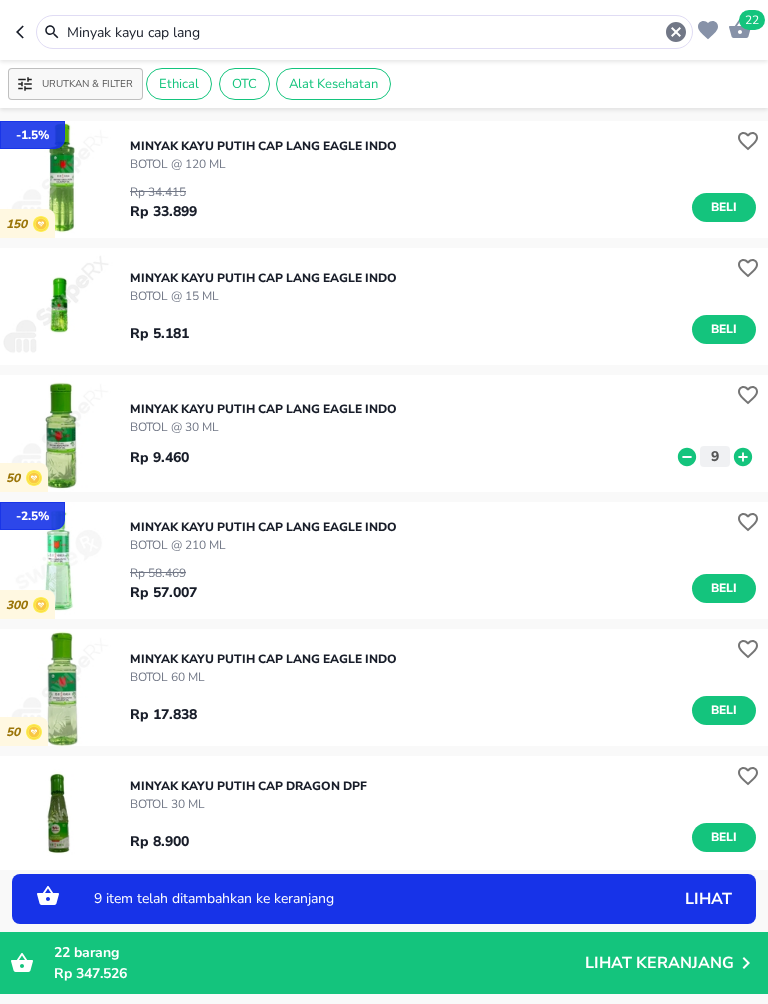 click 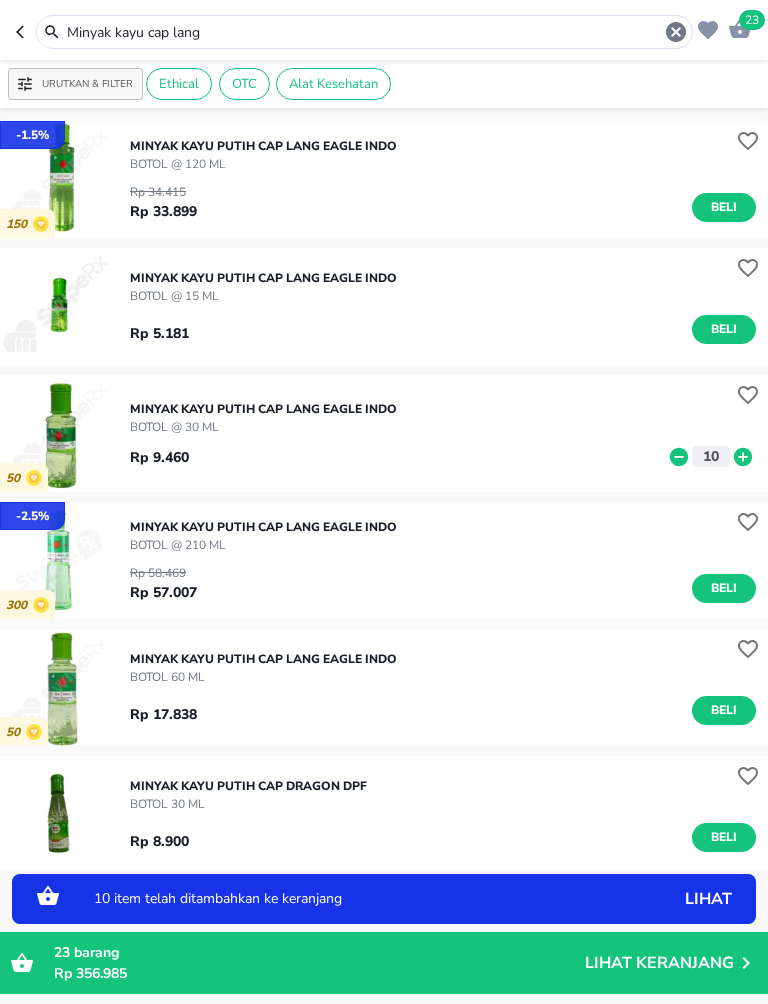 click 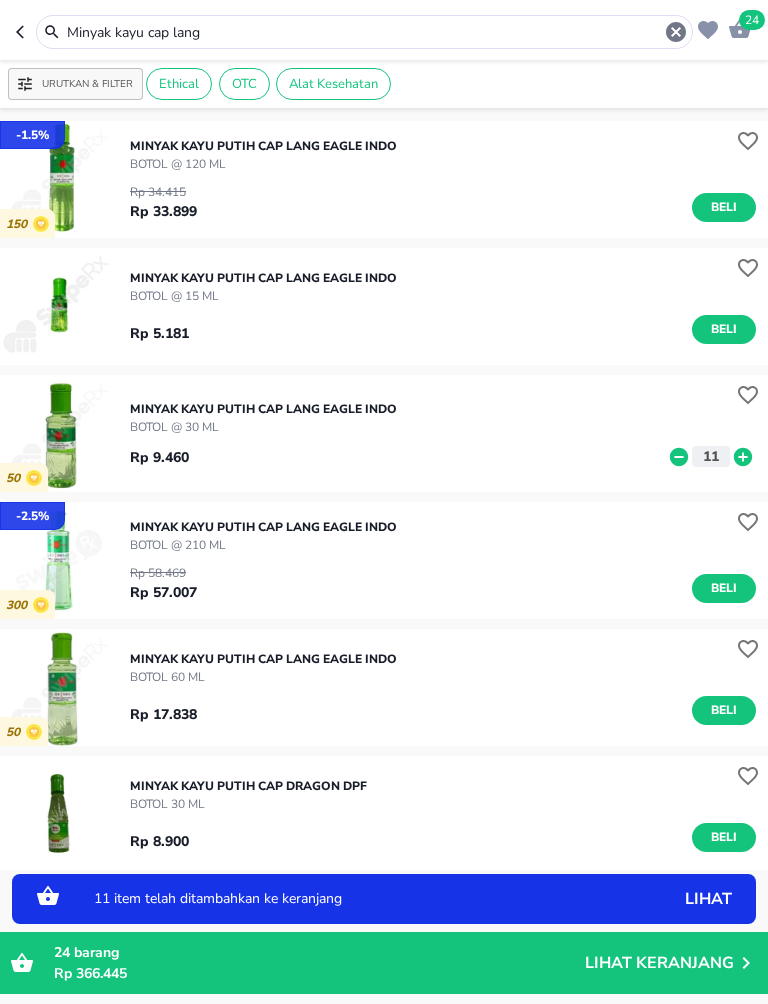 click 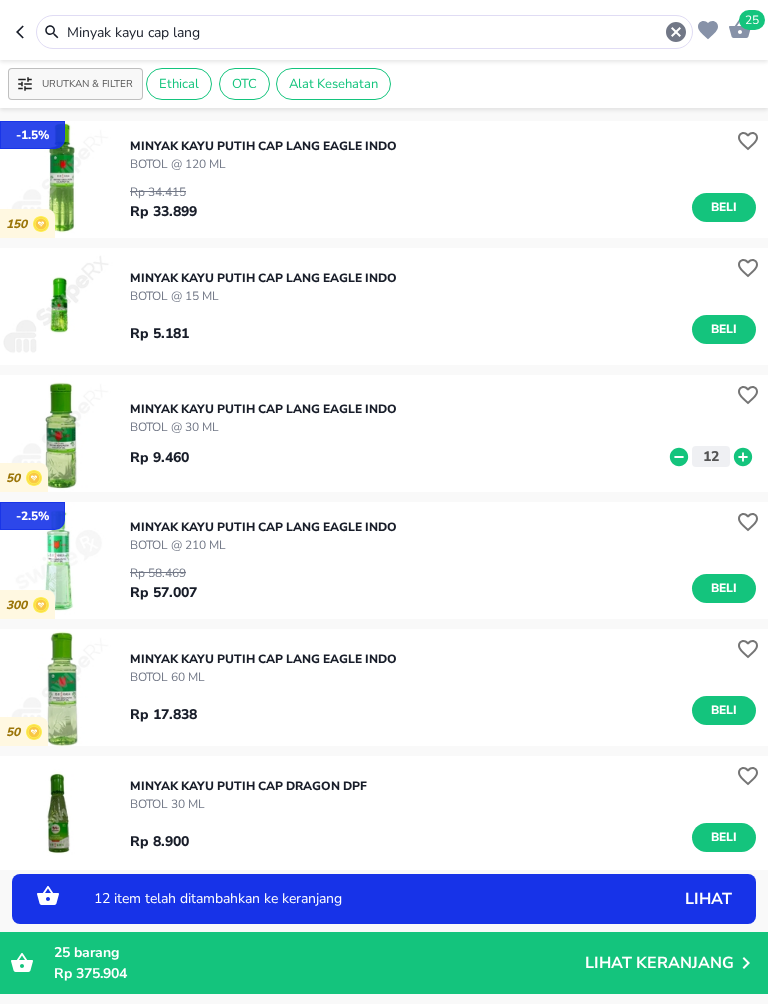click 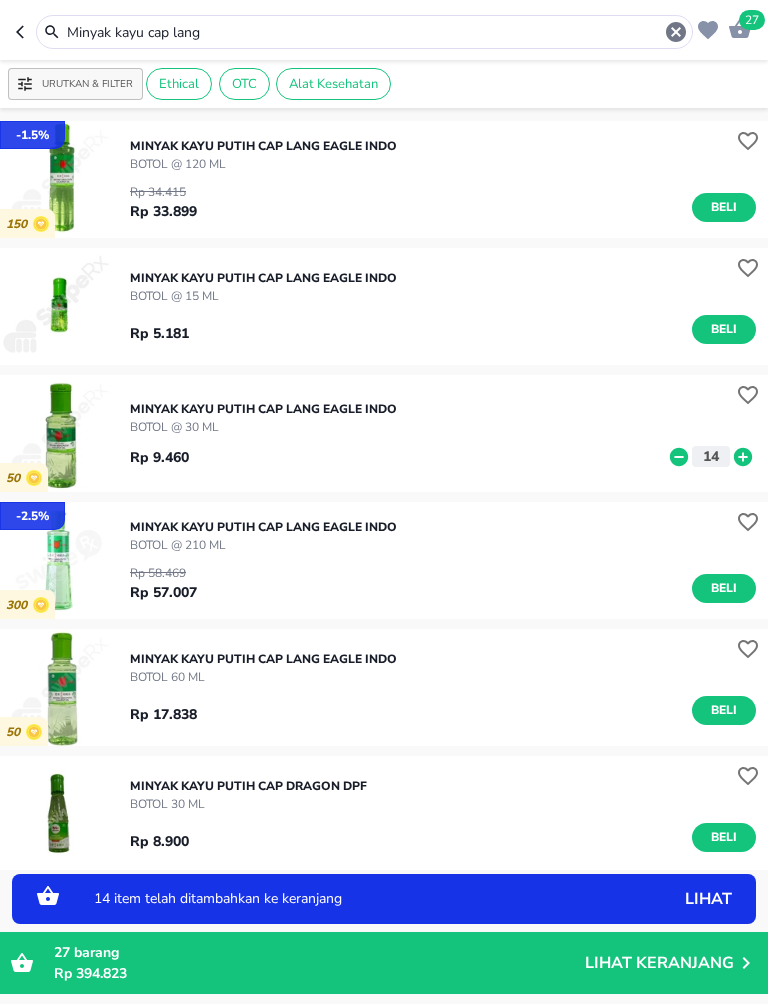 click 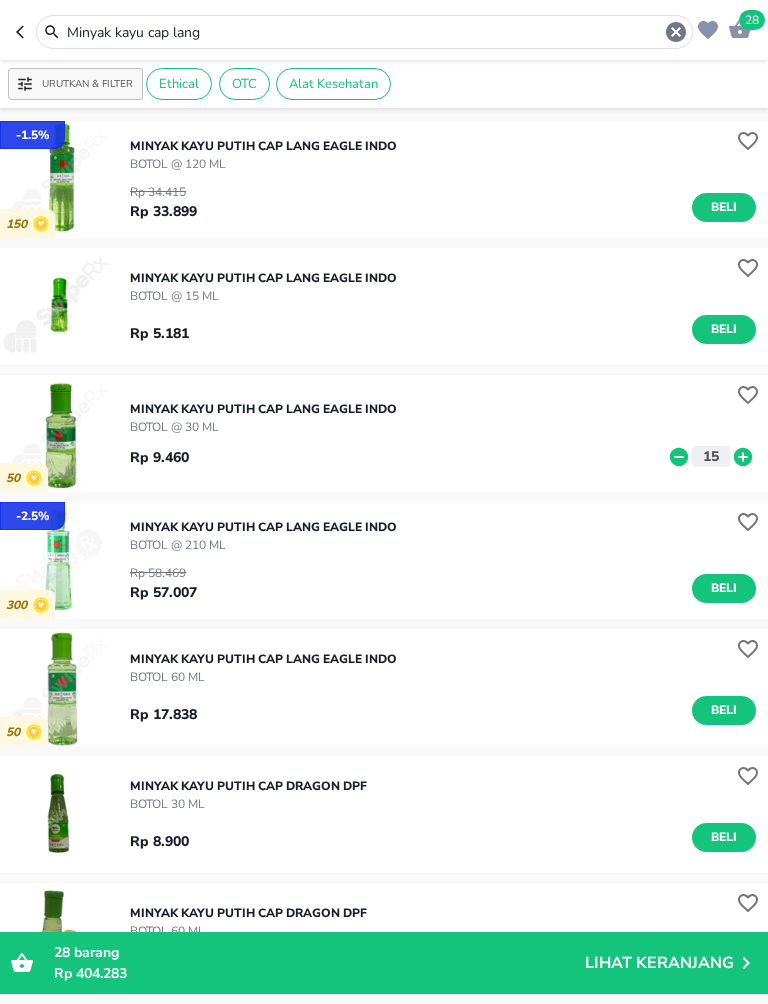 click on "Minyak kayu cap lang" at bounding box center [364, 32] 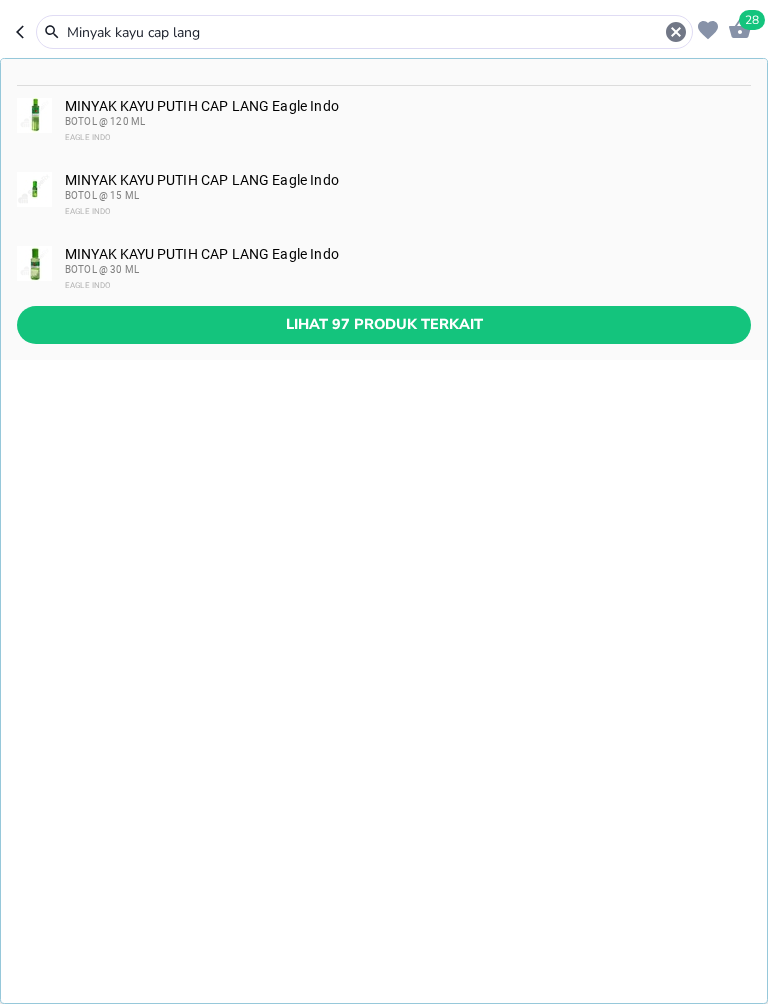 click 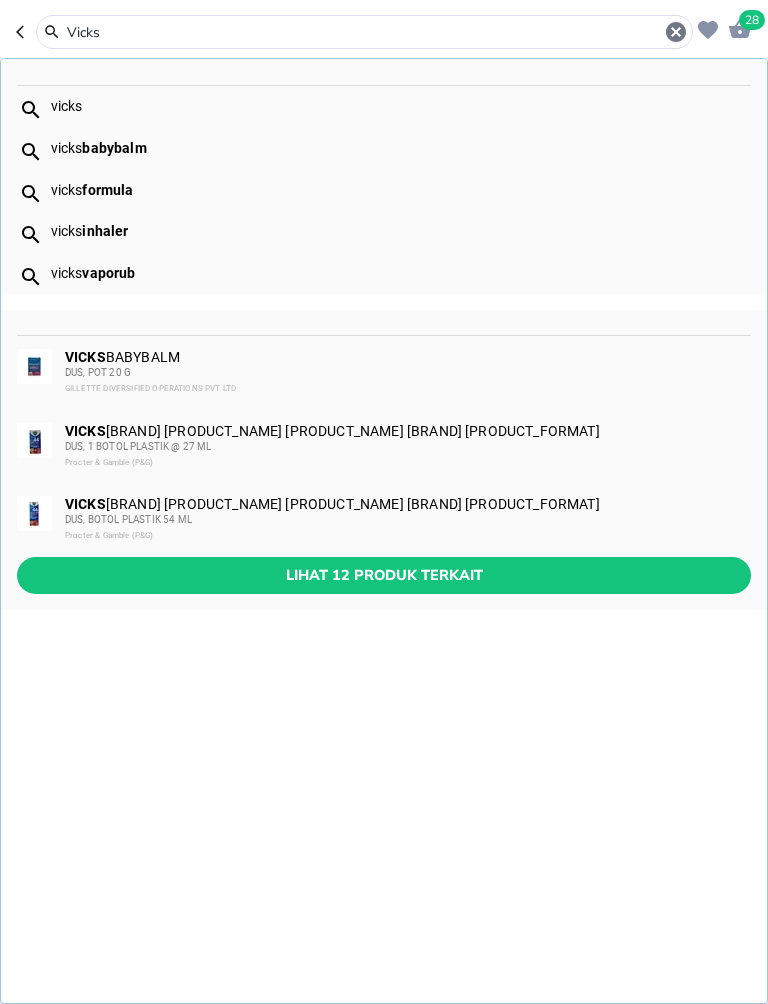 type on "Vicks" 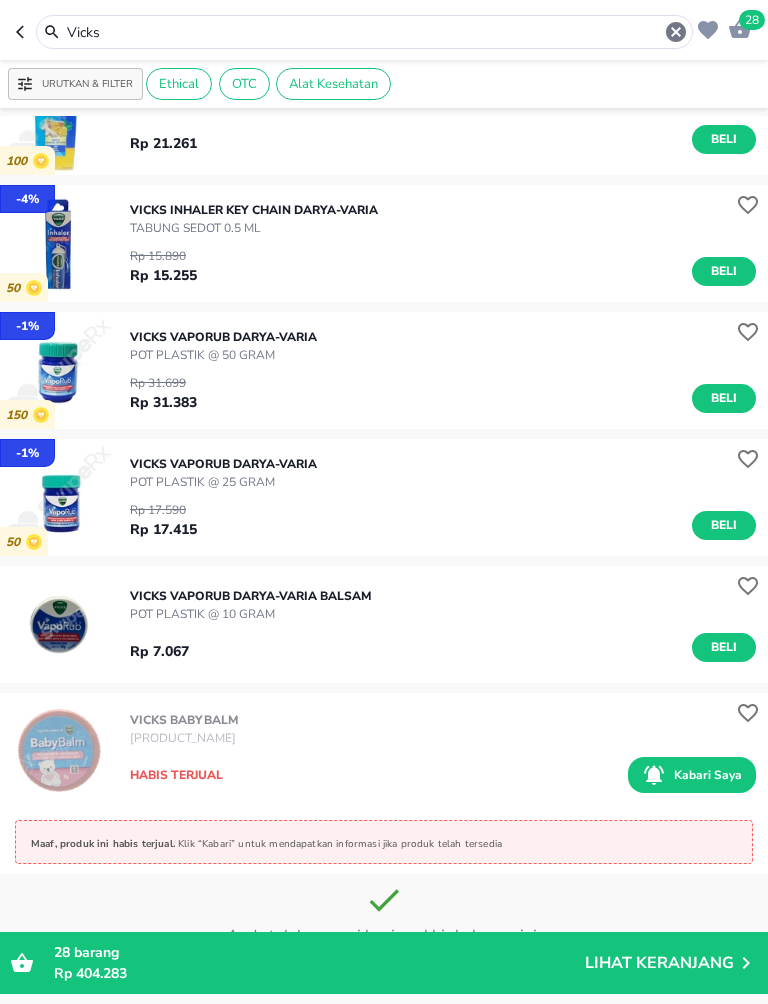 scroll, scrollTop: 831, scrollLeft: 0, axis: vertical 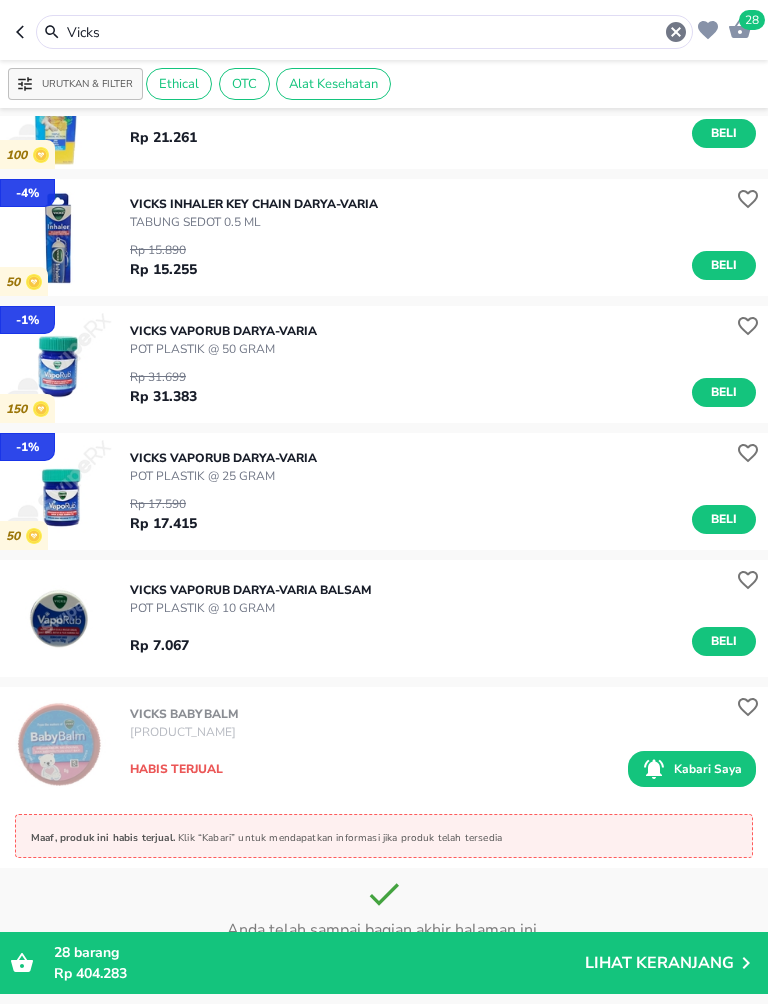 click on "Beli" at bounding box center (724, 641) 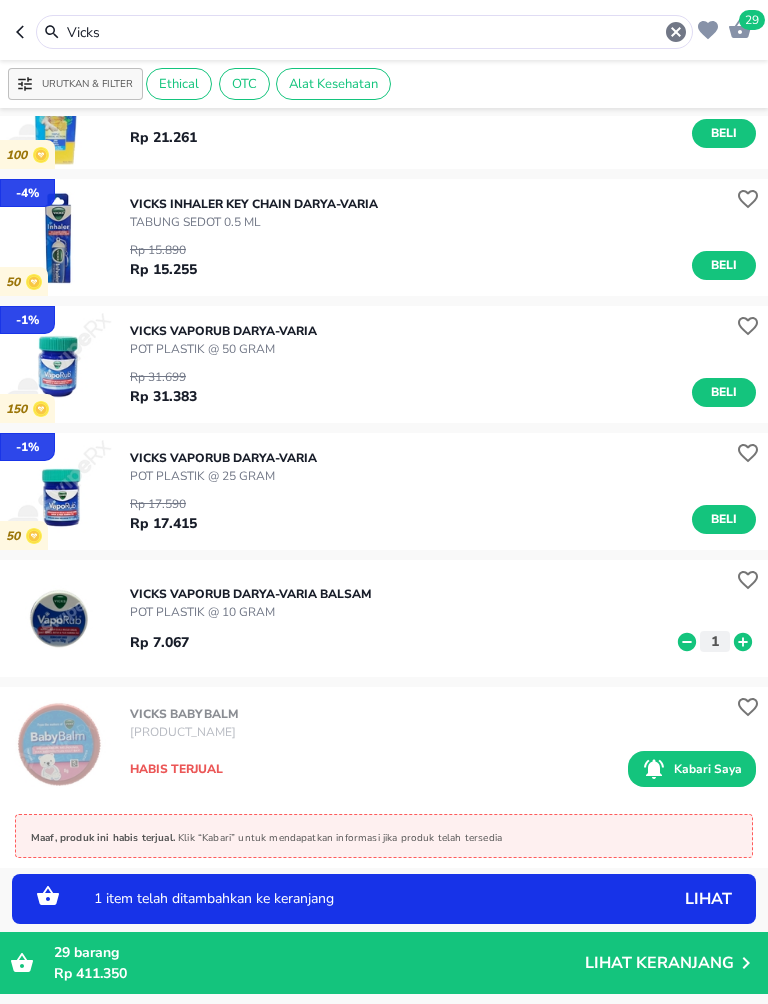 click 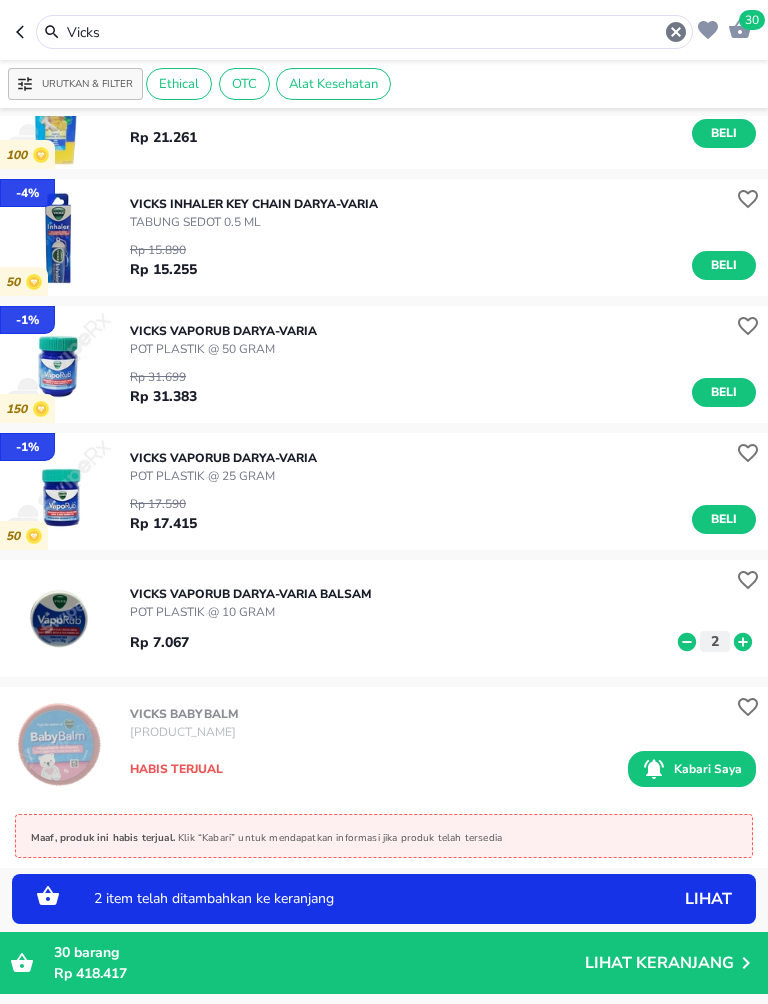 click 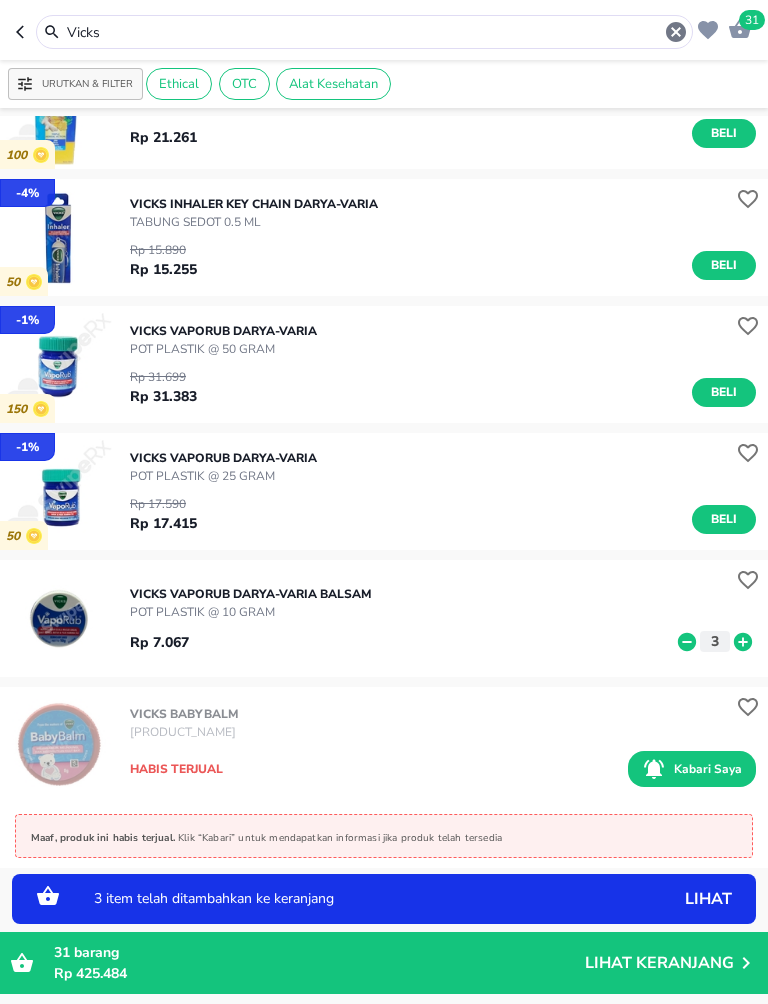 click 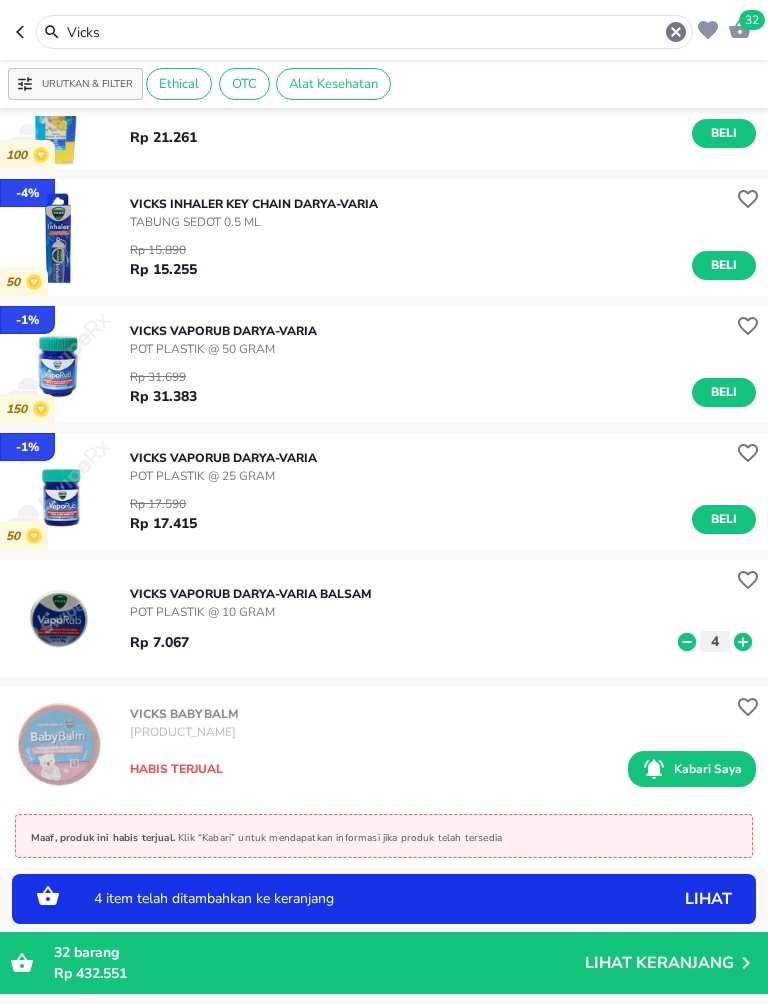 click 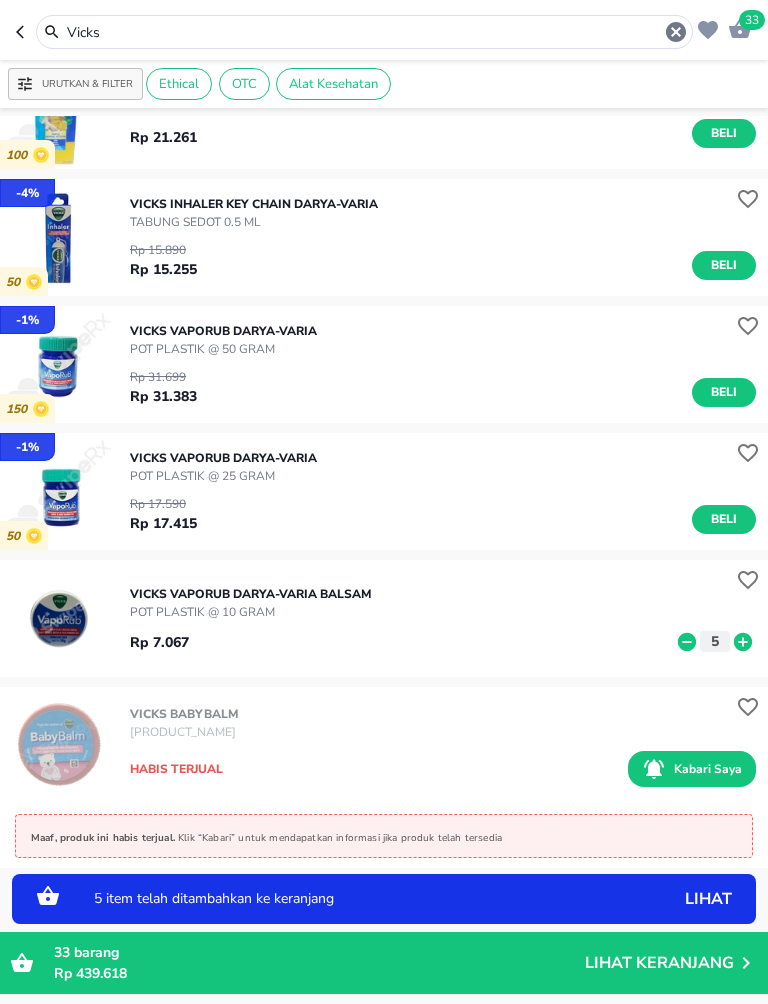 click 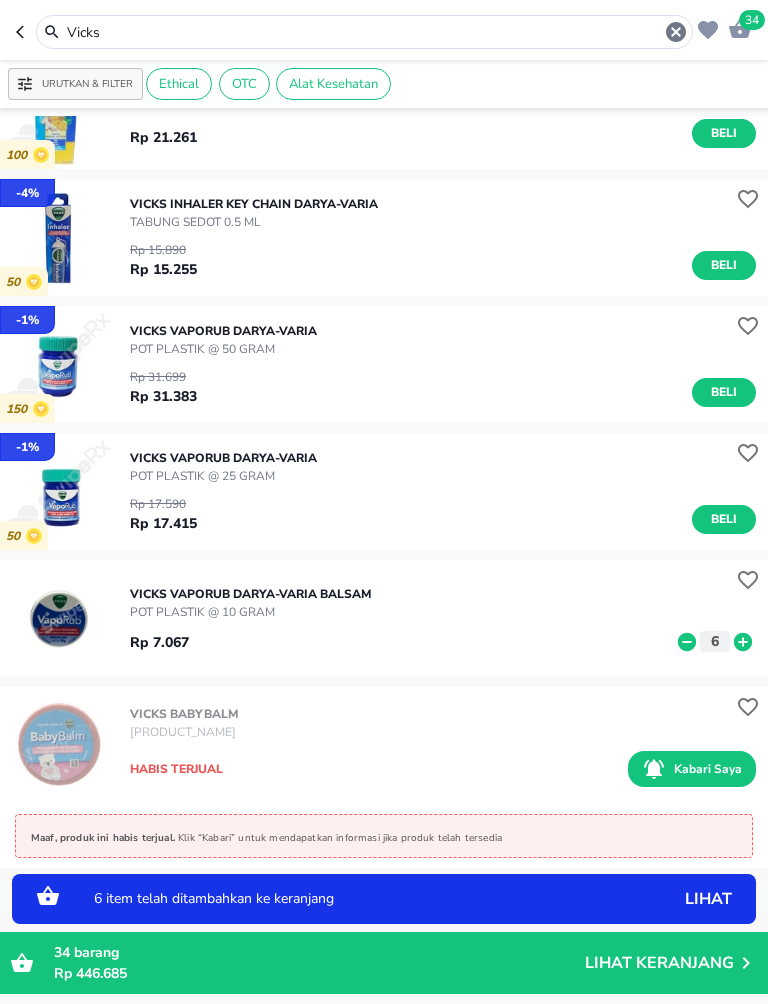 click on "VICKS VAPORUB Darya-Varia BALSAM POT PLASTIK @ 10 GRAM Rp 7.067 6" at bounding box center [449, 619] 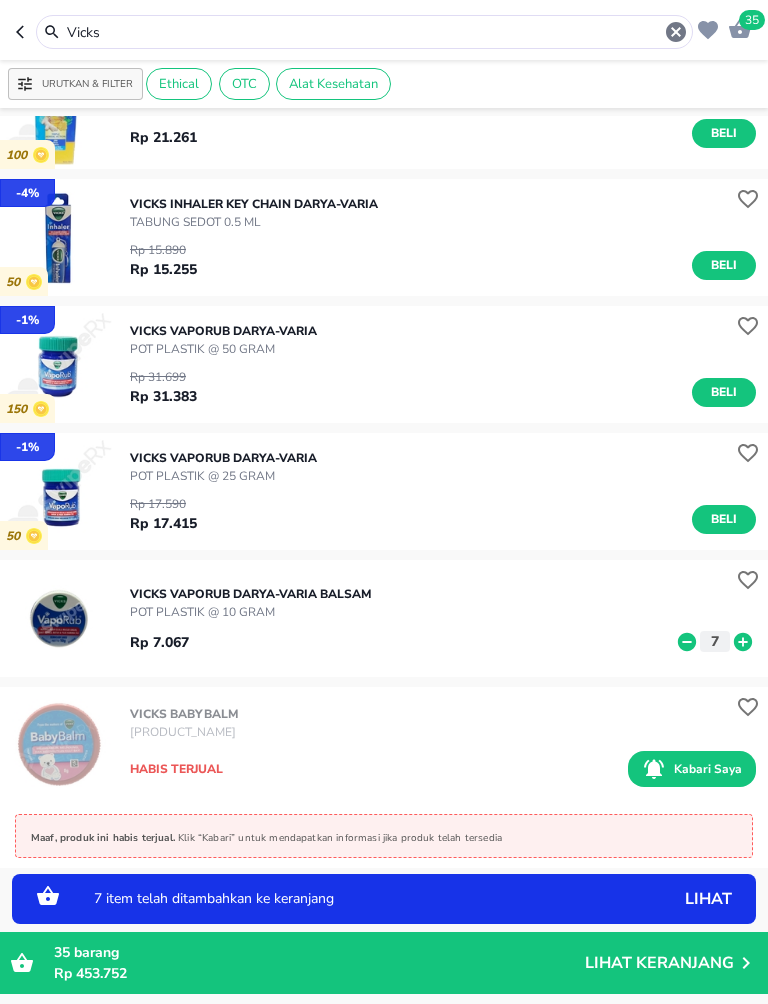 click 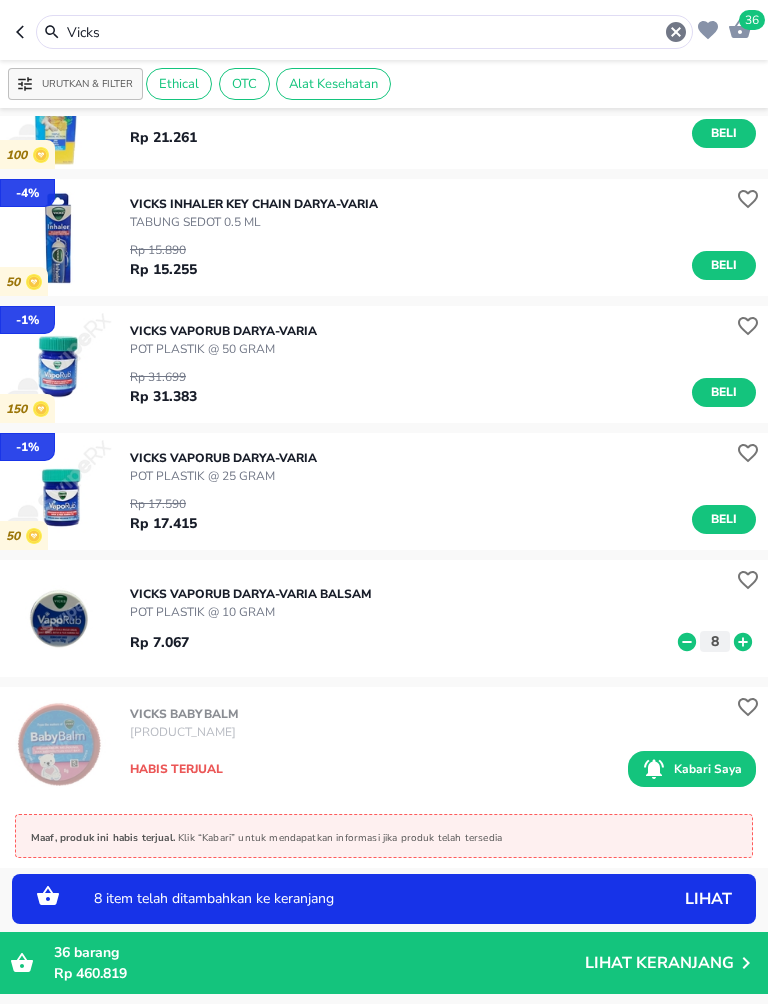 click 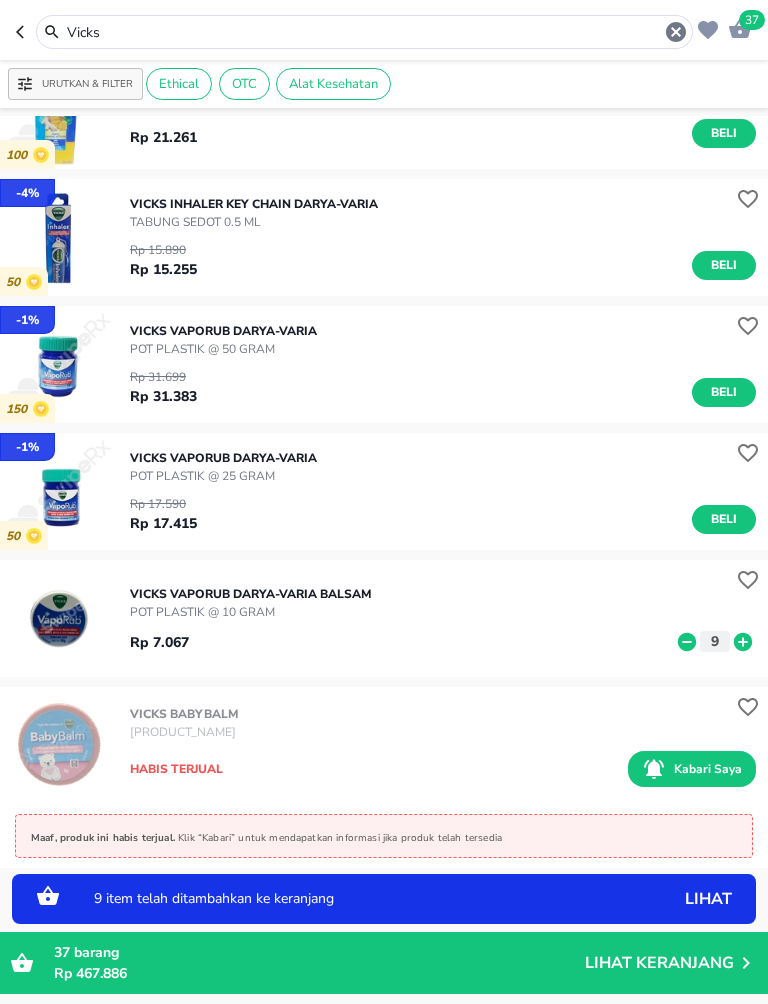 click 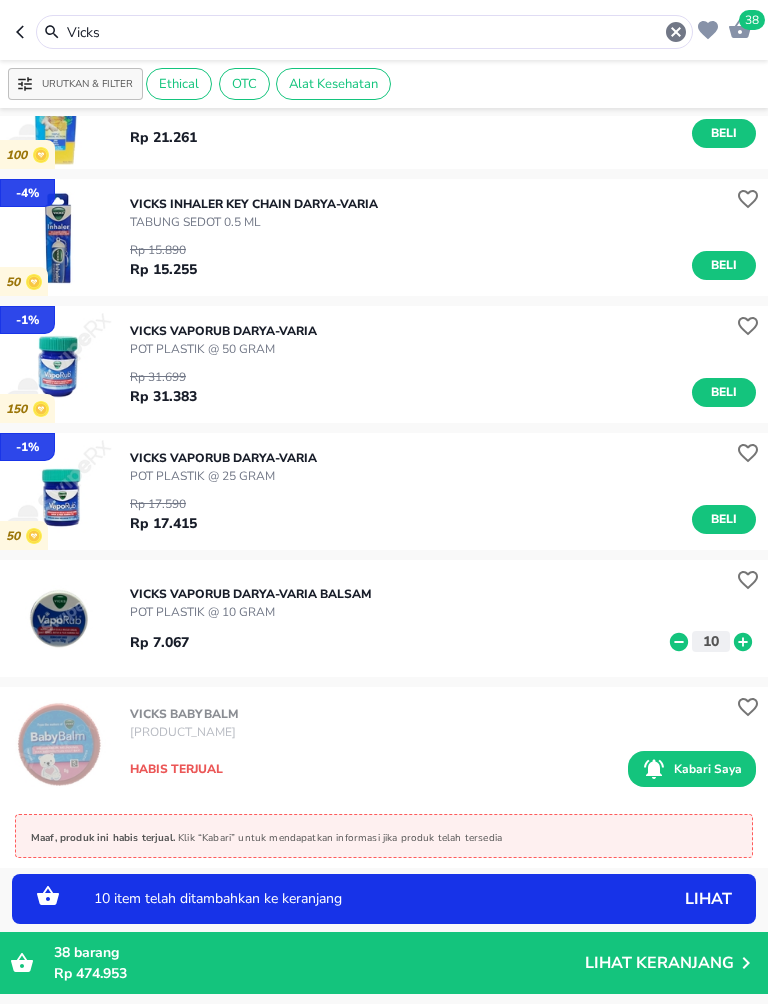 click 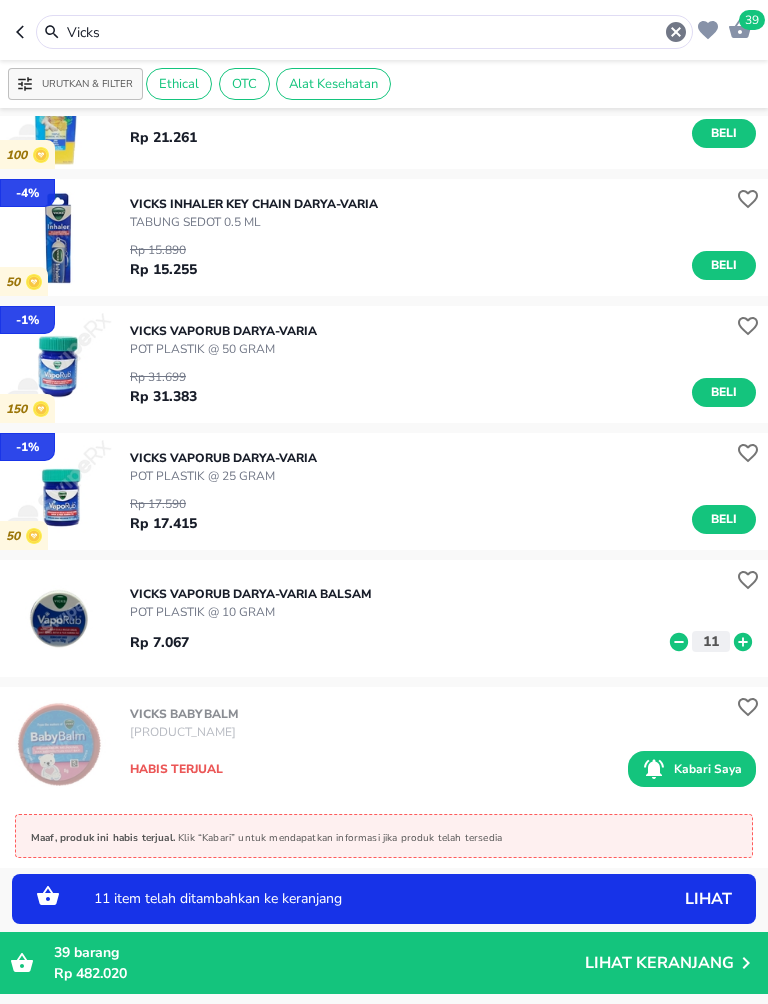 click 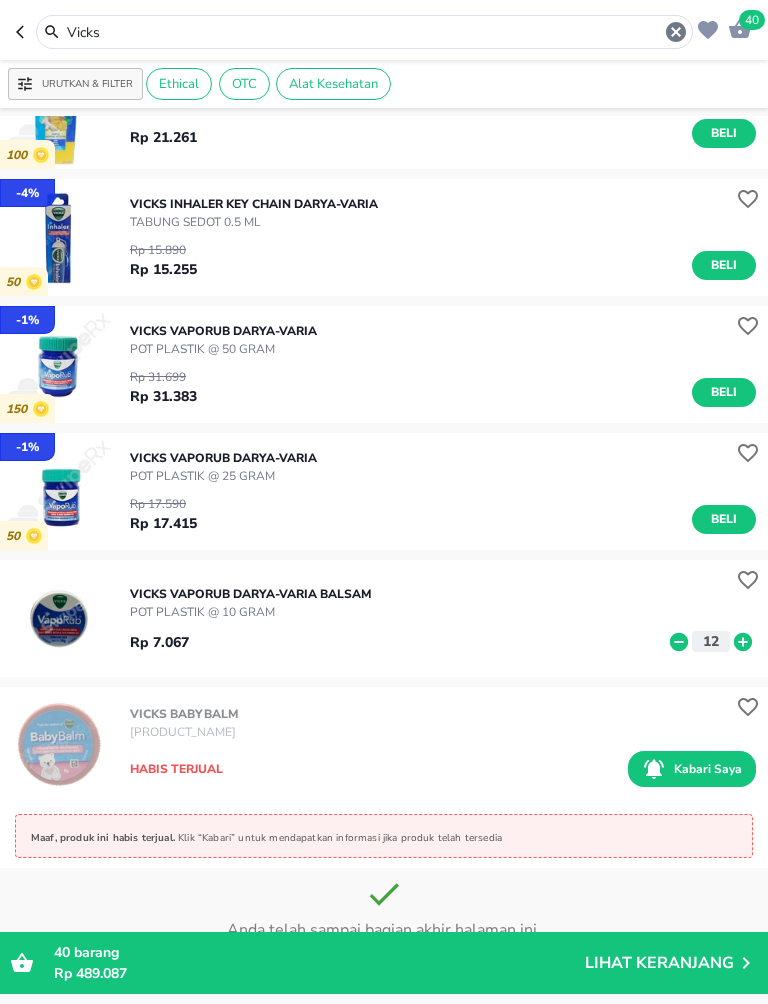 click on "Vicks" at bounding box center (364, 32) 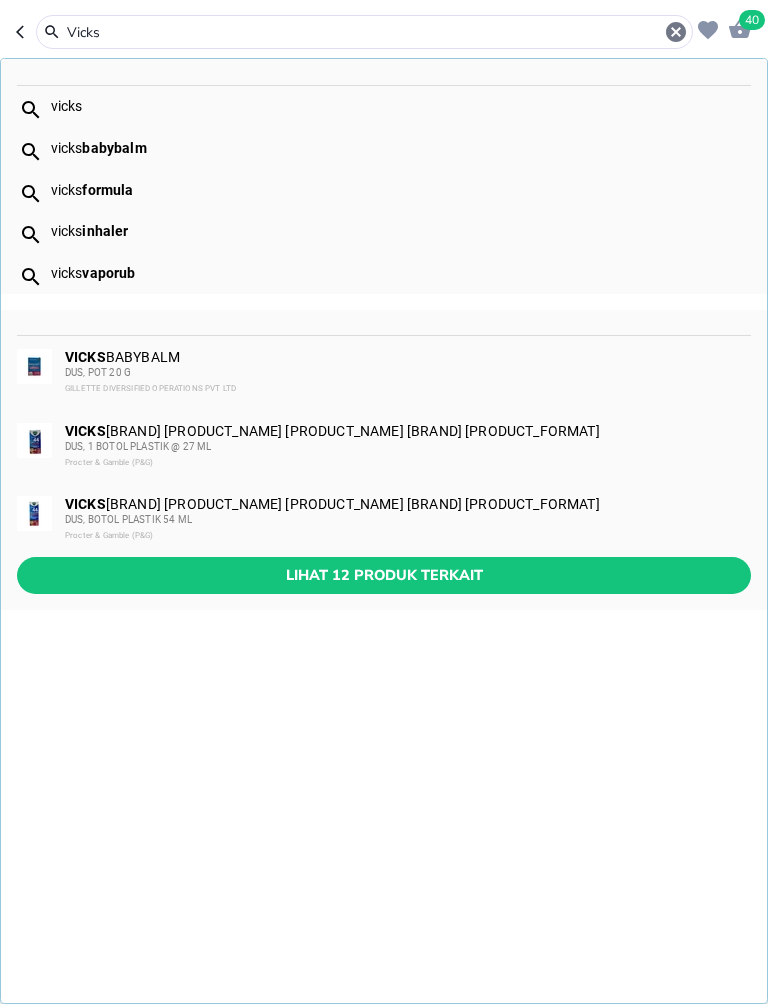 click 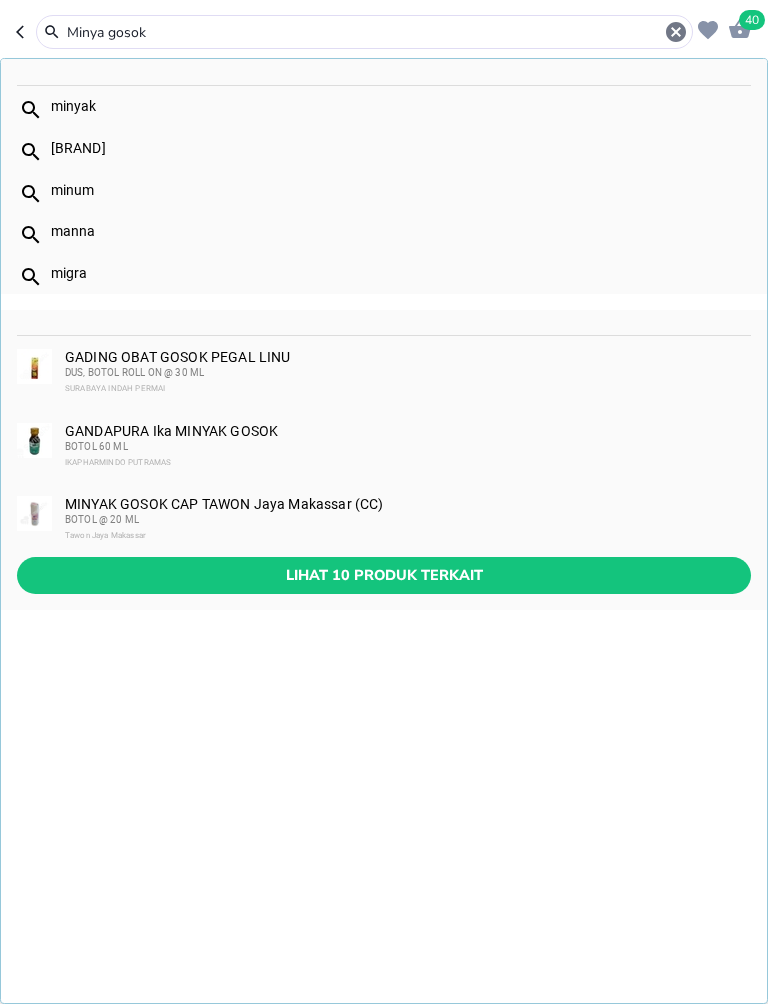 type on "Minya gosok" 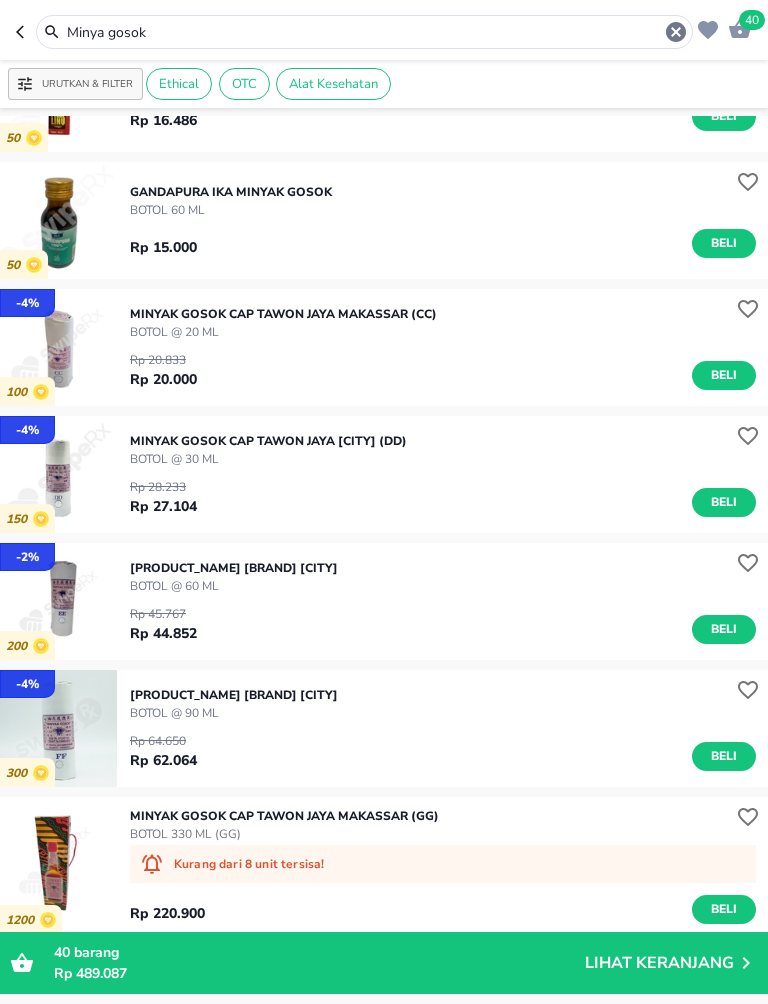 scroll, scrollTop: 89, scrollLeft: 0, axis: vertical 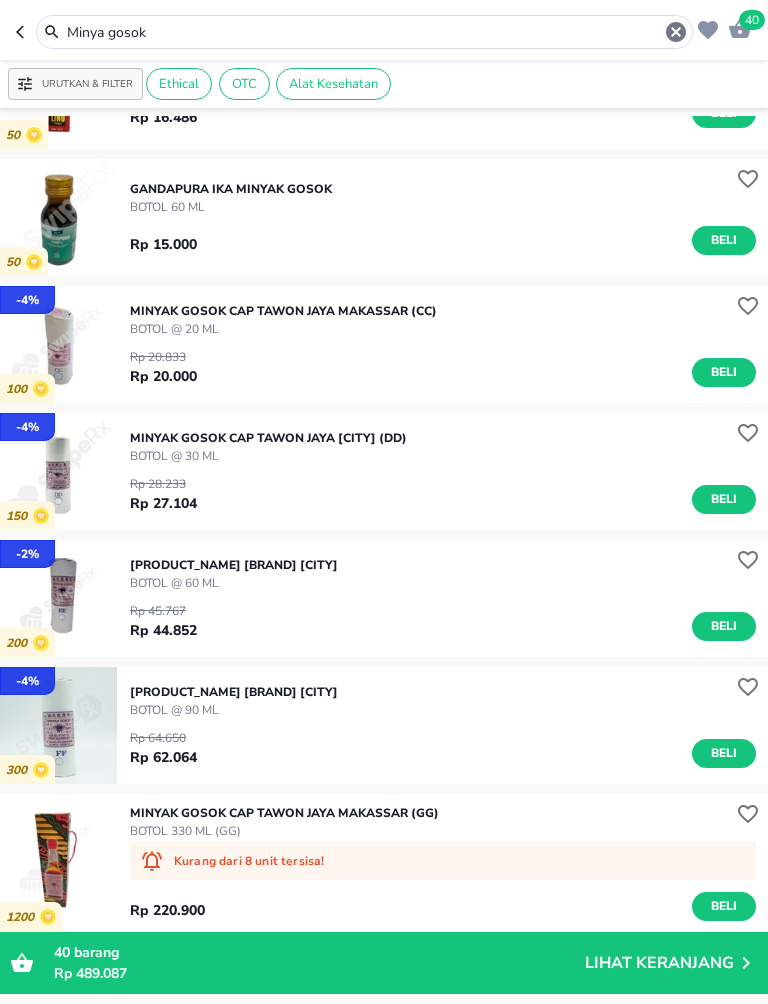 click on "Beli" at bounding box center (724, 626) 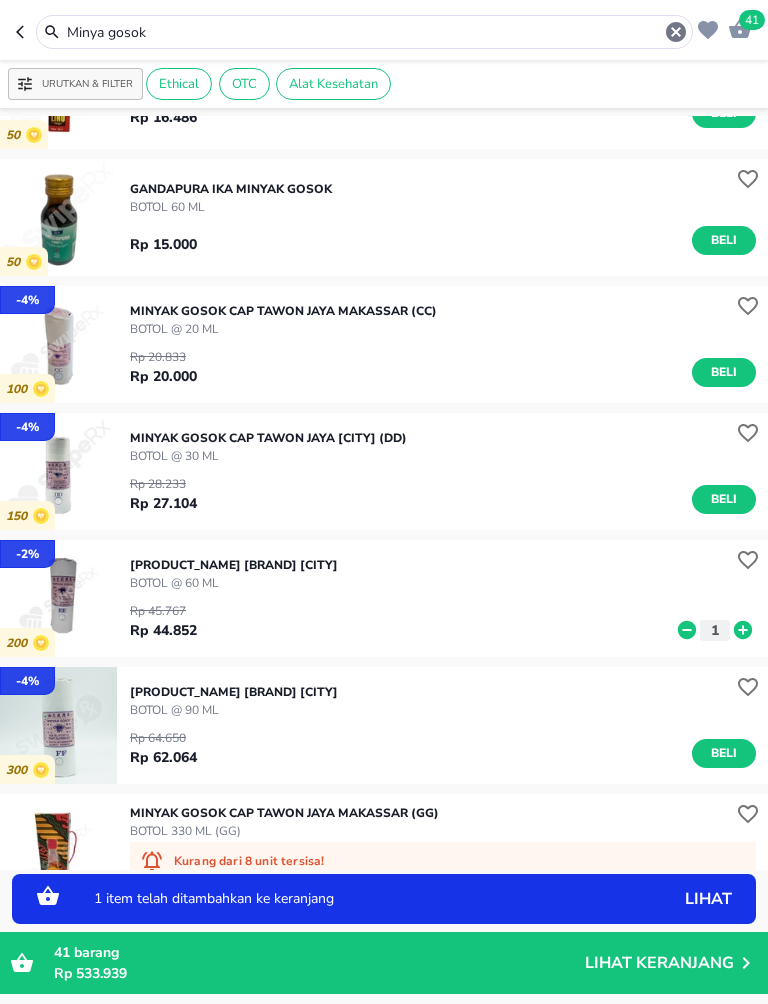 click 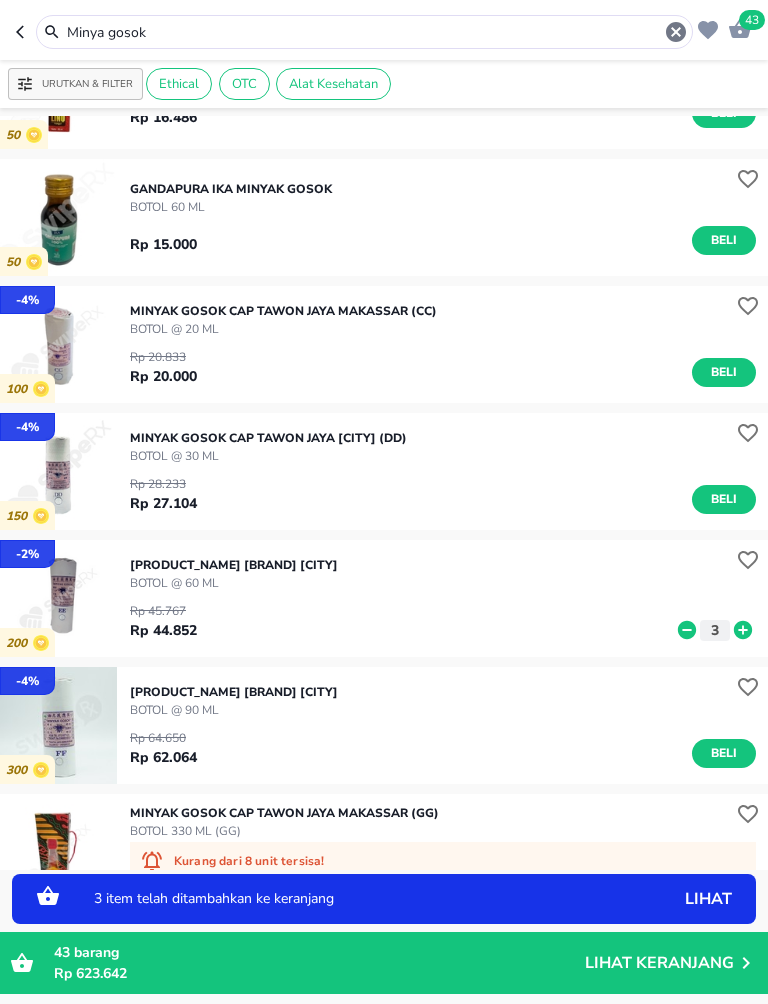click 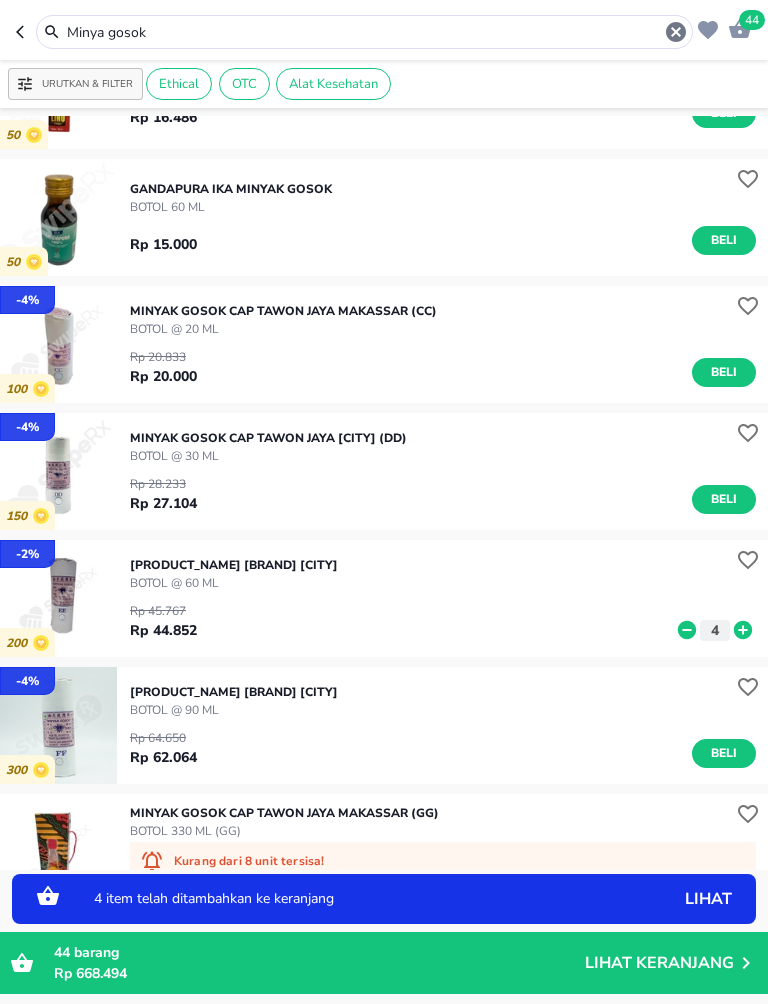 click 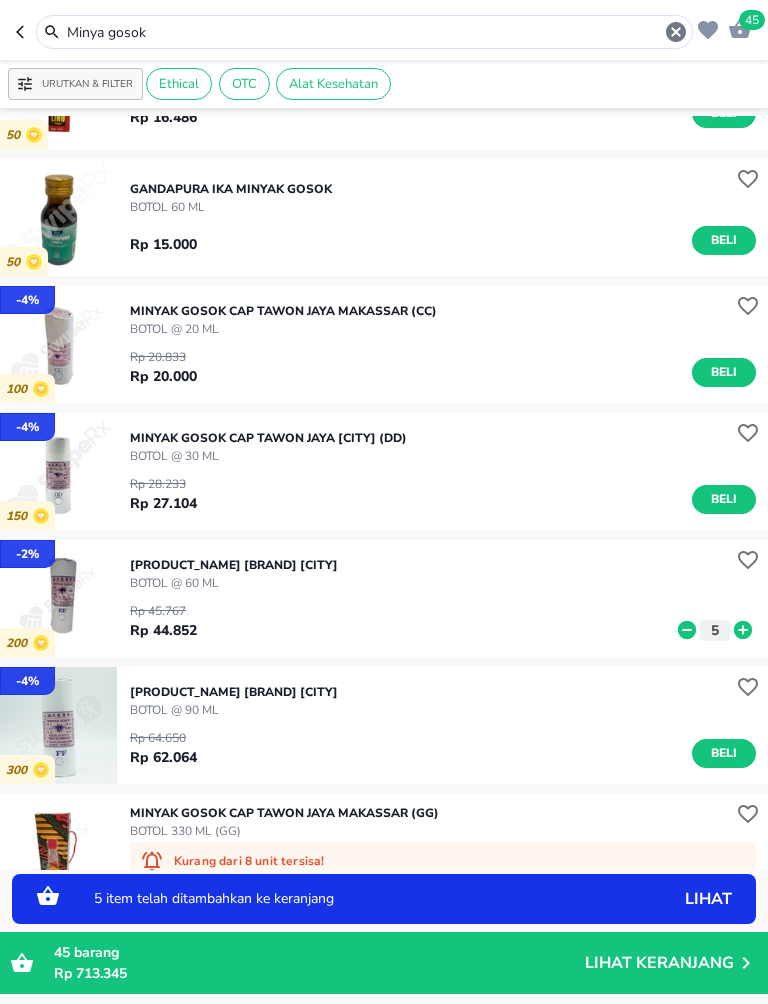 click 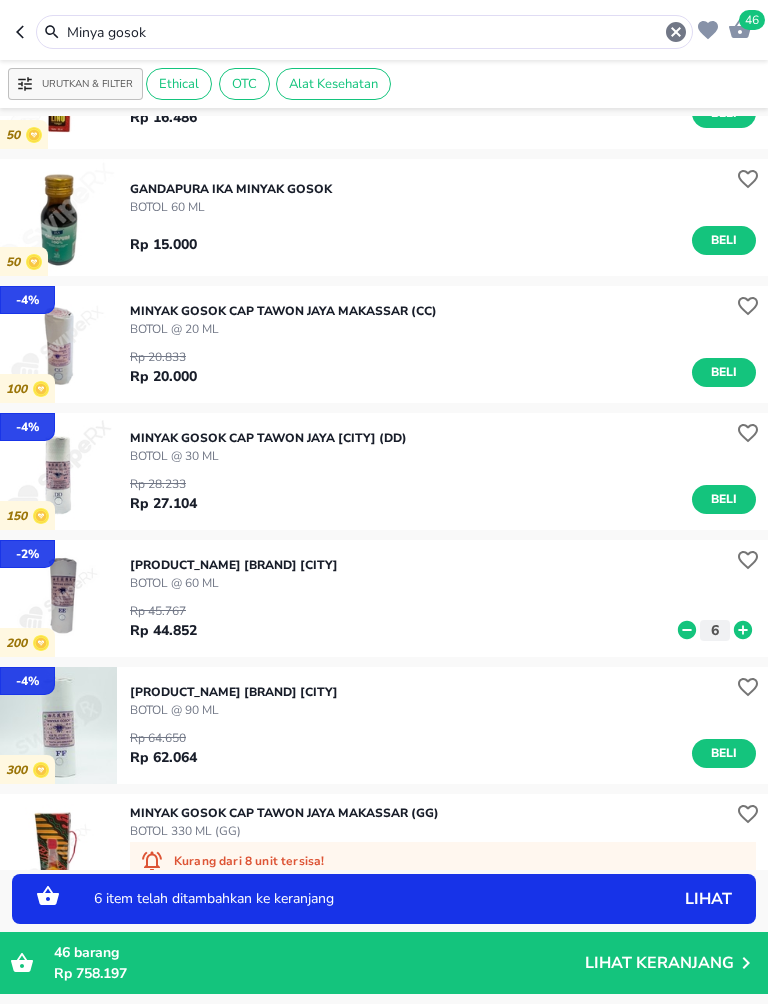 click 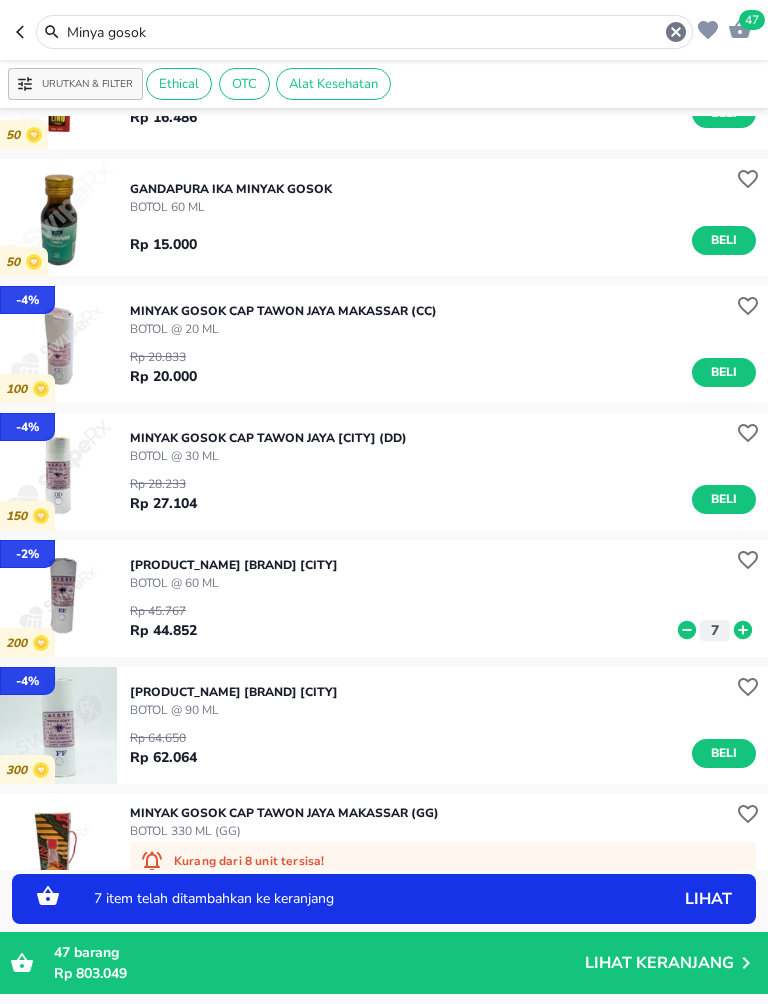 click 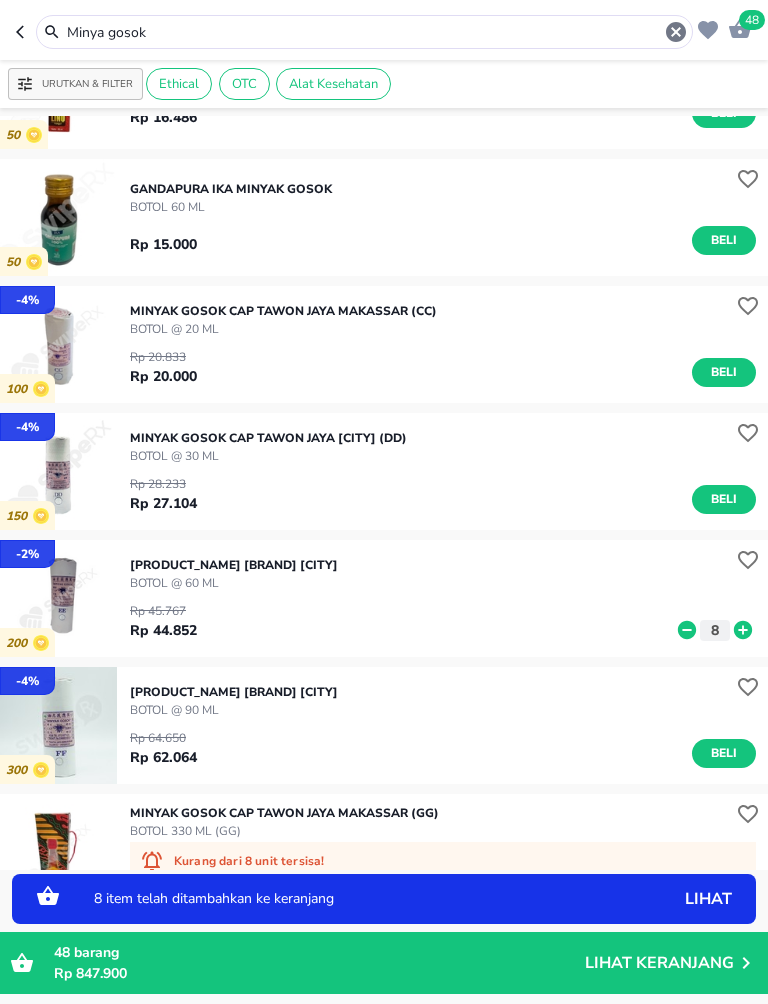 click on "Minya gosok" at bounding box center [364, 32] 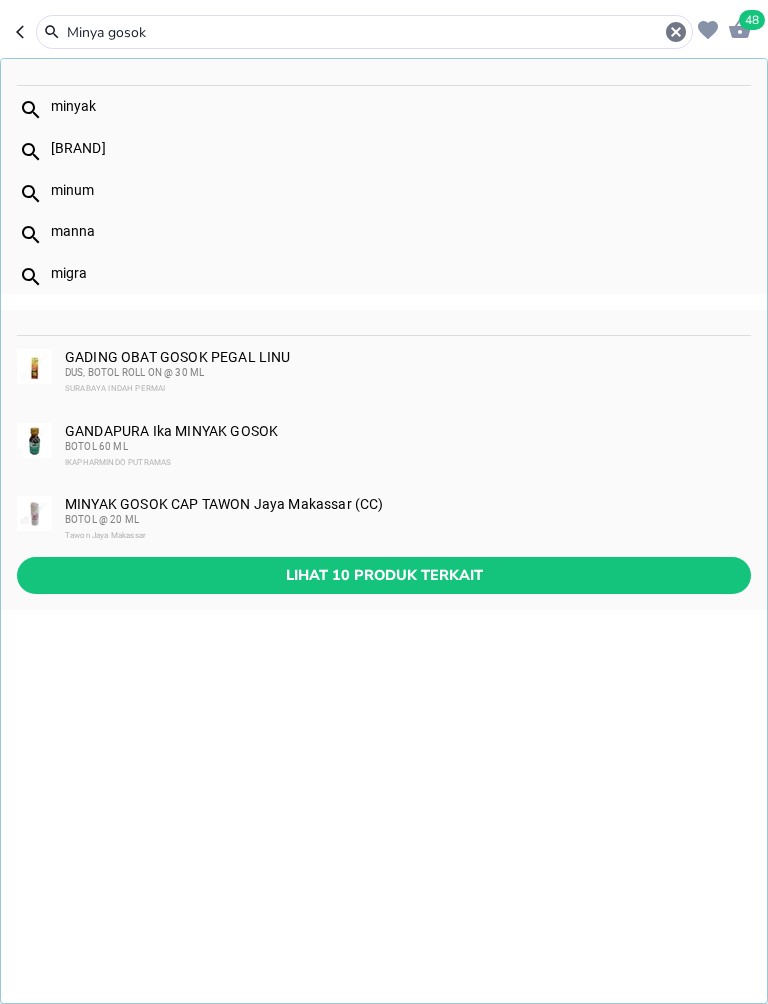 click 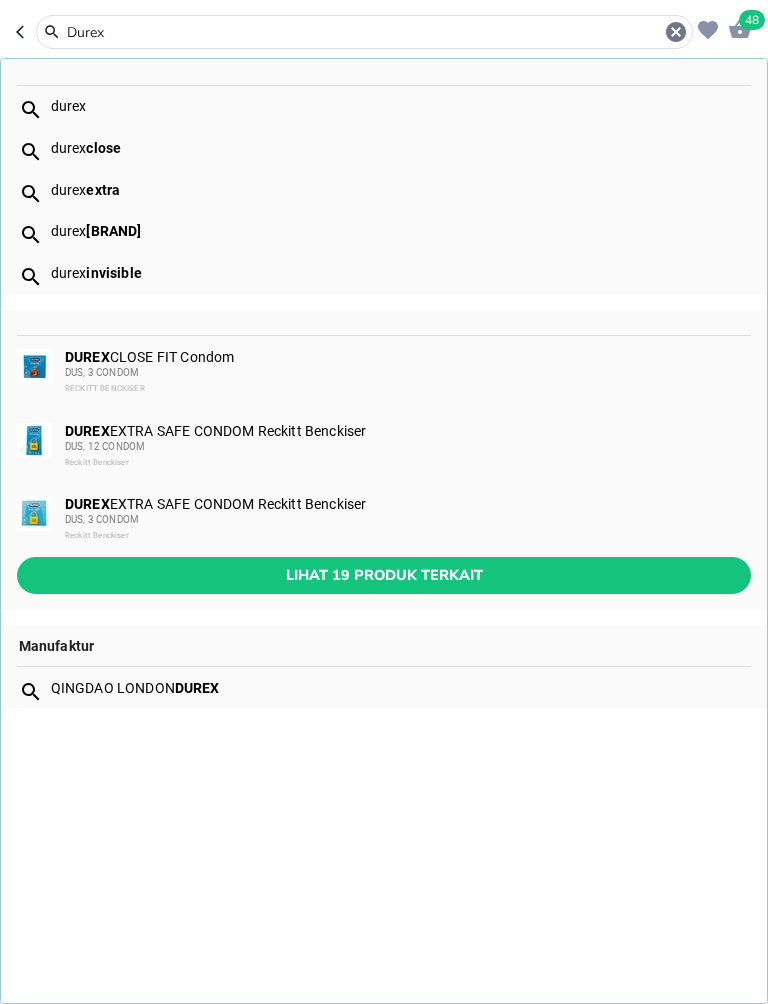 click on "Lihat 19 produk terkait" at bounding box center (384, 575) 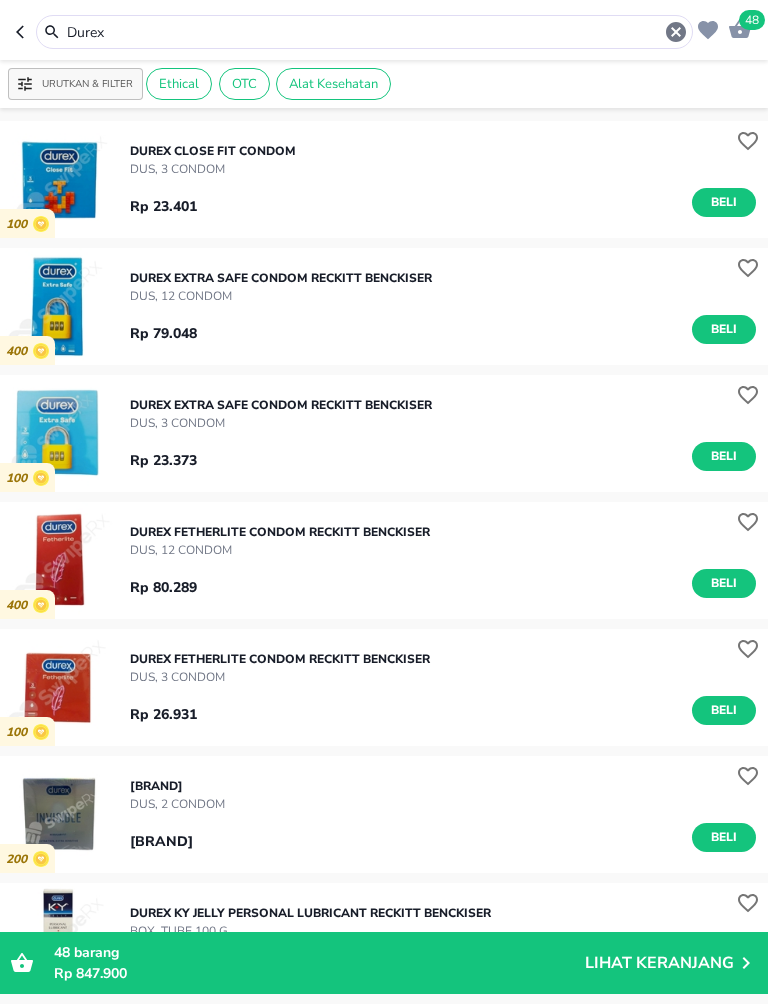 scroll, scrollTop: 0, scrollLeft: 0, axis: both 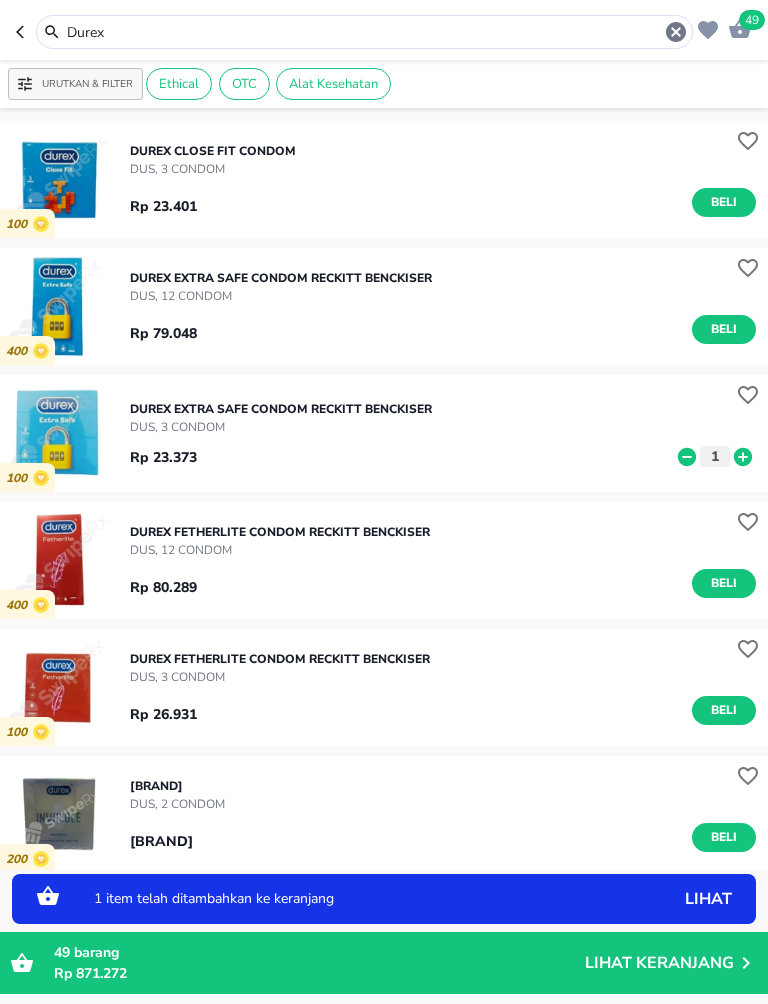 click 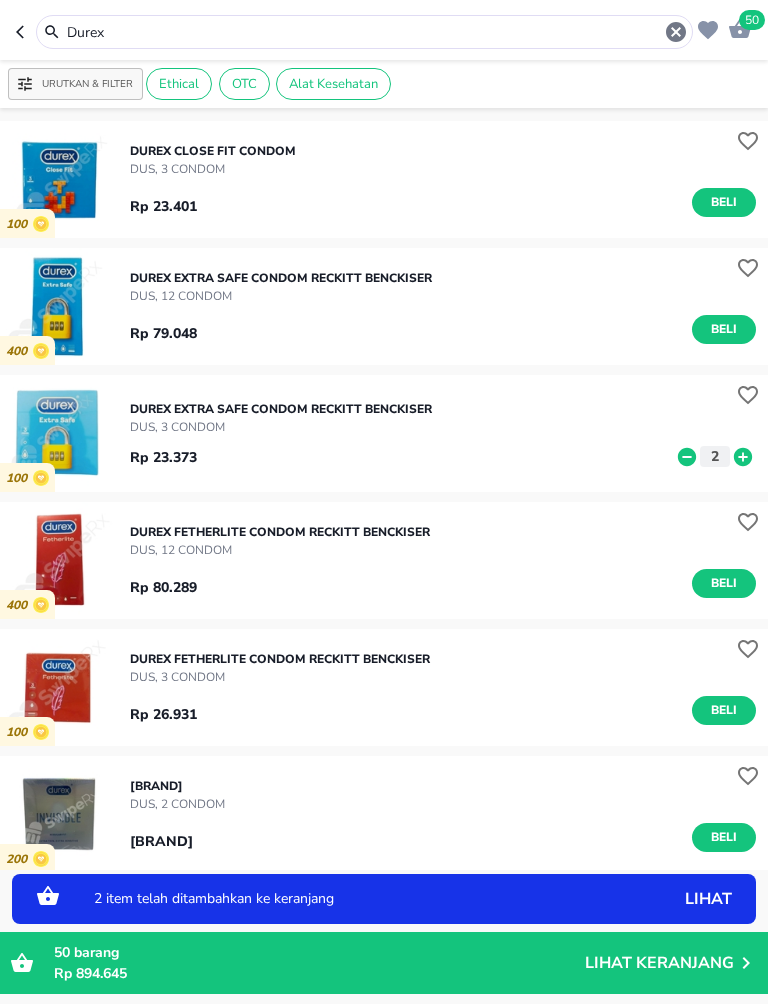 click 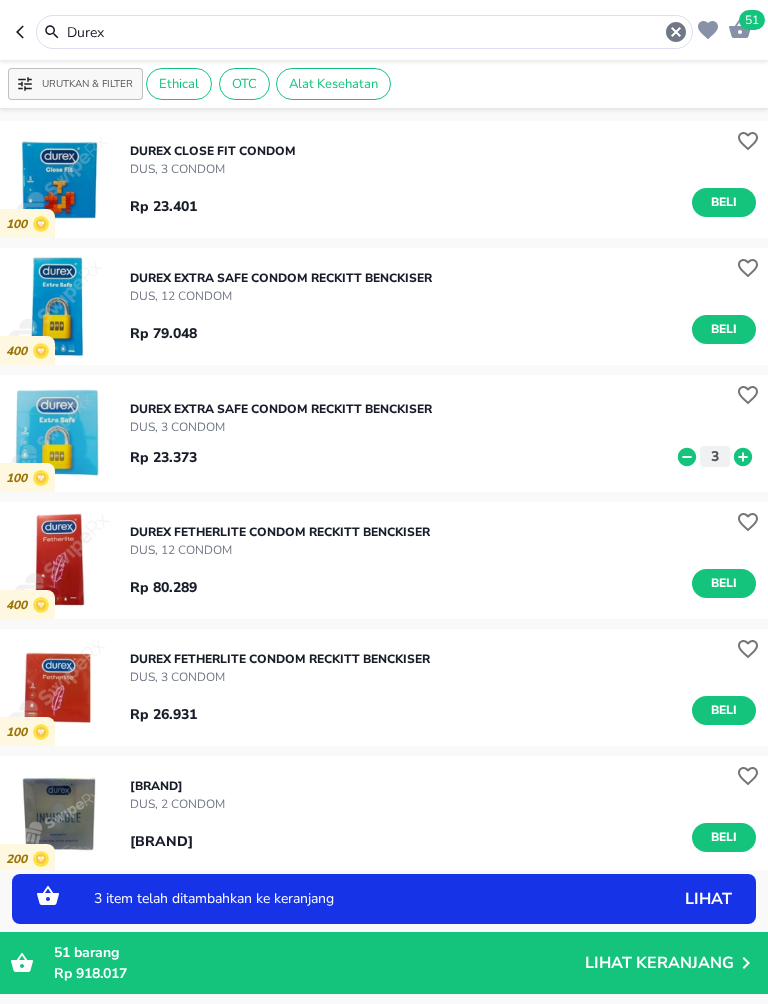 click 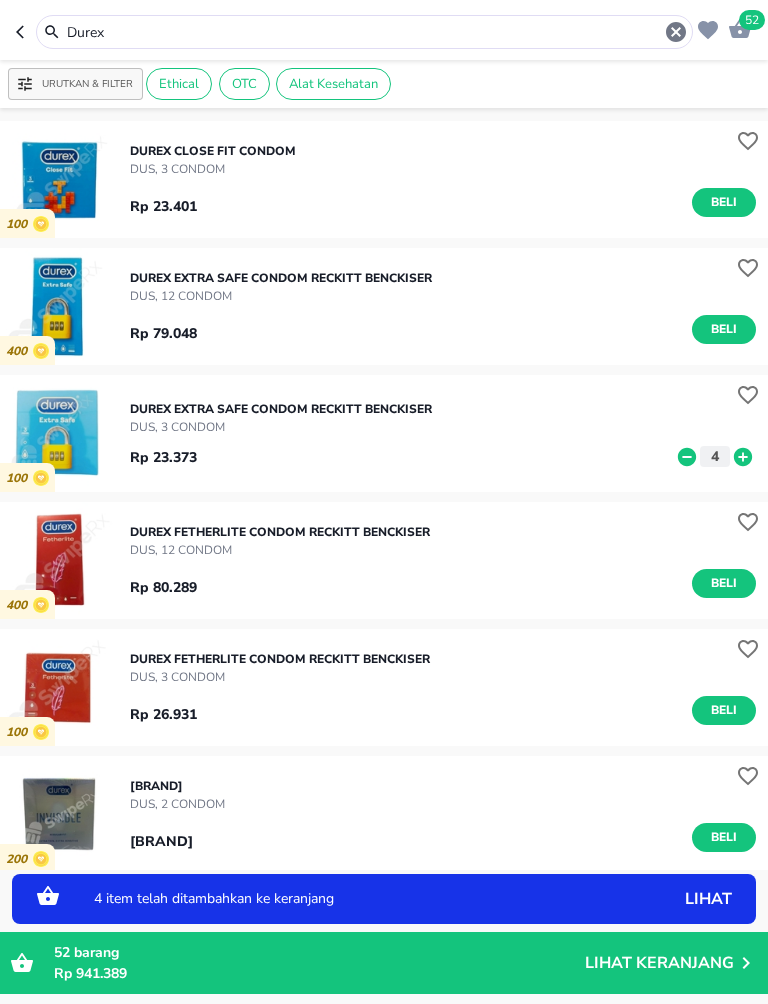 click 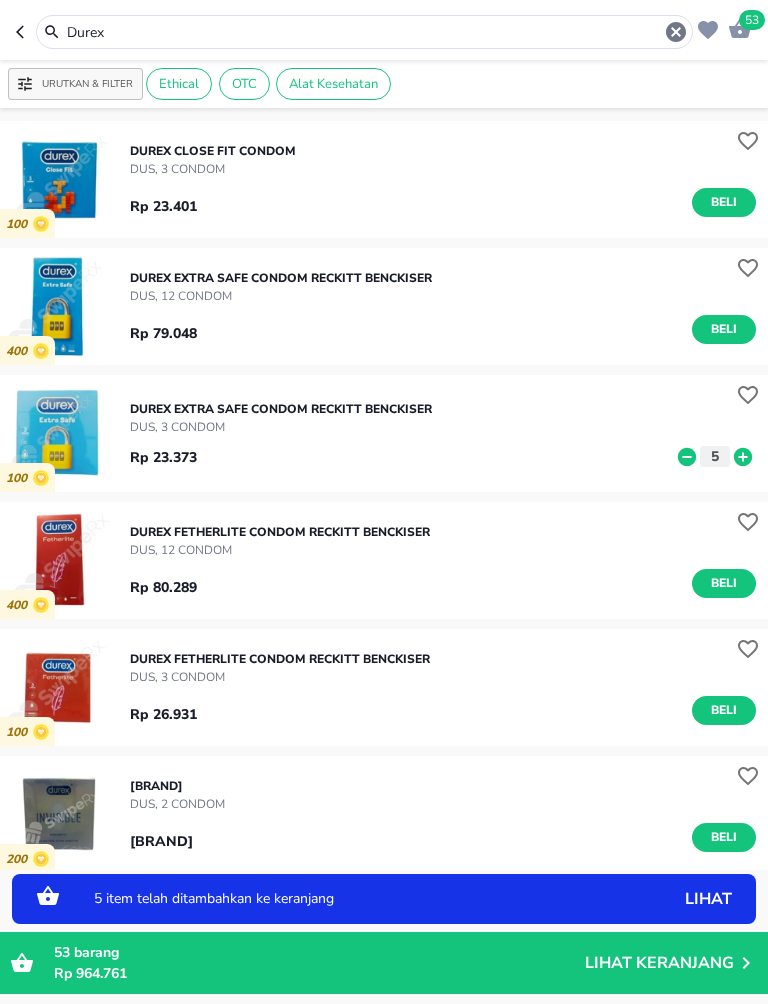 click 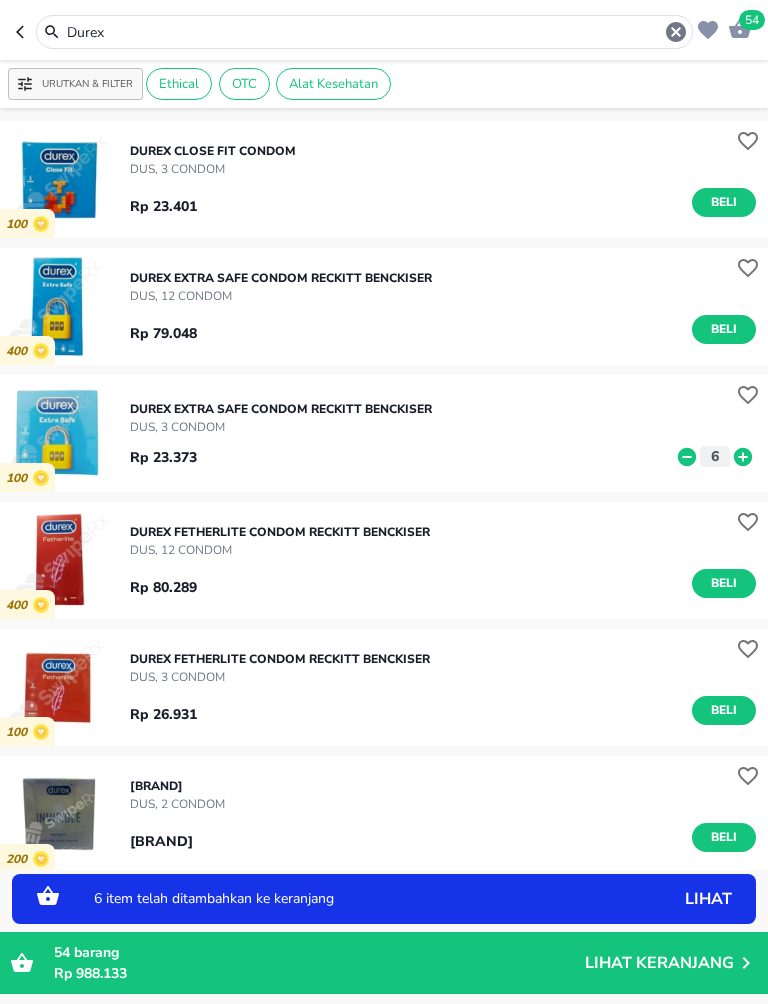 click 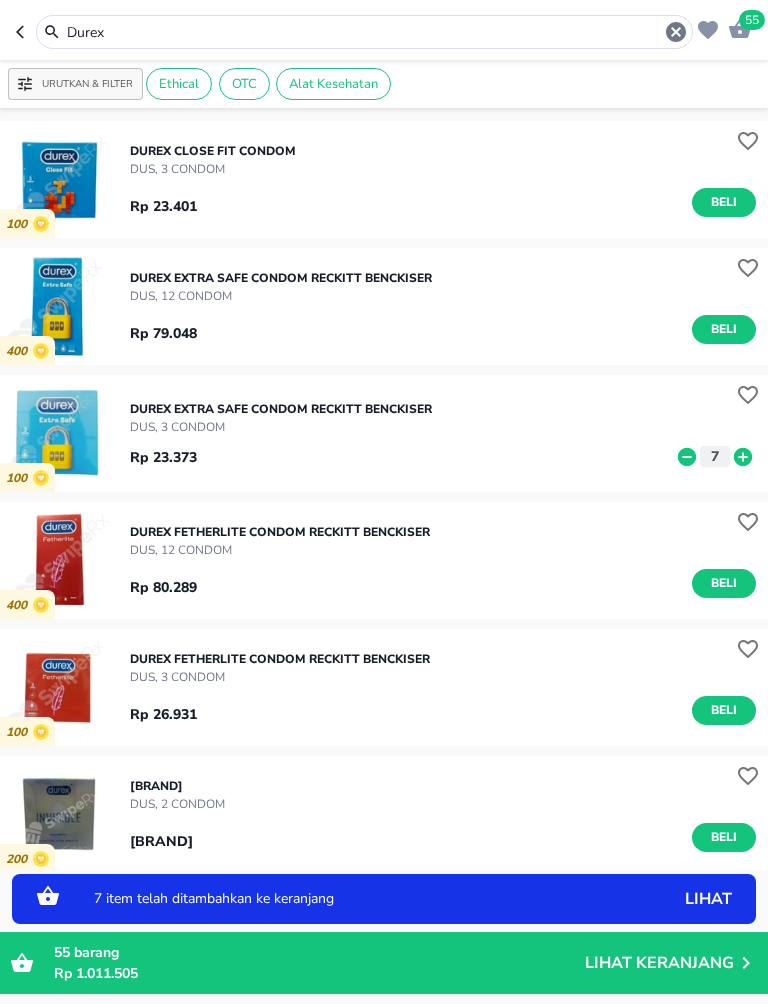 click 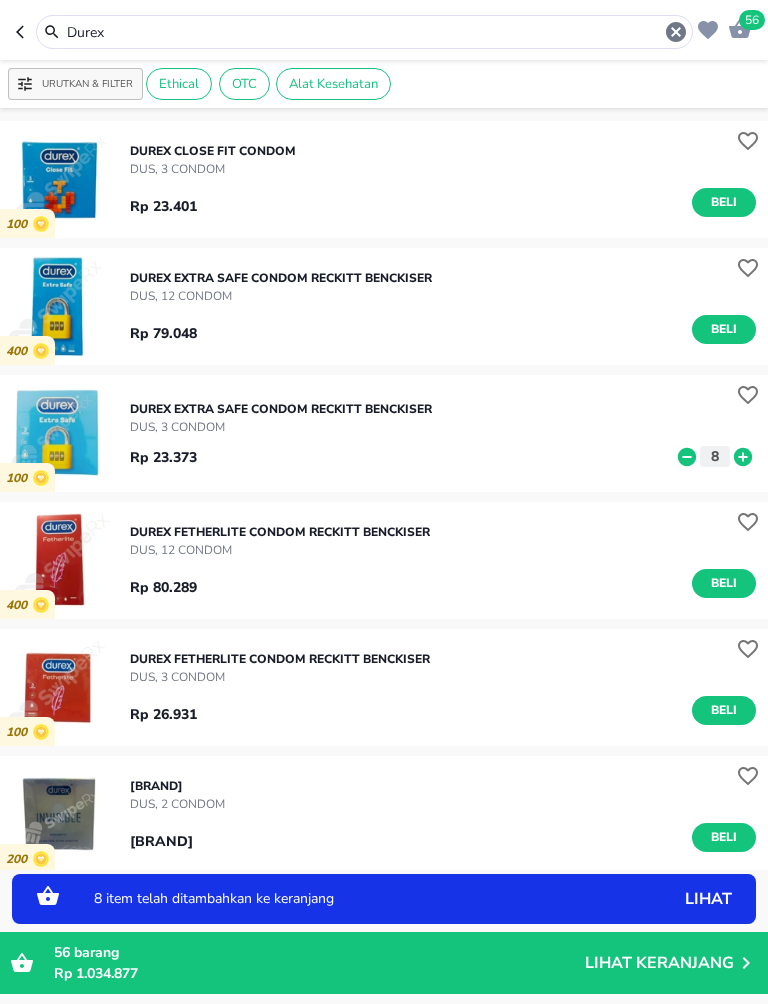 click 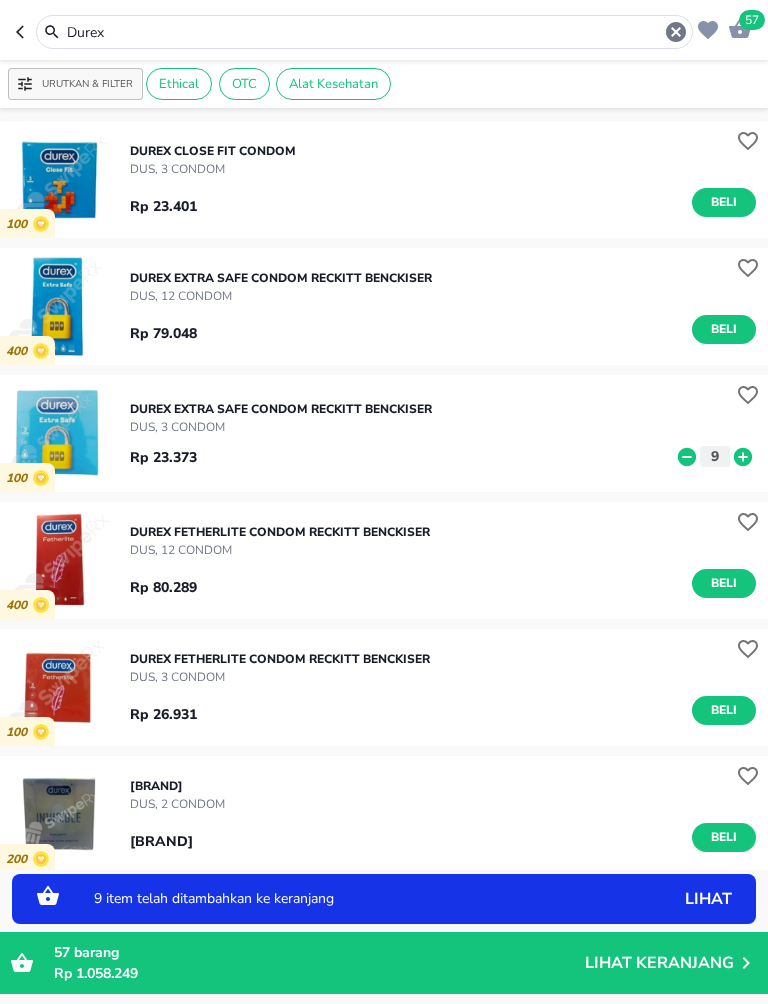 click 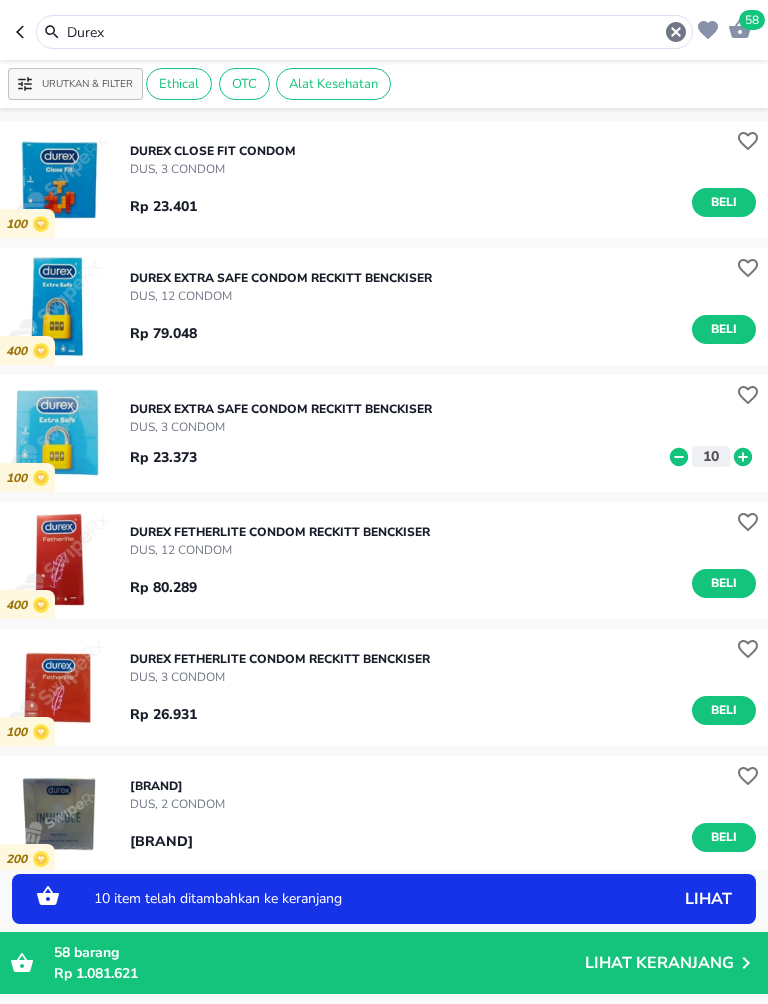 click 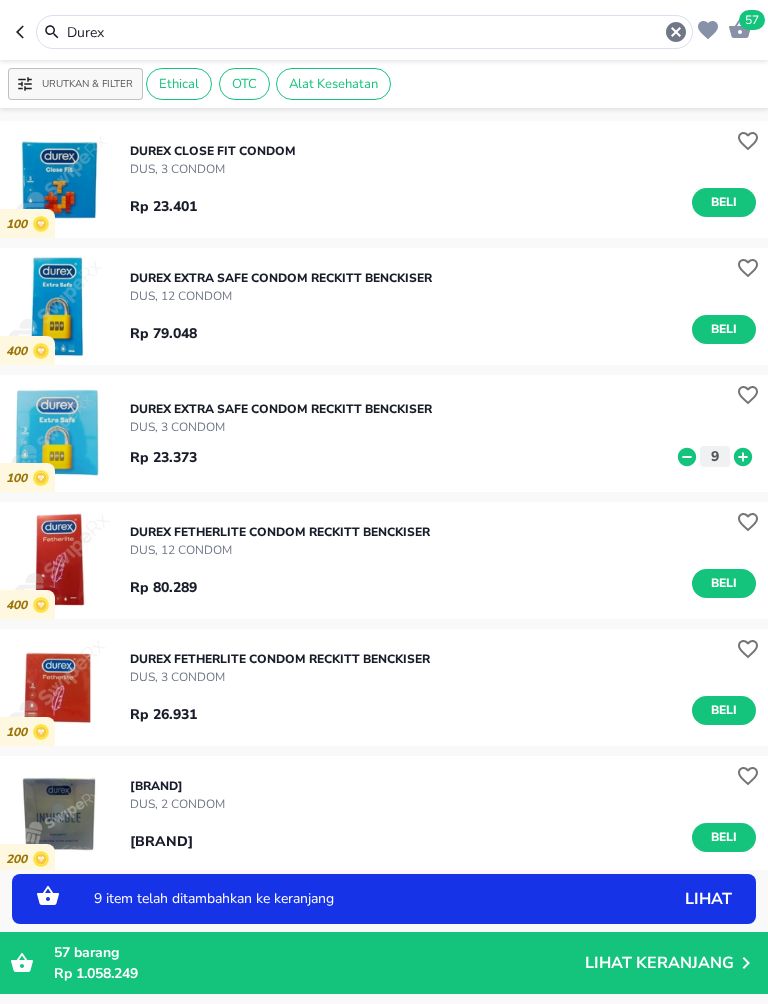 click 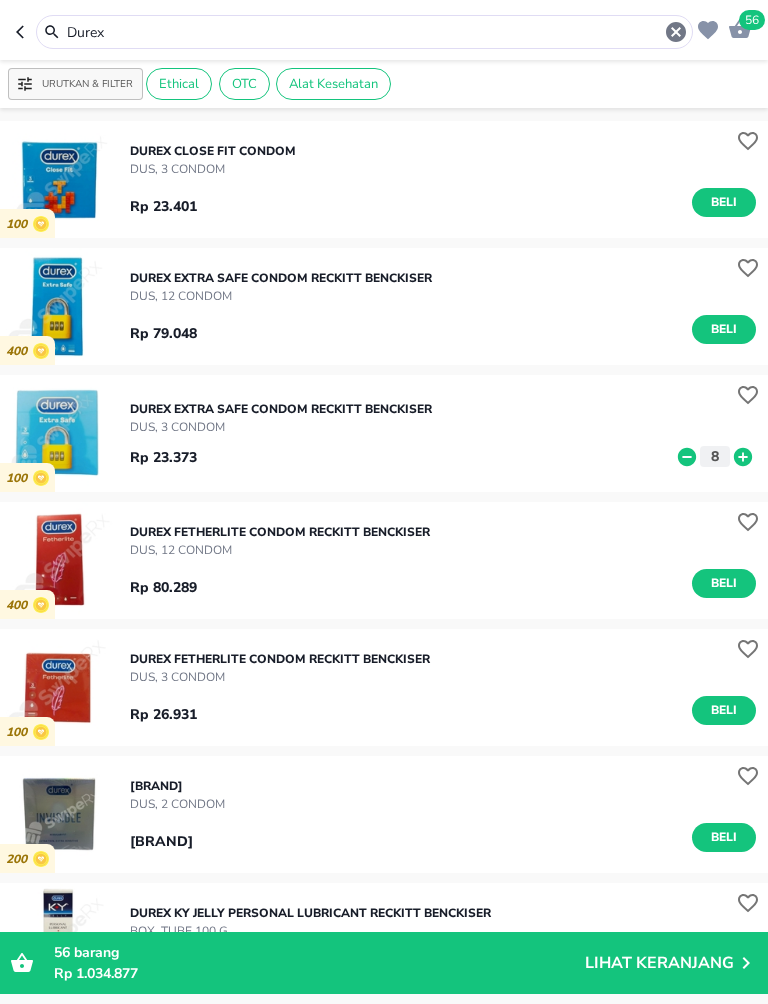click 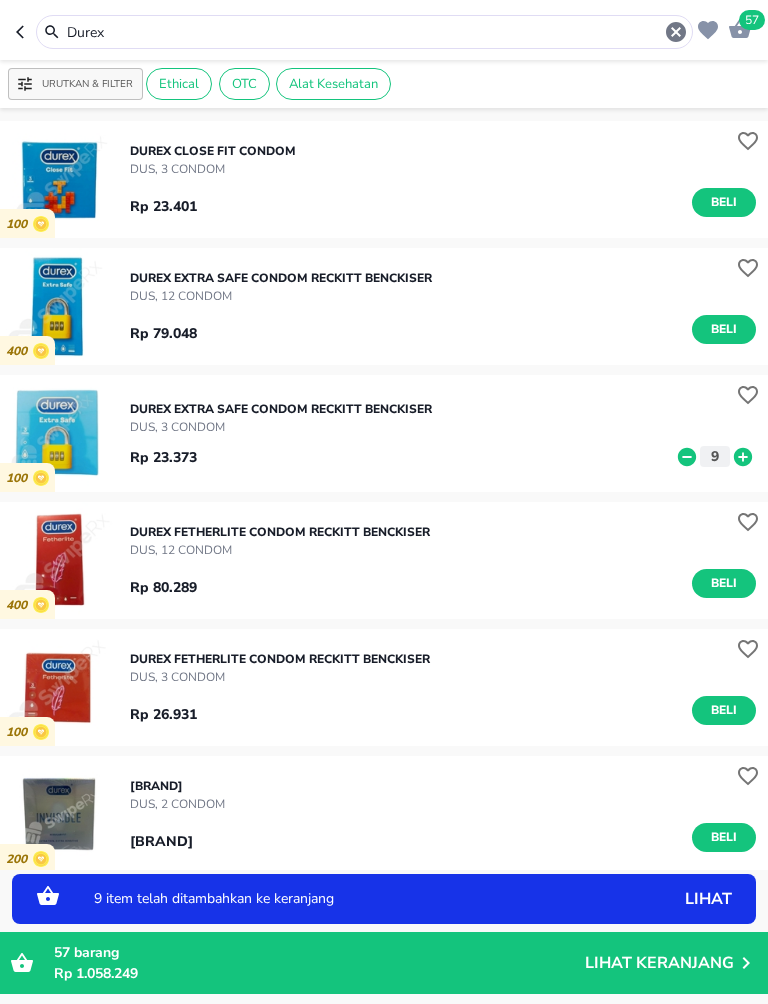 click 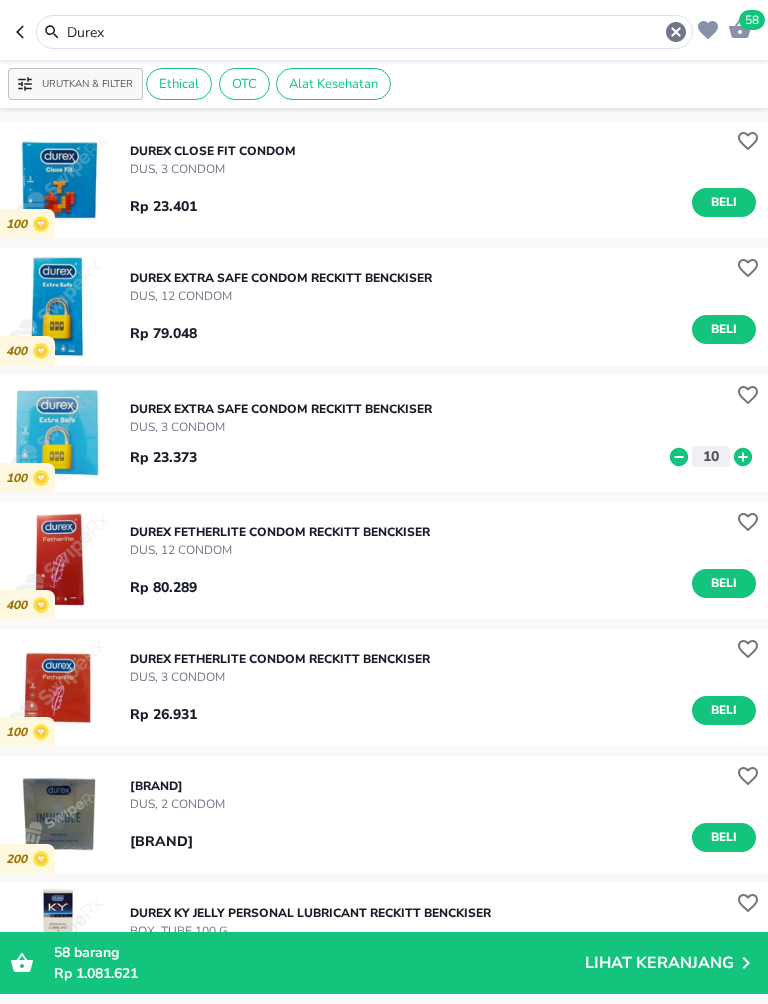 click on "Durex" at bounding box center (364, 32) 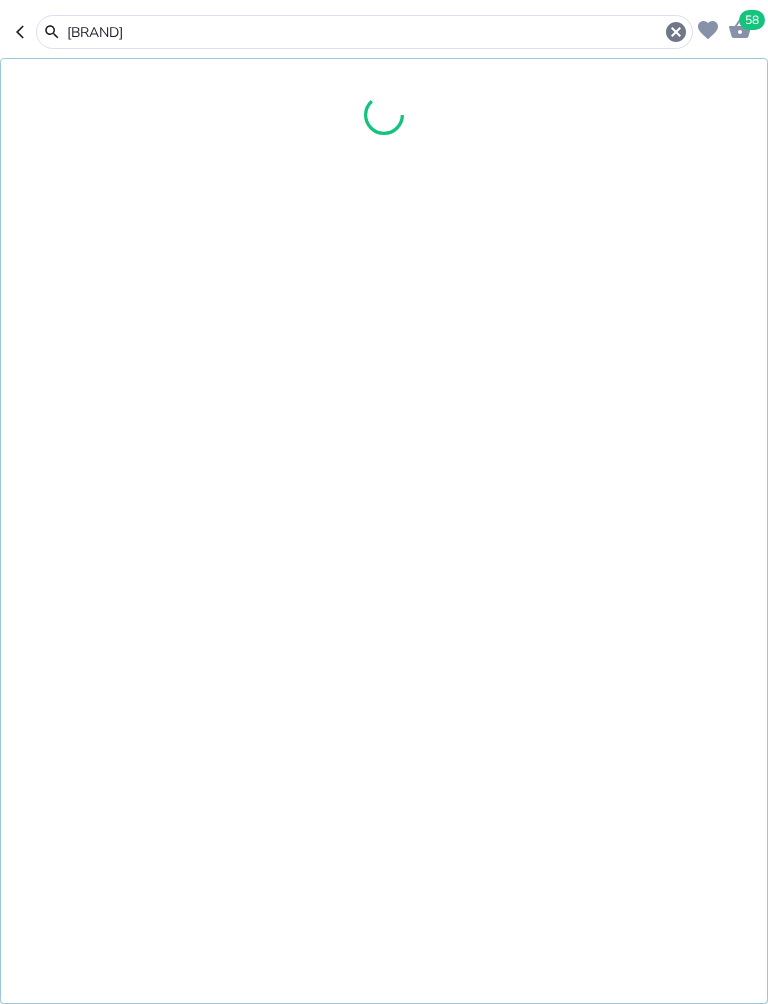 type on "D" 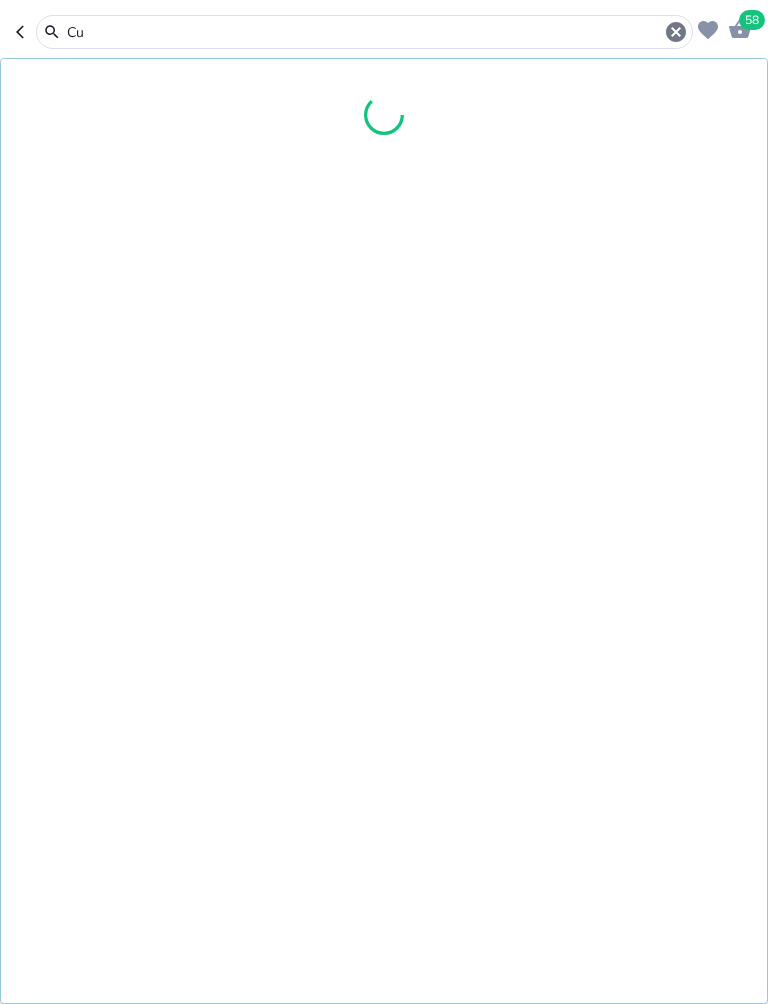 type on "C" 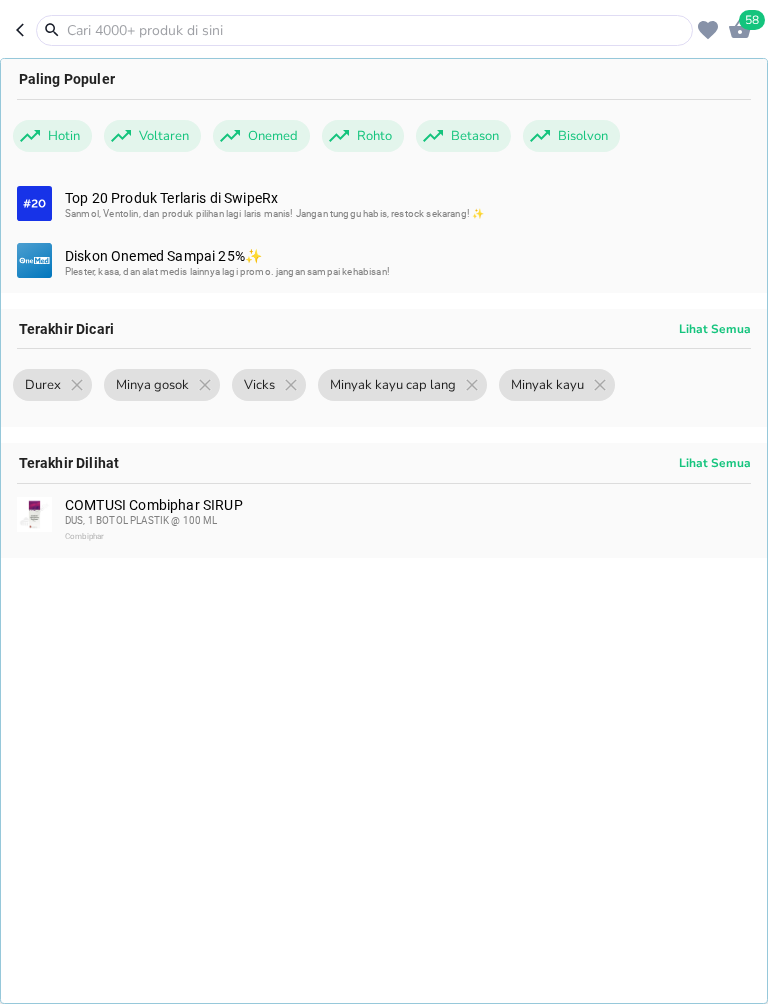 click at bounding box center (376, 30) 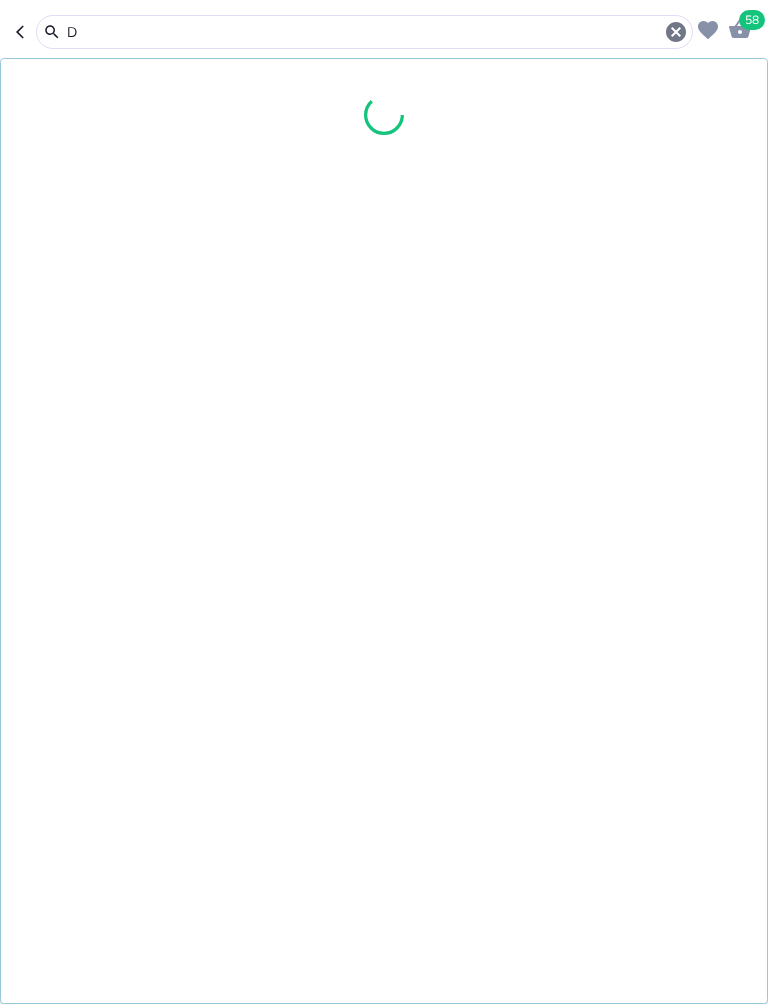 type on "D" 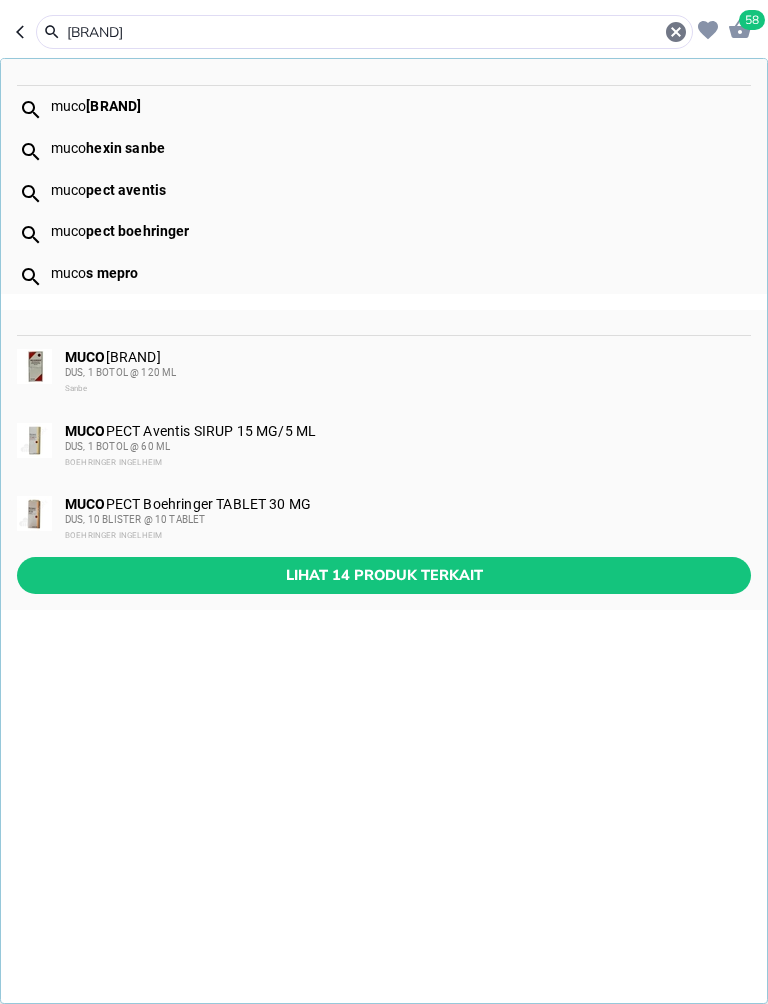 type on "[BRAND]" 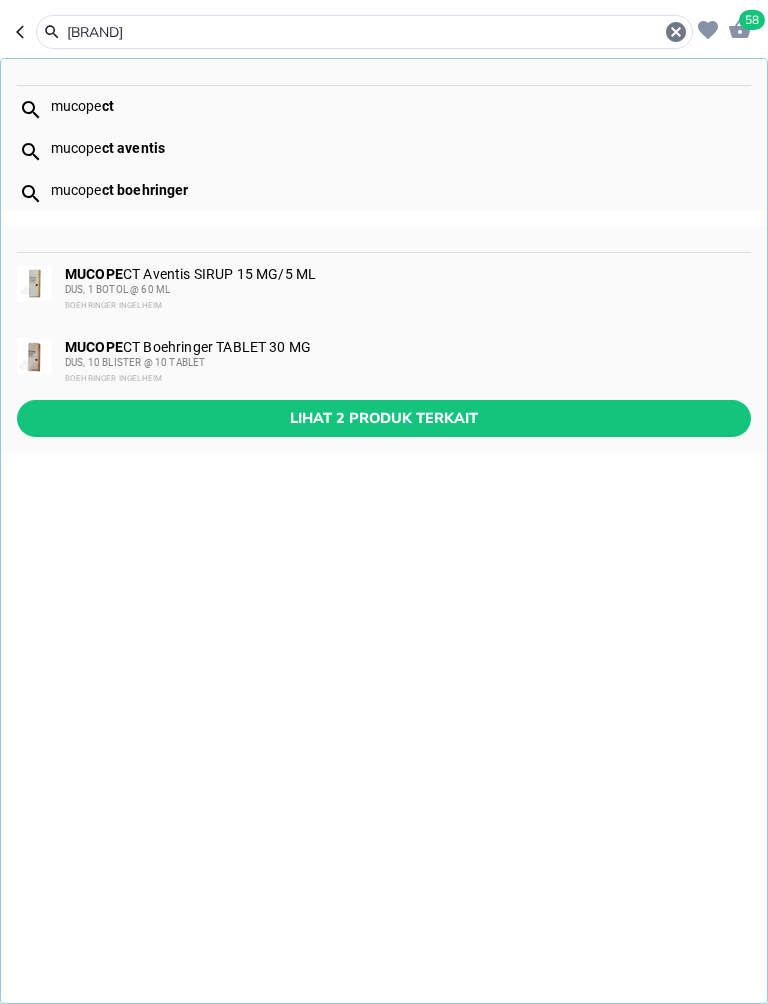 click on "DUS, 1 BOTOL @ 60 ML" at bounding box center [407, 290] 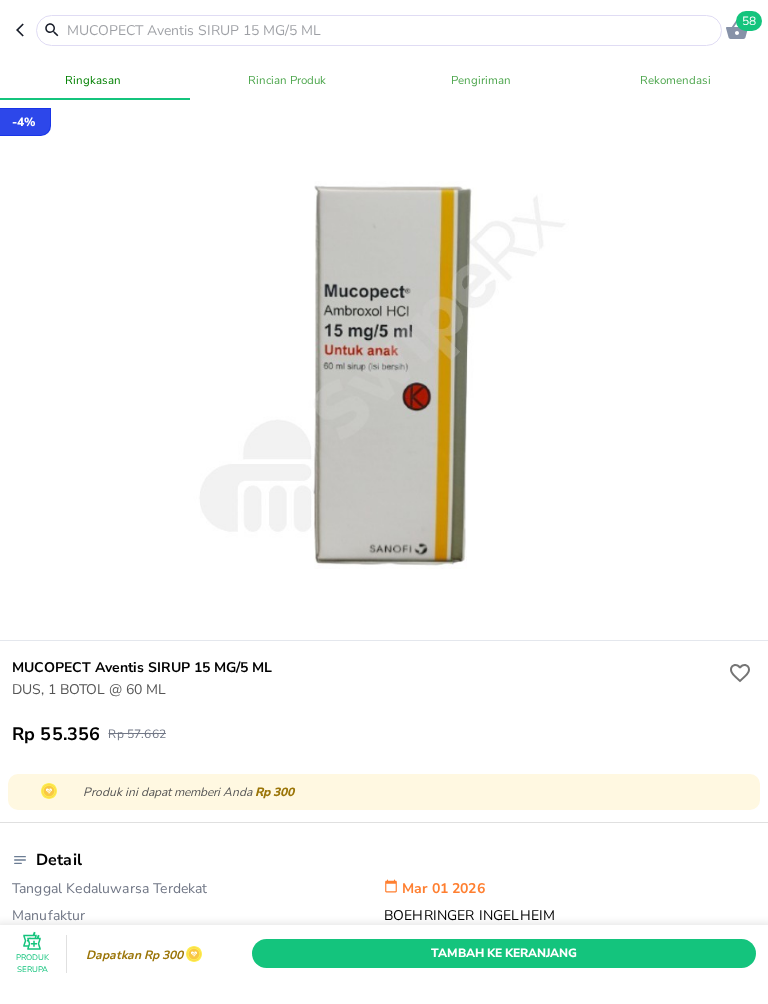 click on "Tambah Ke Keranjang" at bounding box center [504, 953] 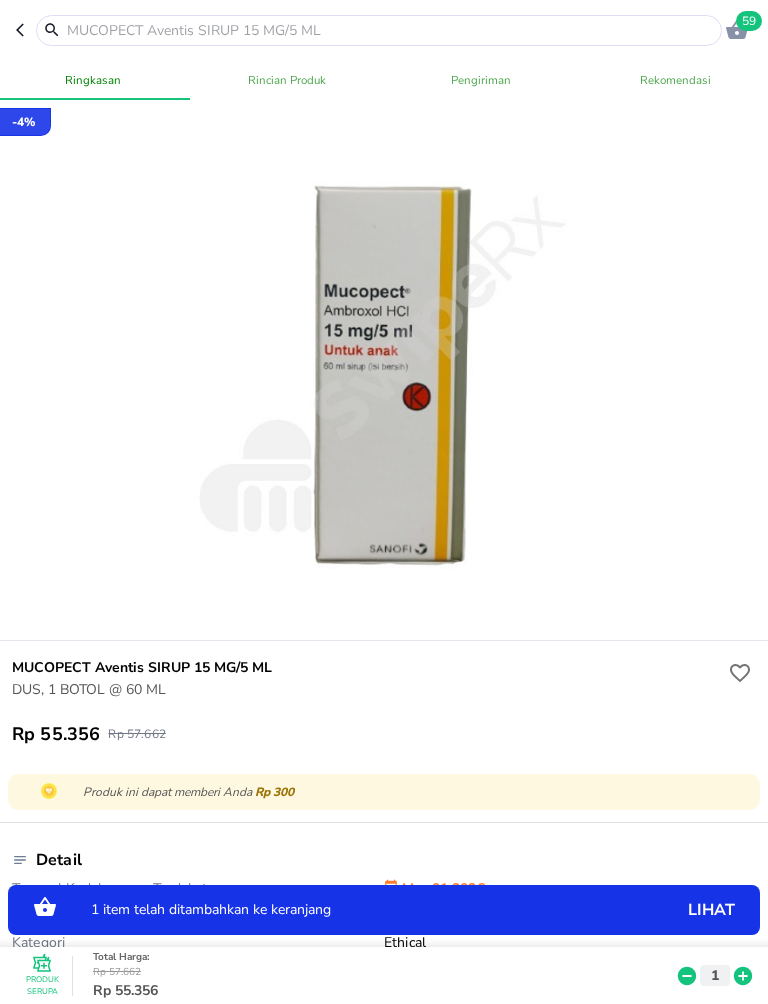 click 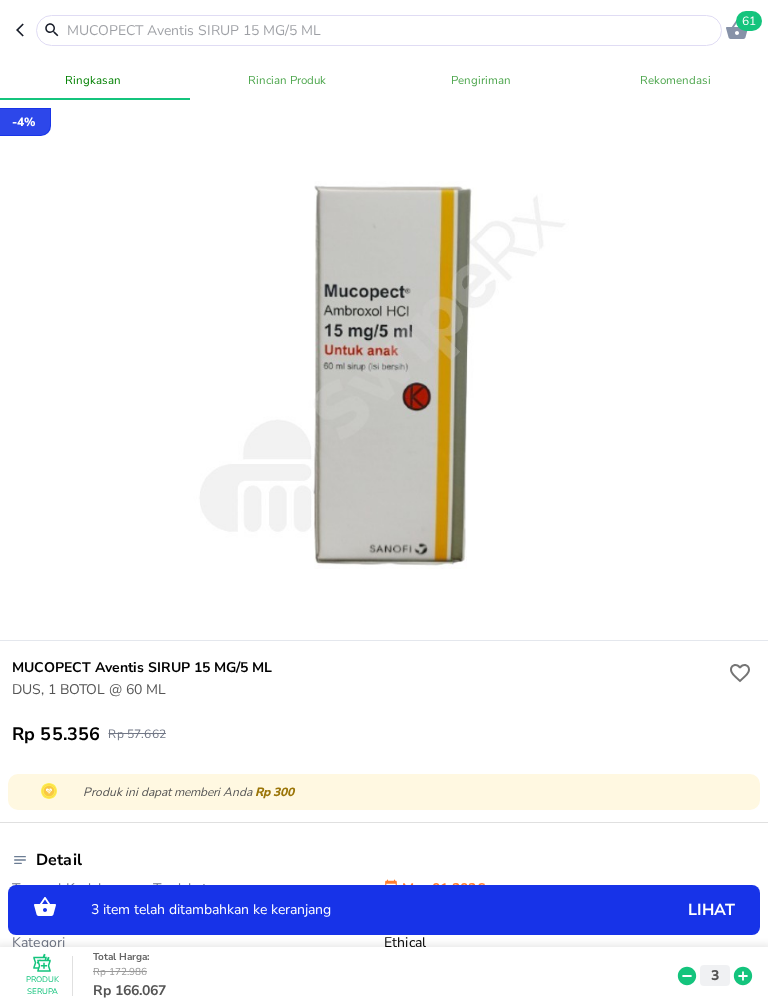 click on "Produk Serupa Total Harga : Rp 172.986 Rp 166.067 3" at bounding box center [389, 976] 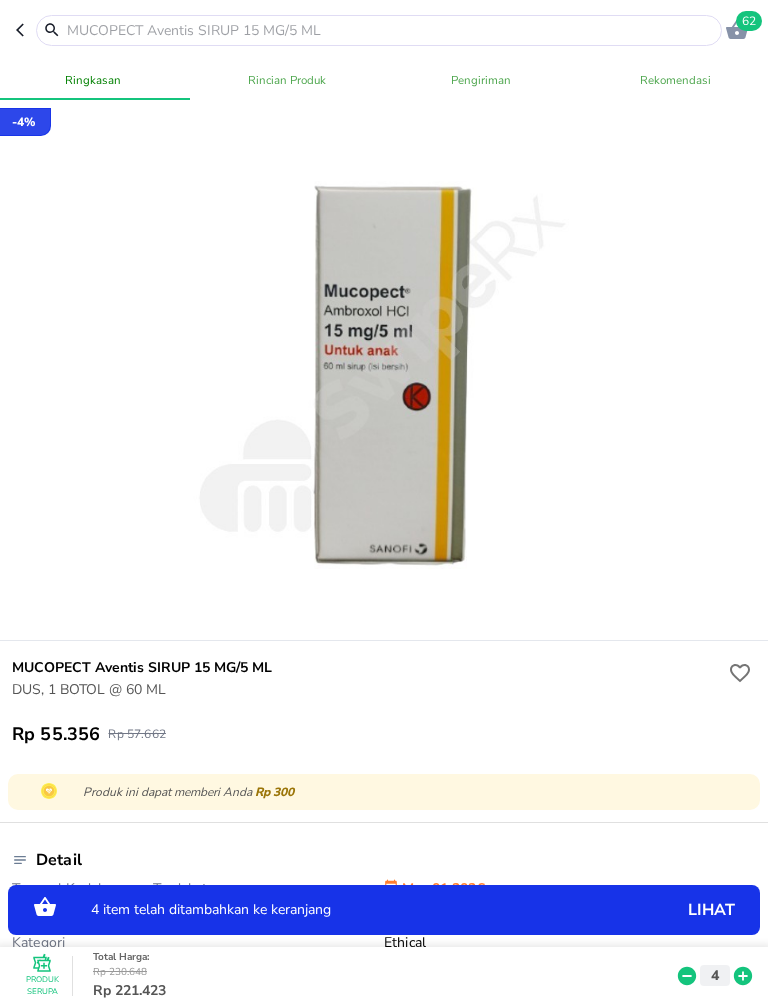 click 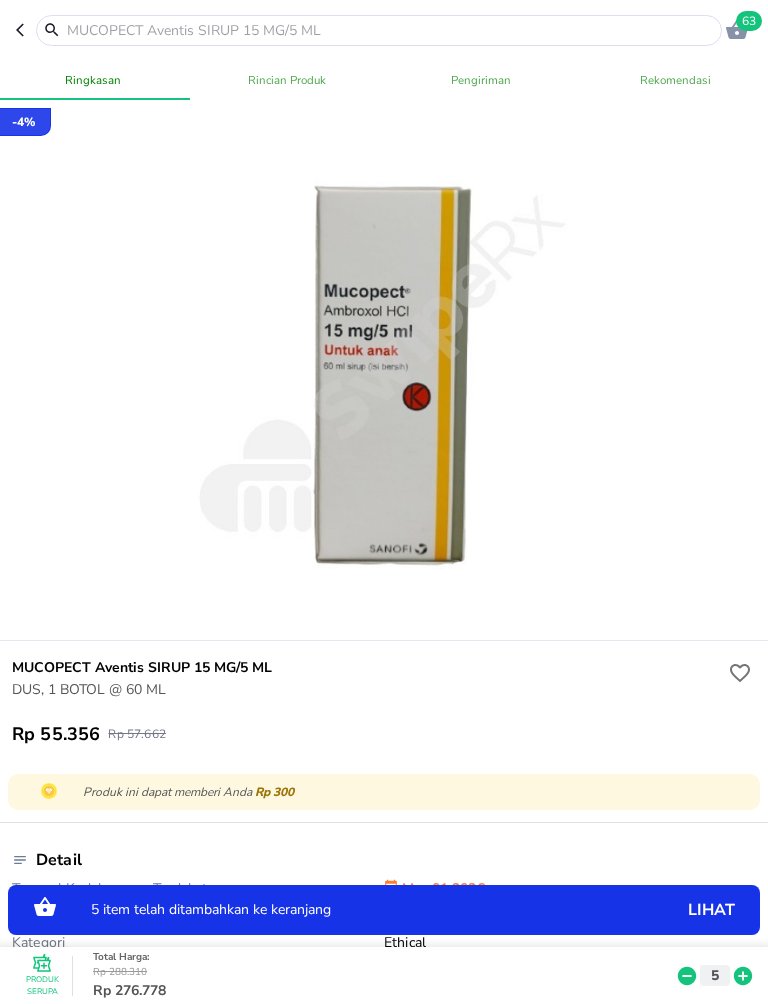 click 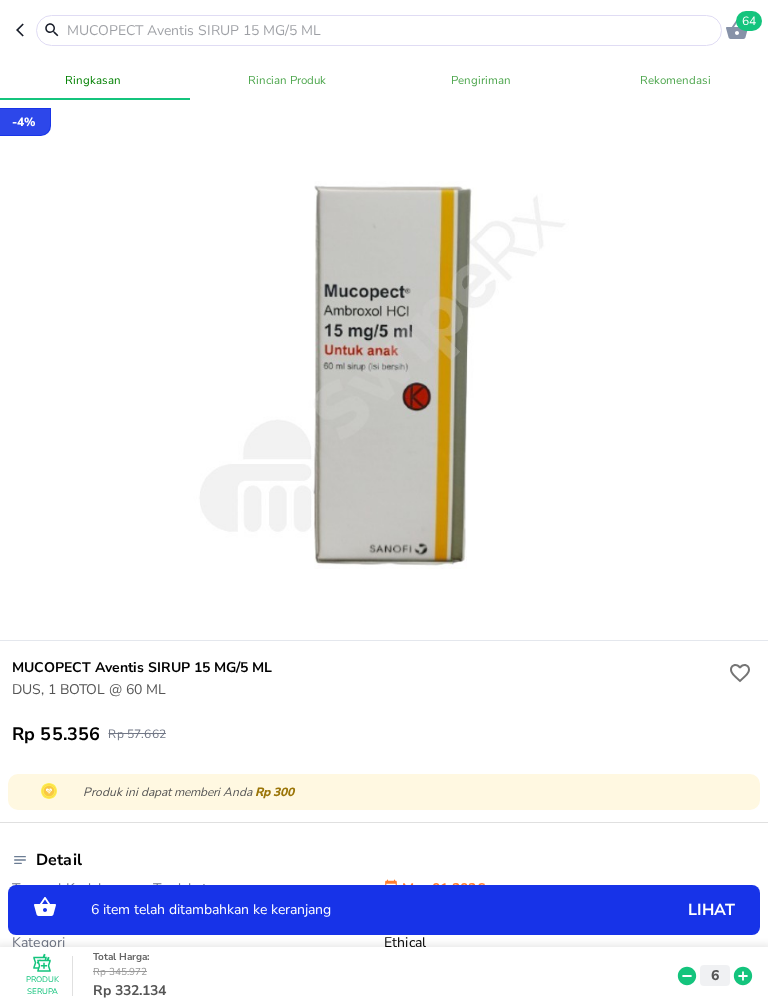 click 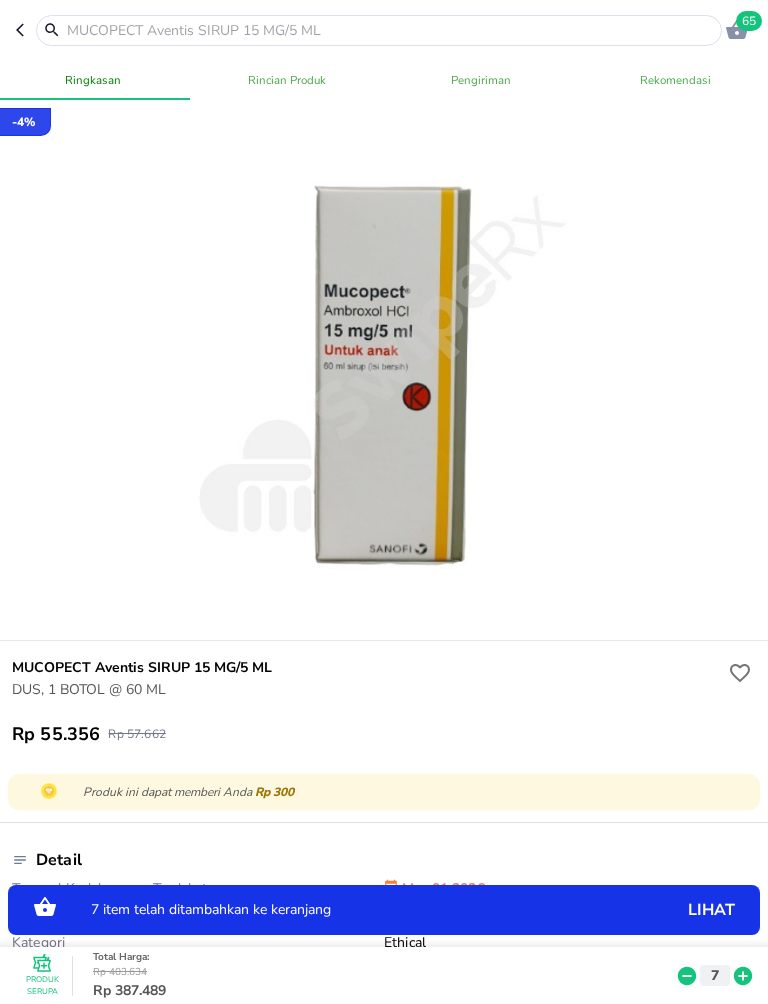 click 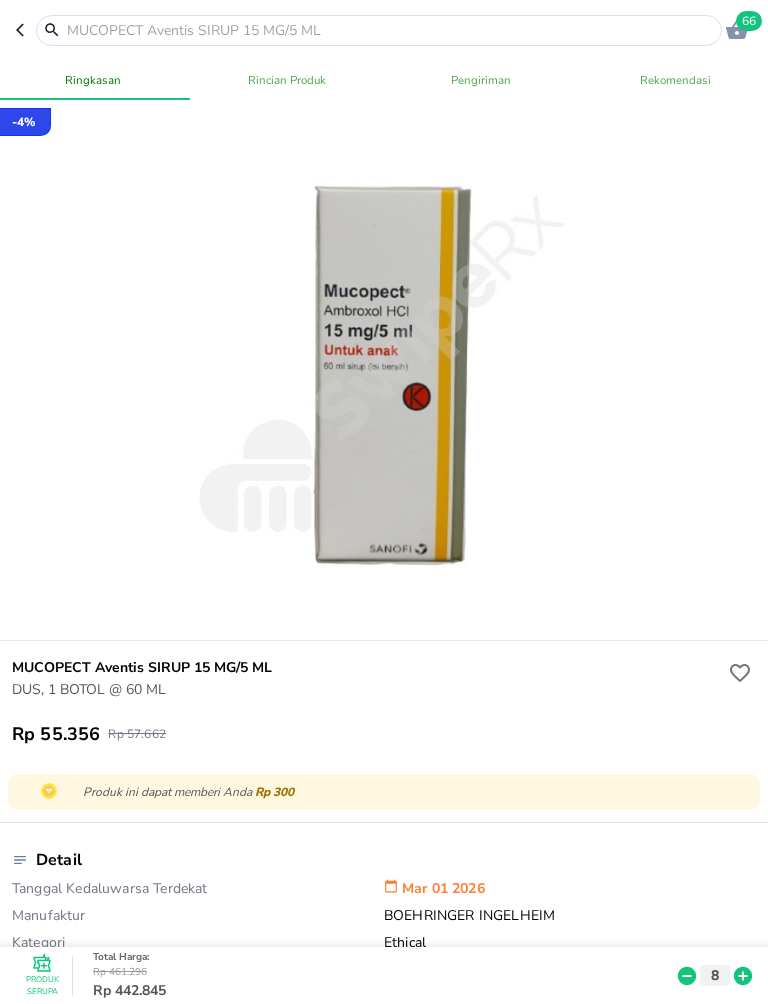 click at bounding box center (391, 30) 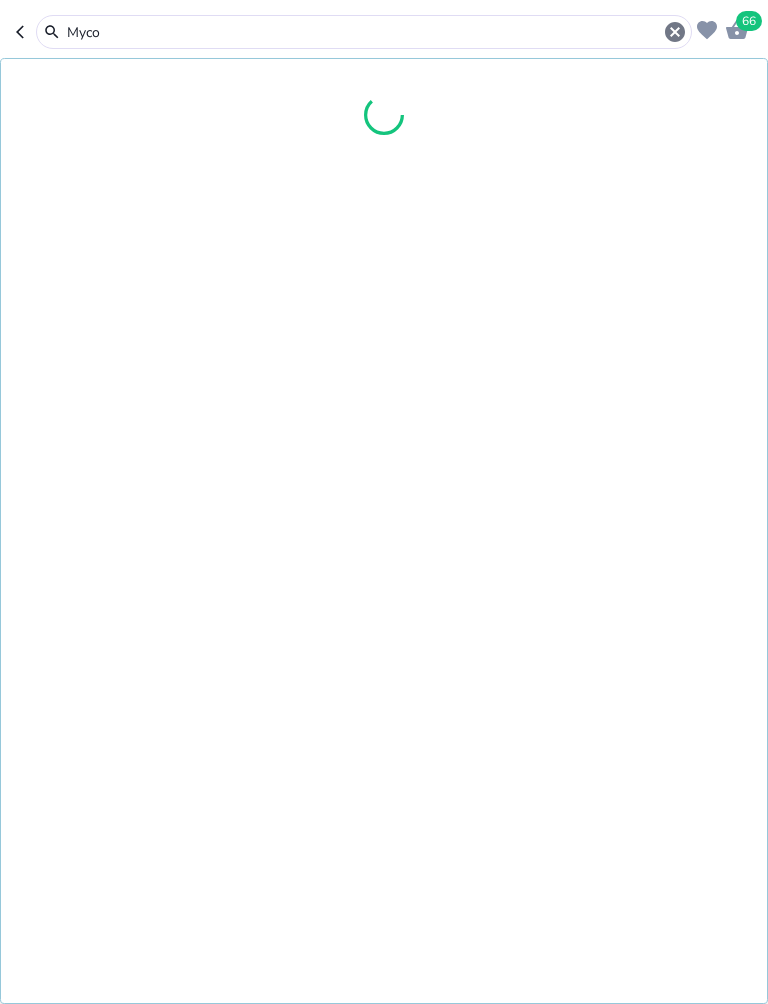 type on "Mycor" 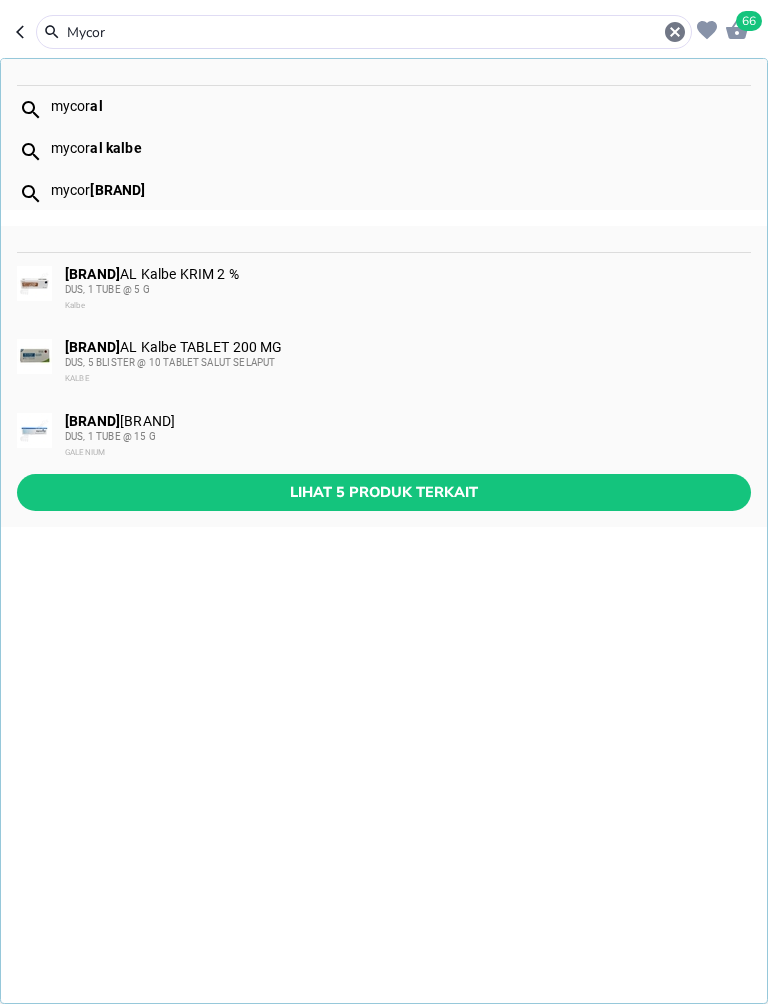 click on "Lihat 5 produk terkait" at bounding box center [384, 492] 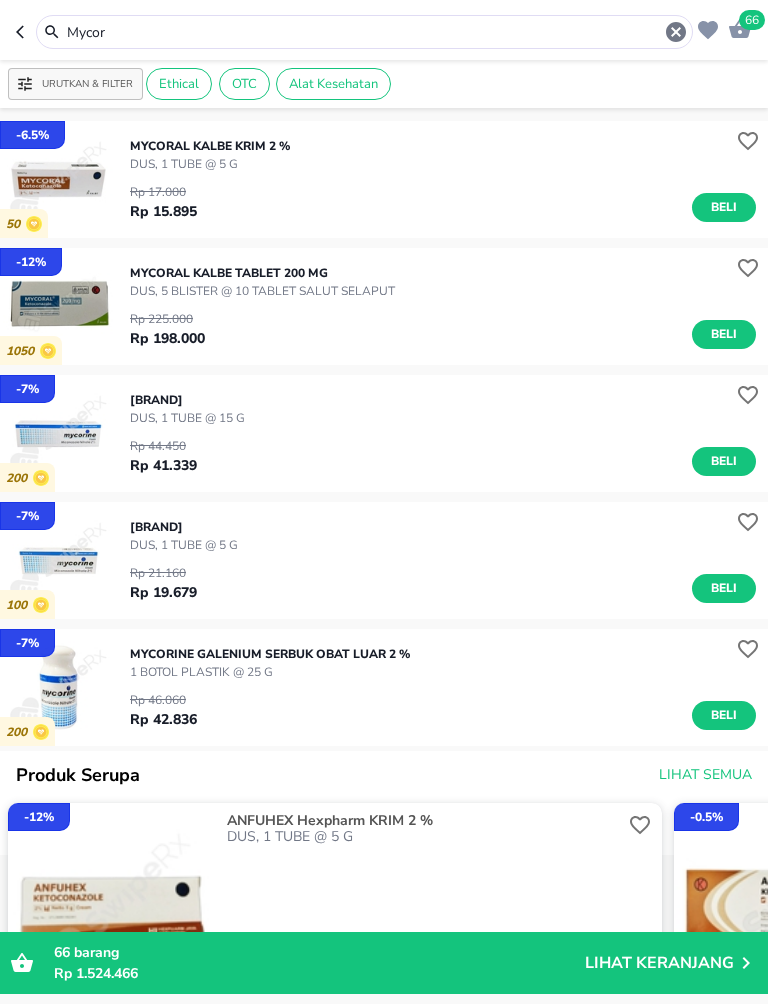 click on "Beli" at bounding box center [724, 207] 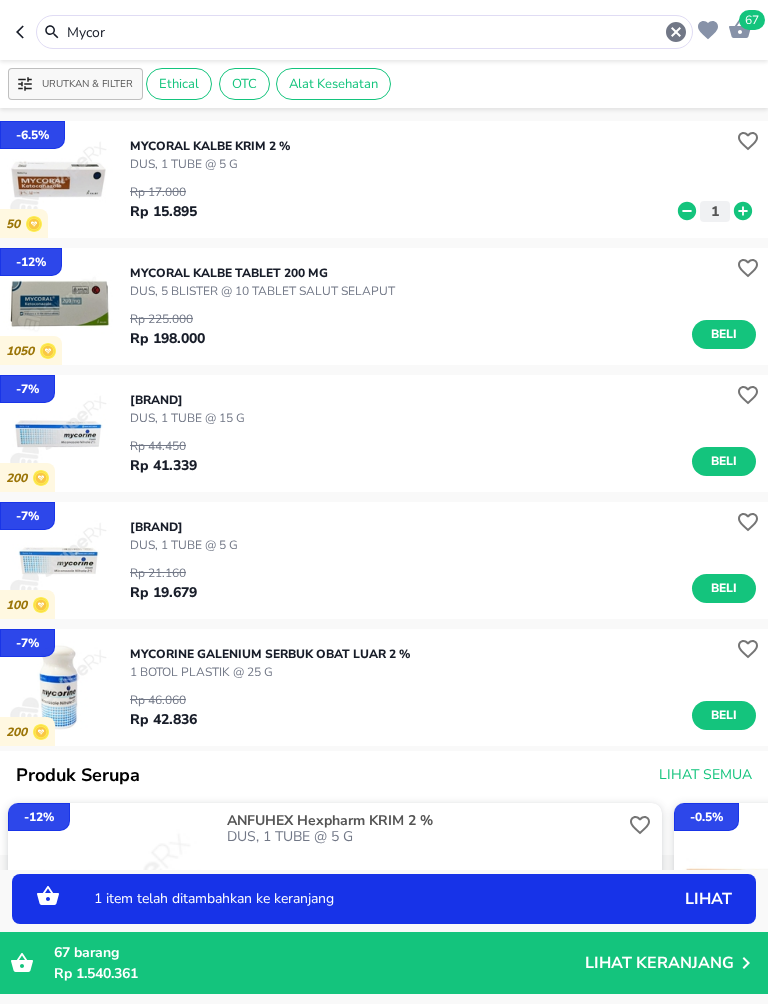 click 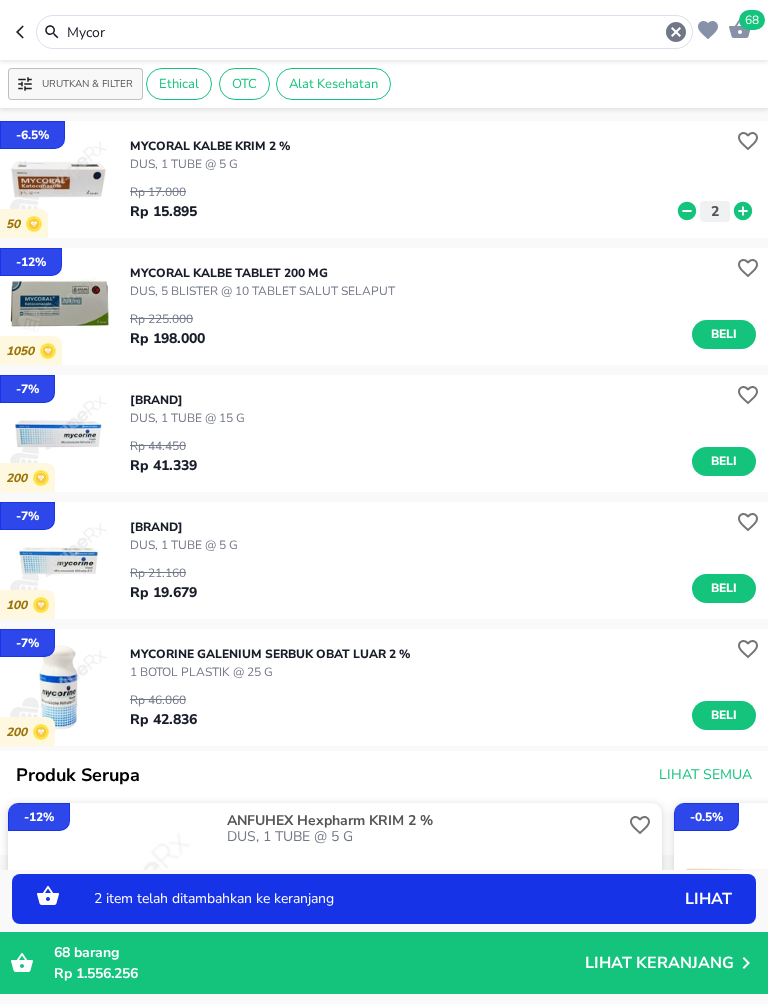 click 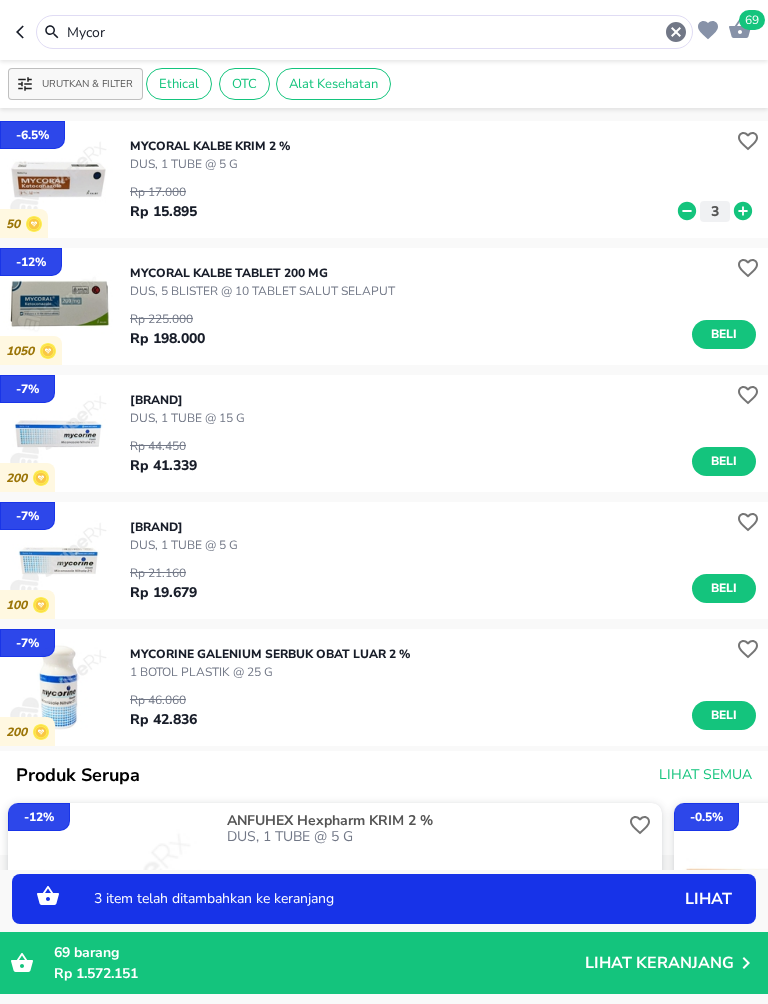click 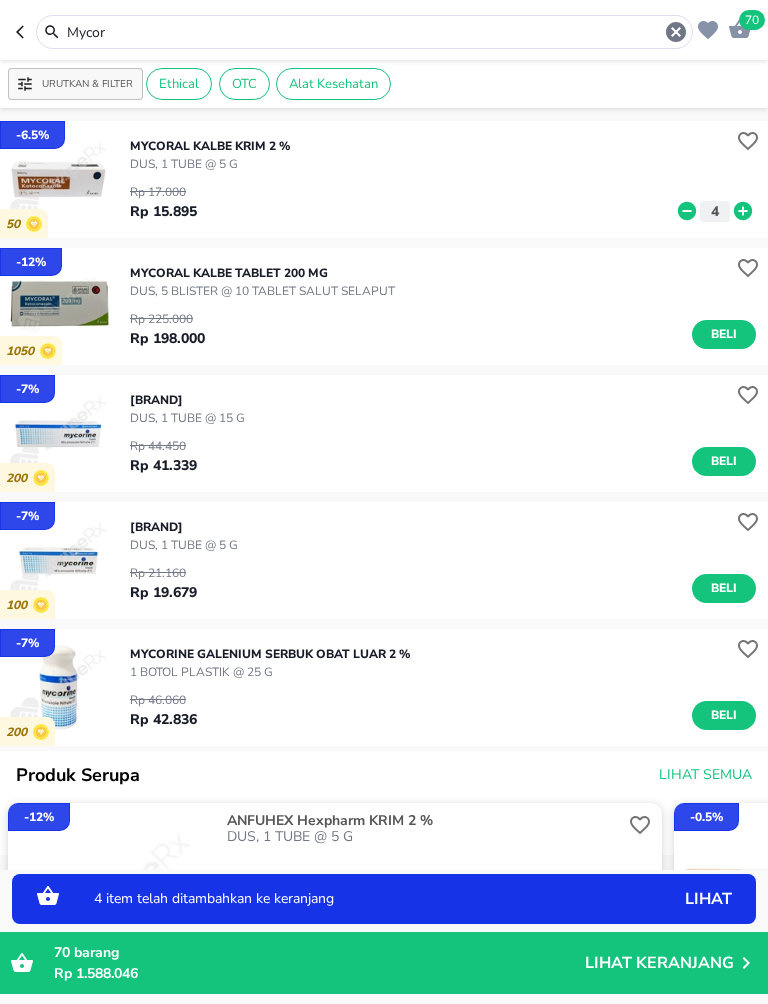 click 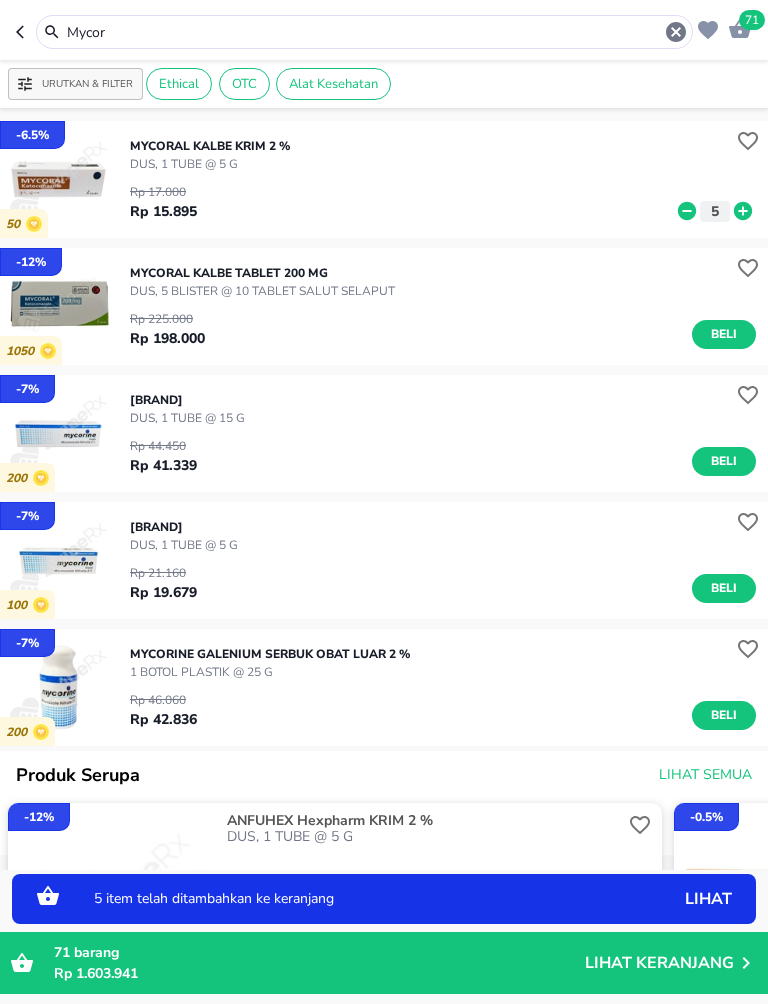 click 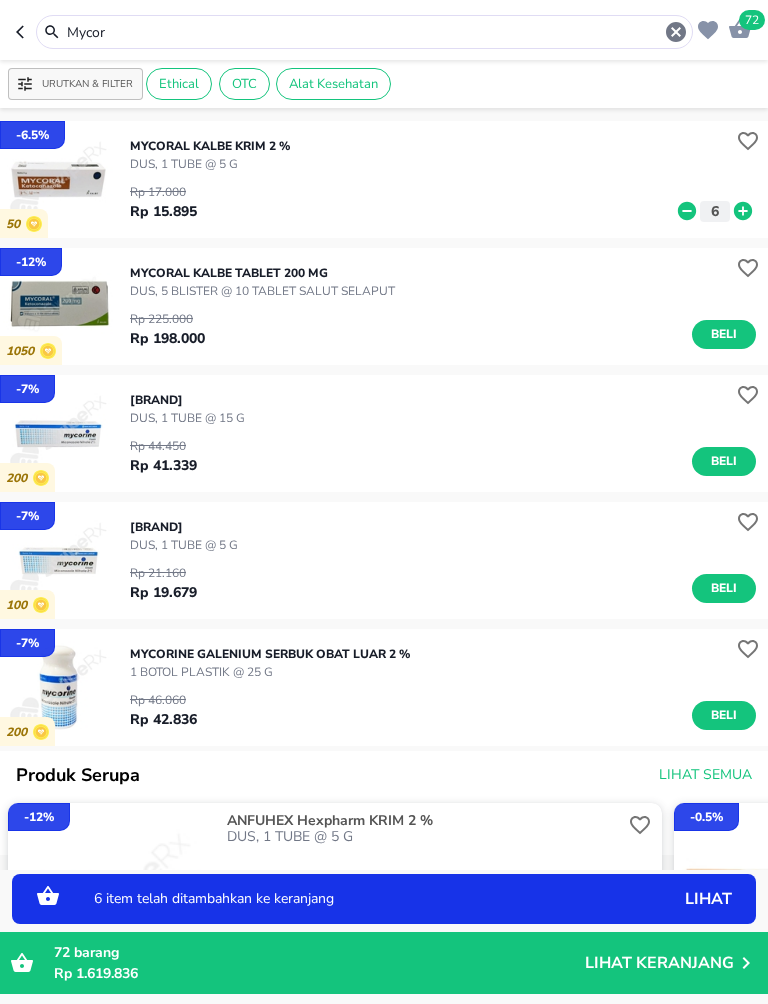 click 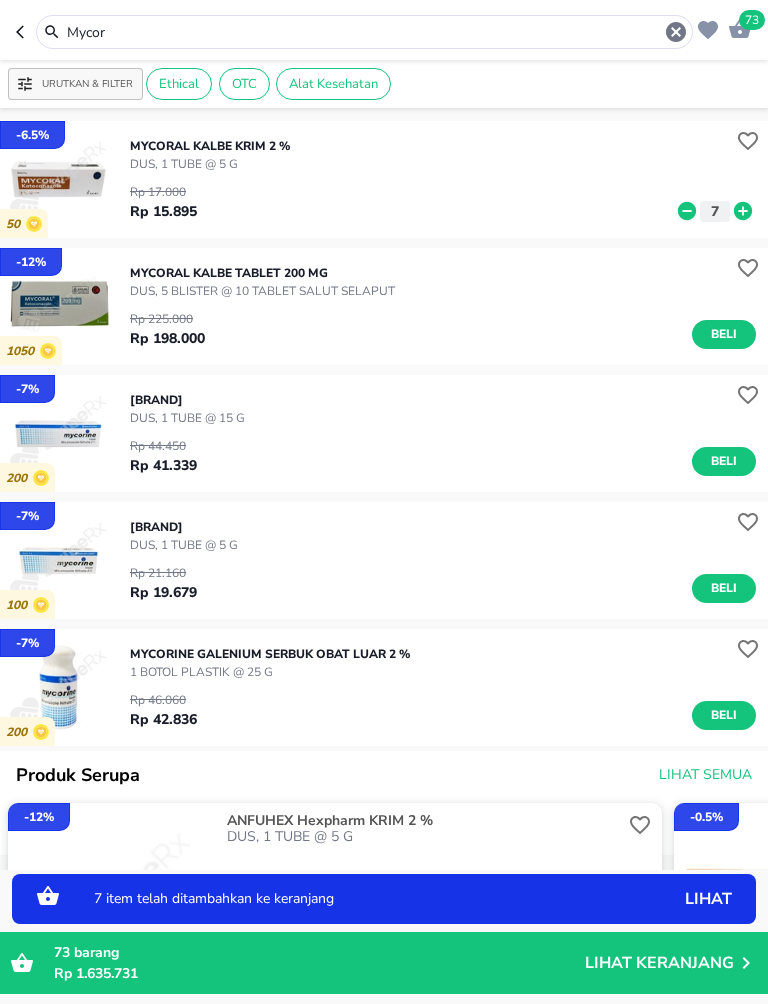 click 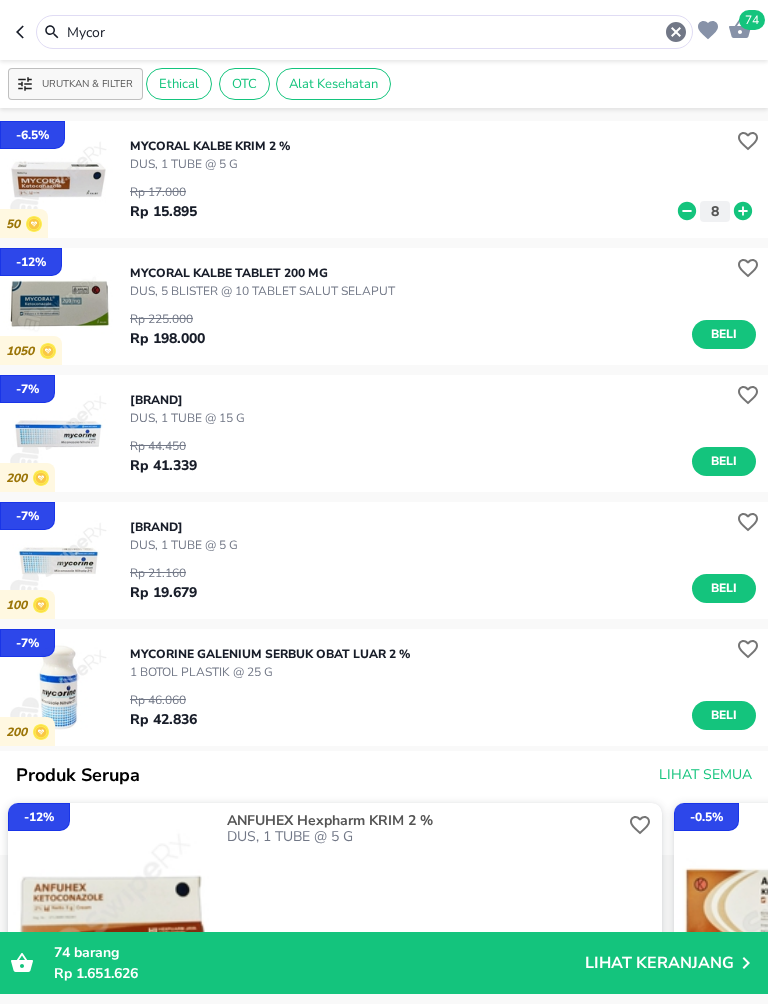 click on "Mycor" at bounding box center [364, 32] 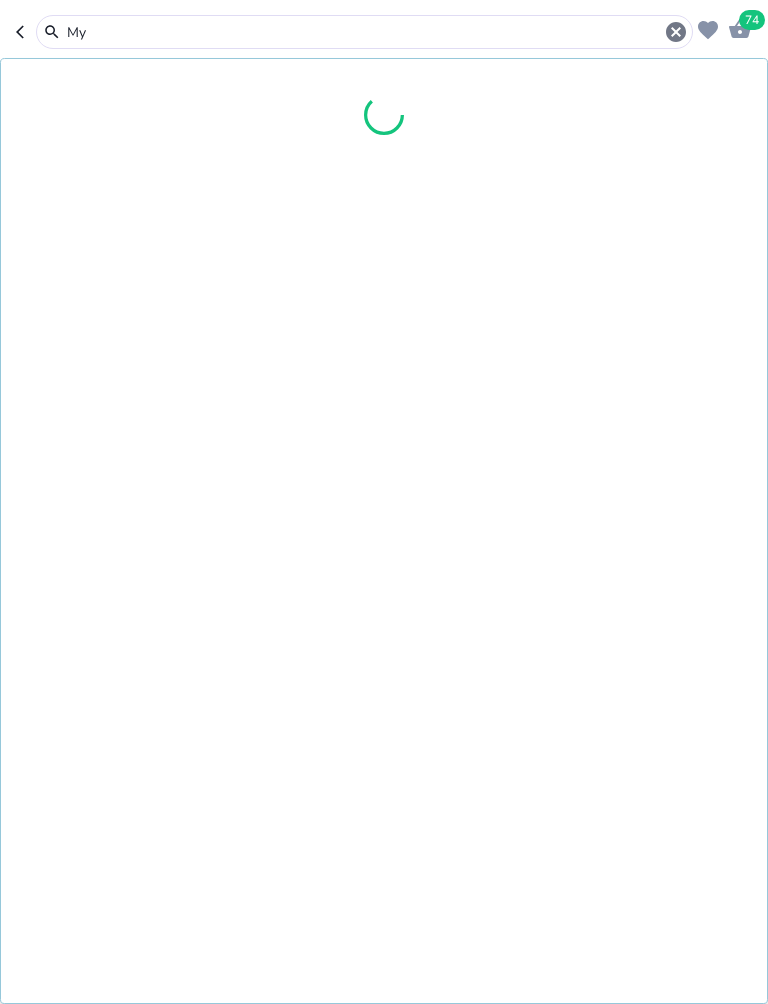 type on "M" 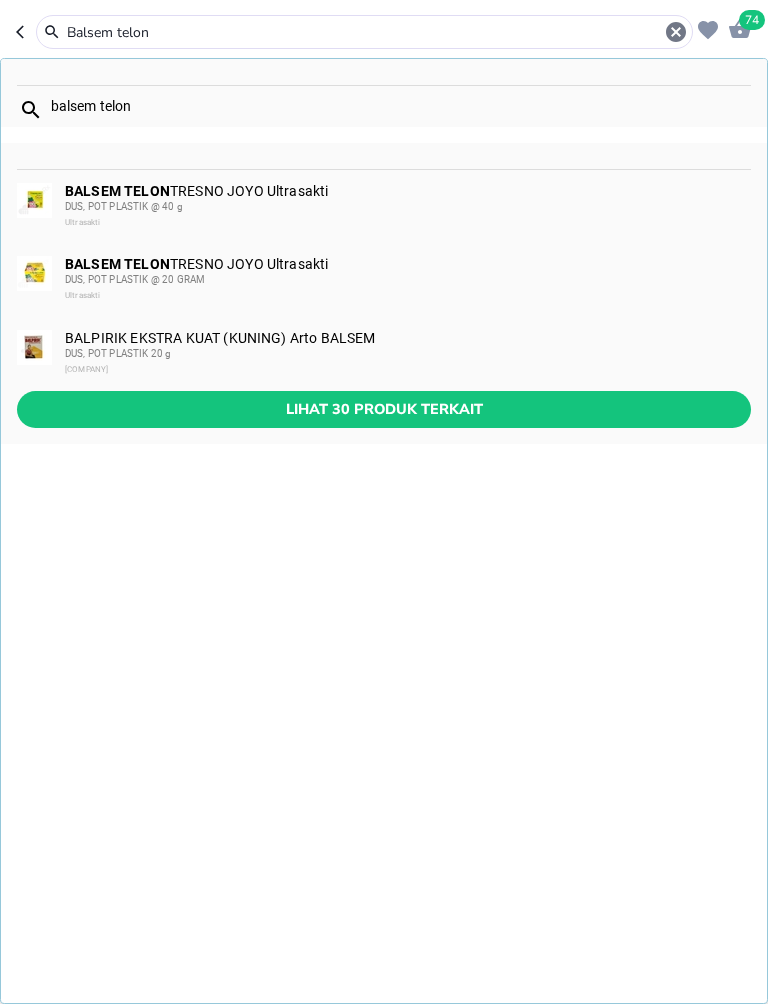 type on "Balsem telon" 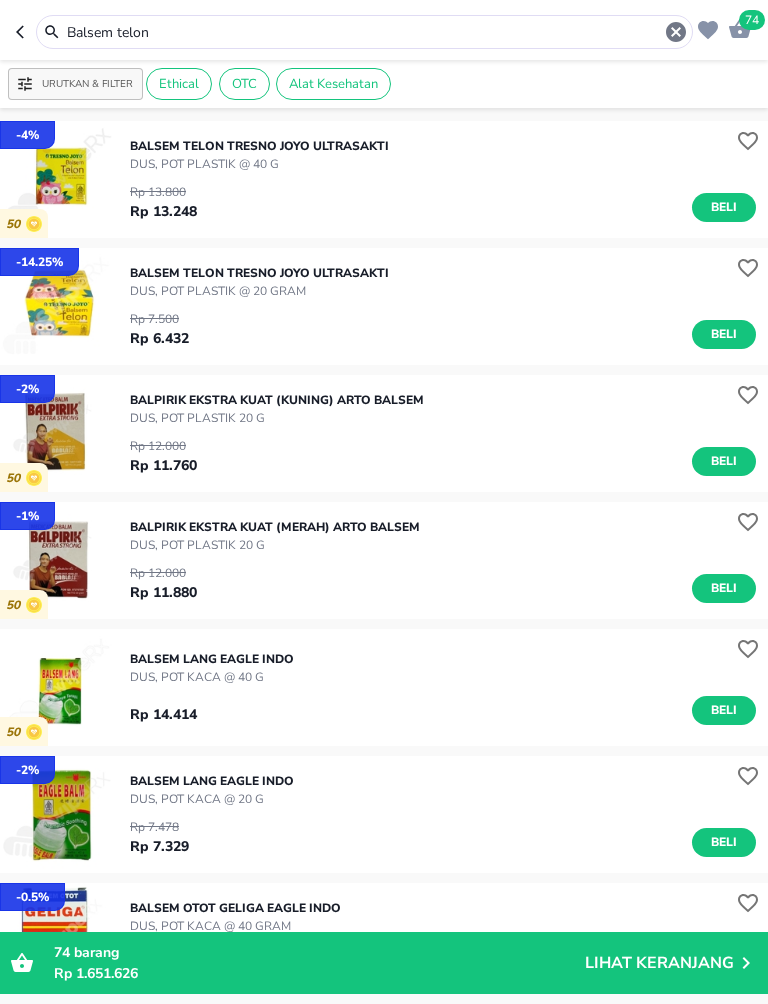 click on "Beli" at bounding box center [724, 334] 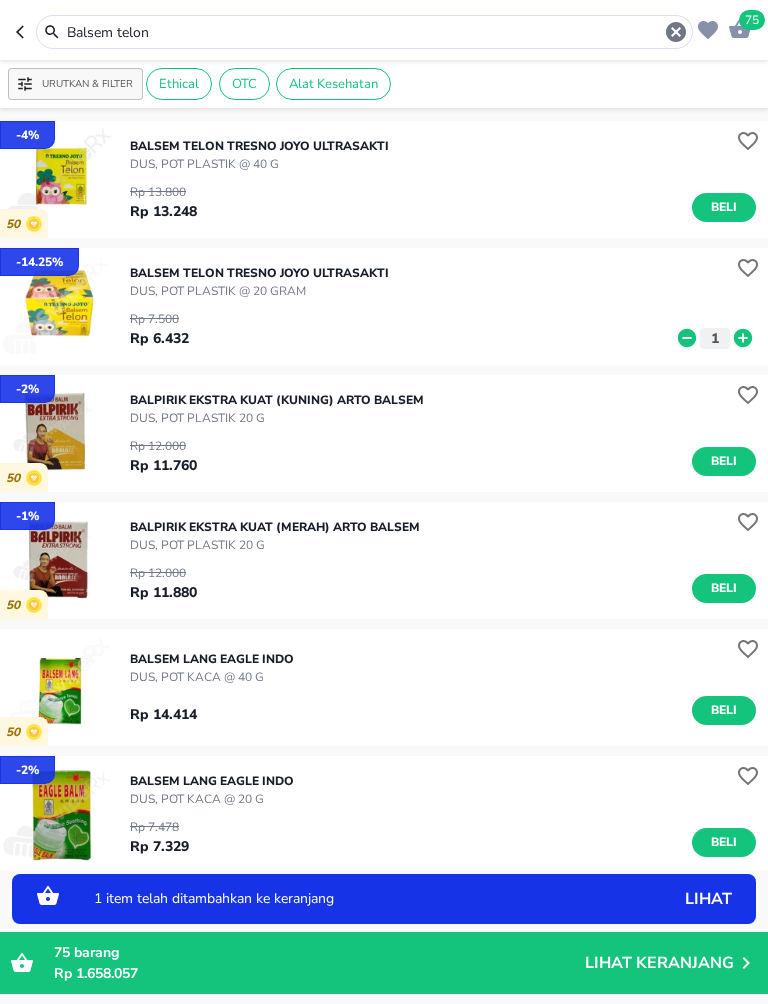 click 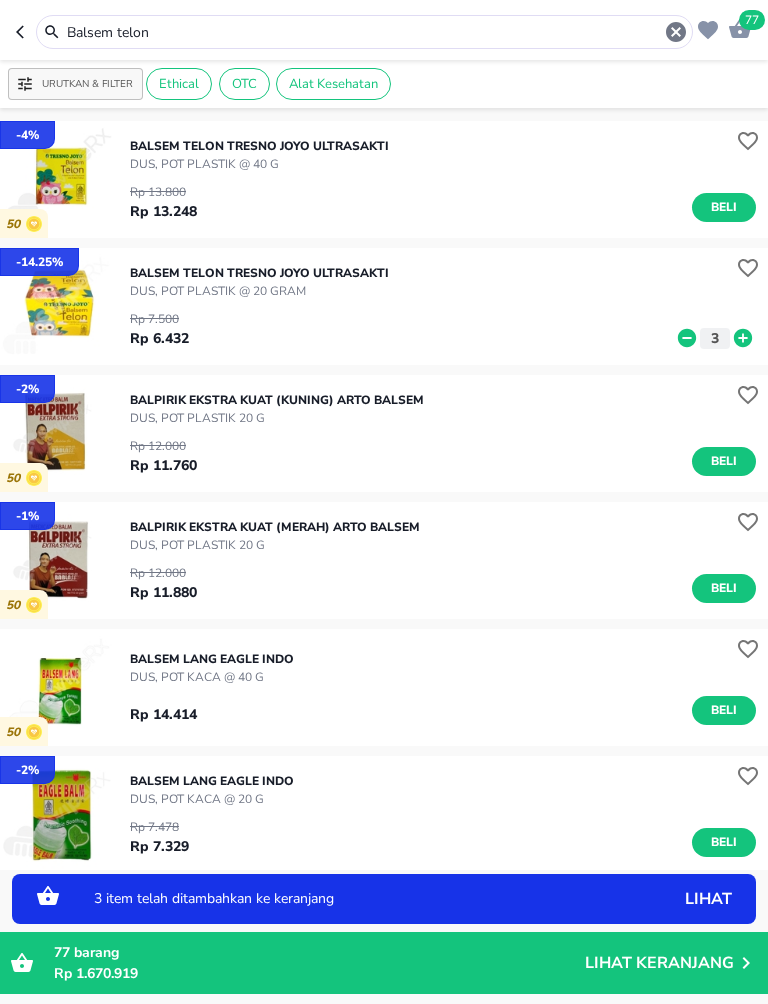 click 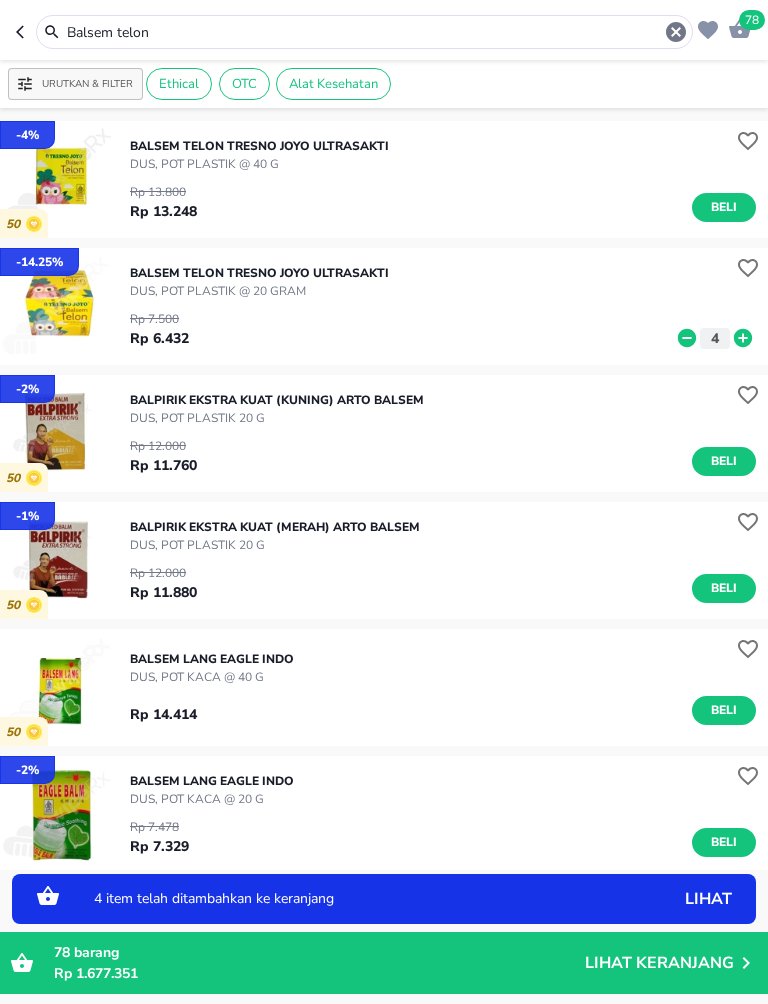 click 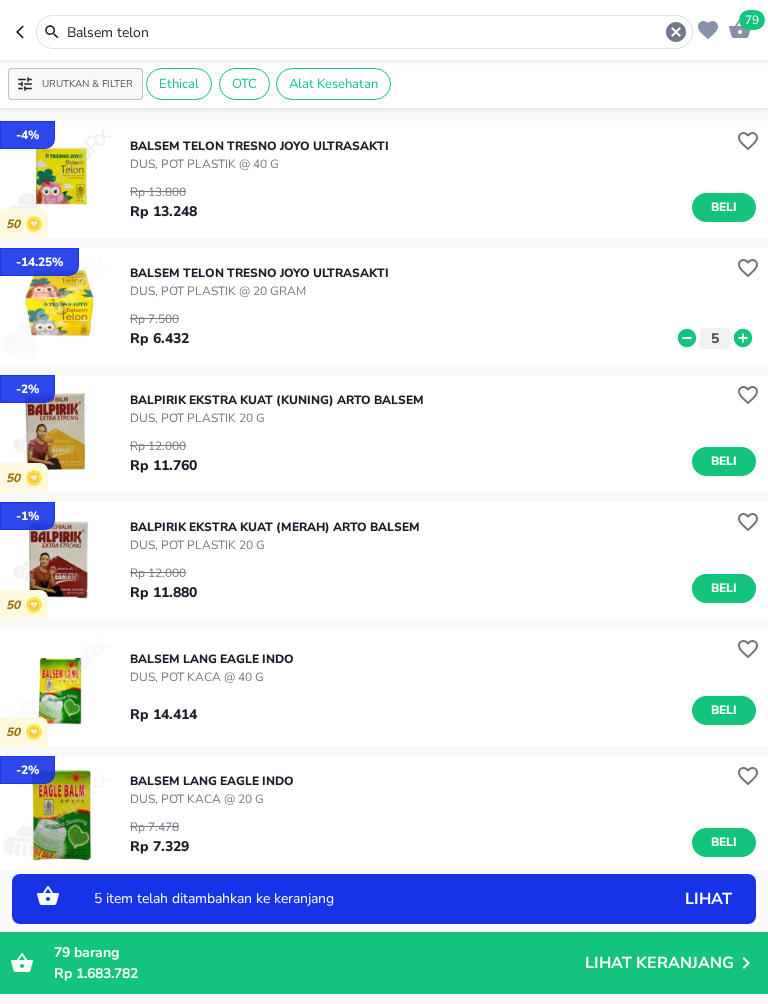 click 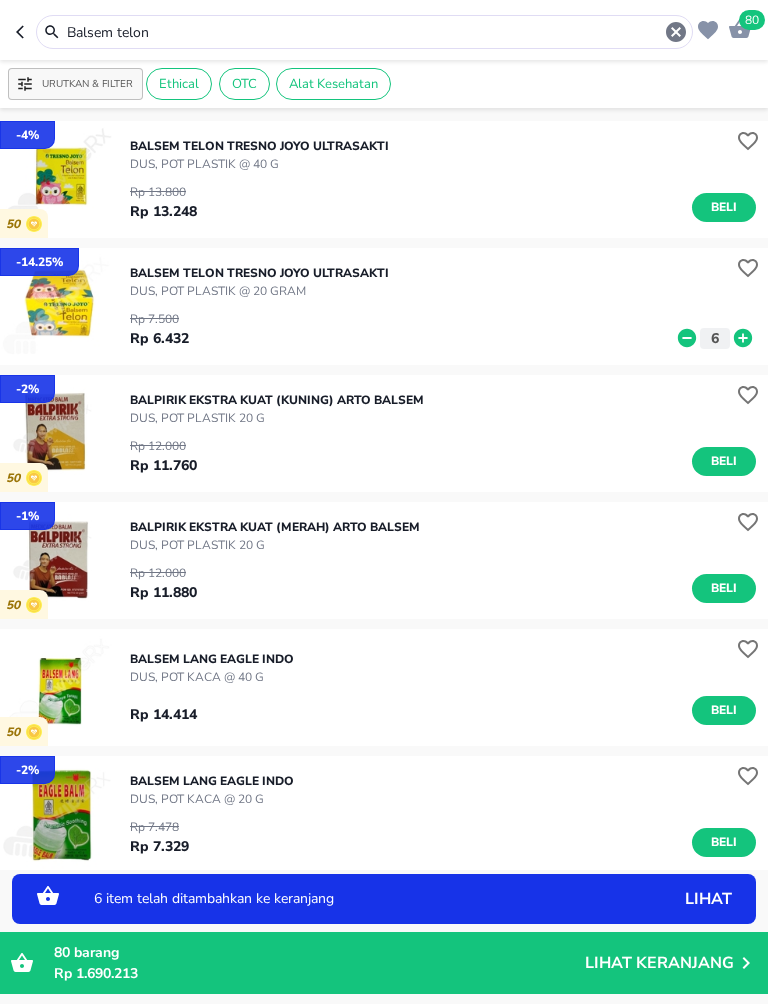 click 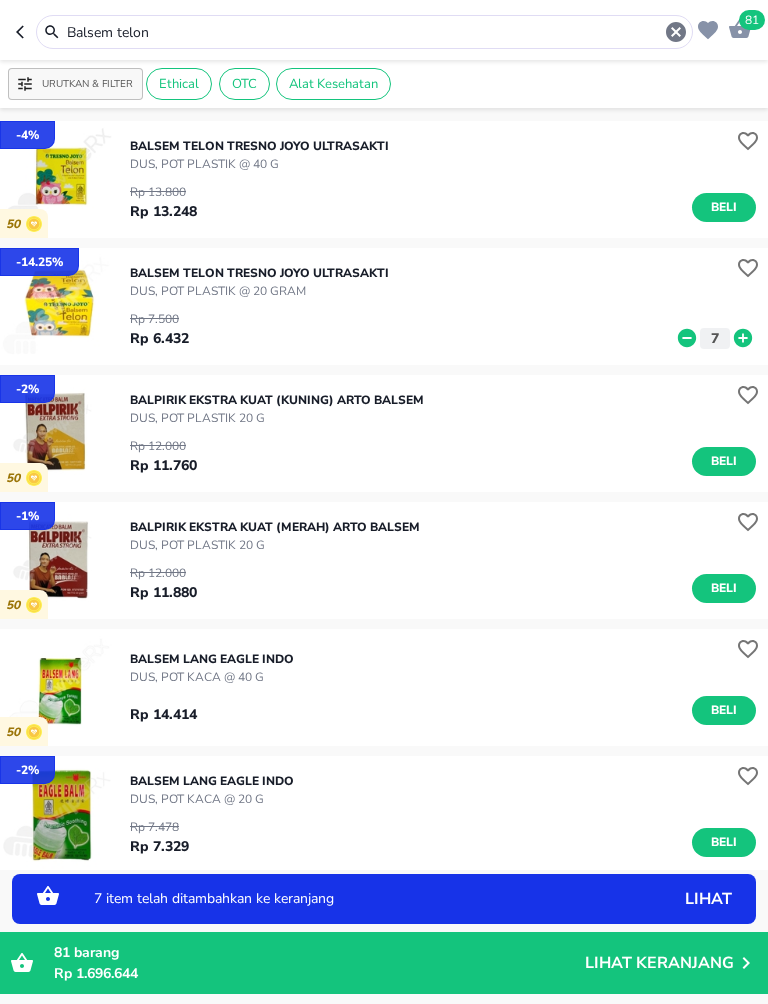 click 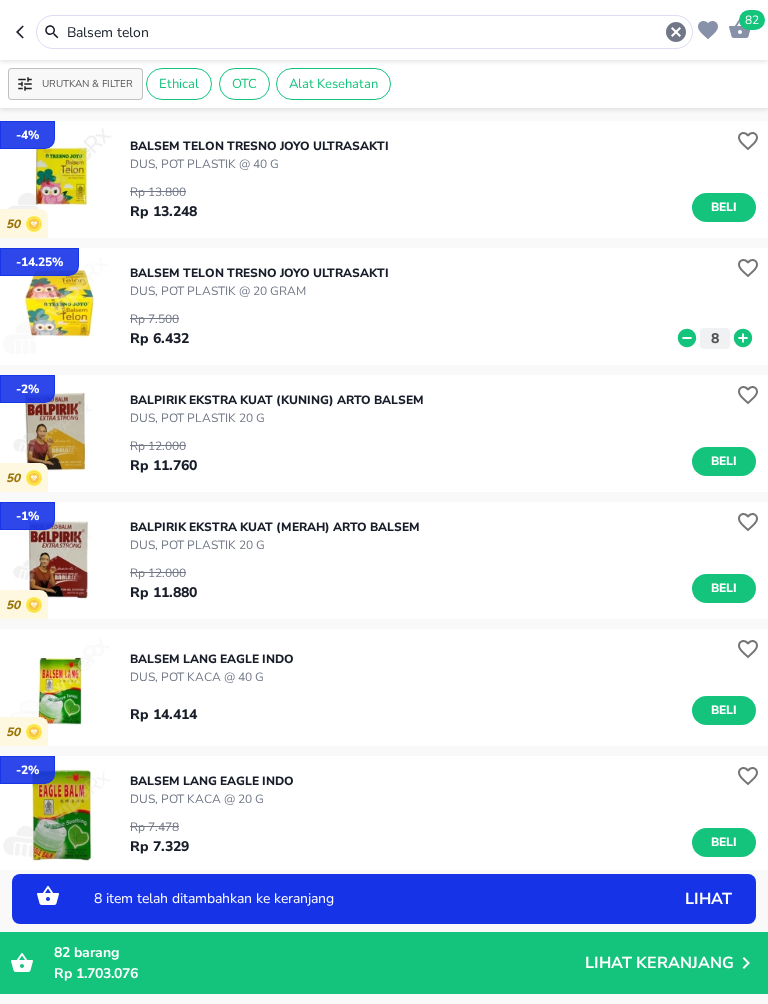 click 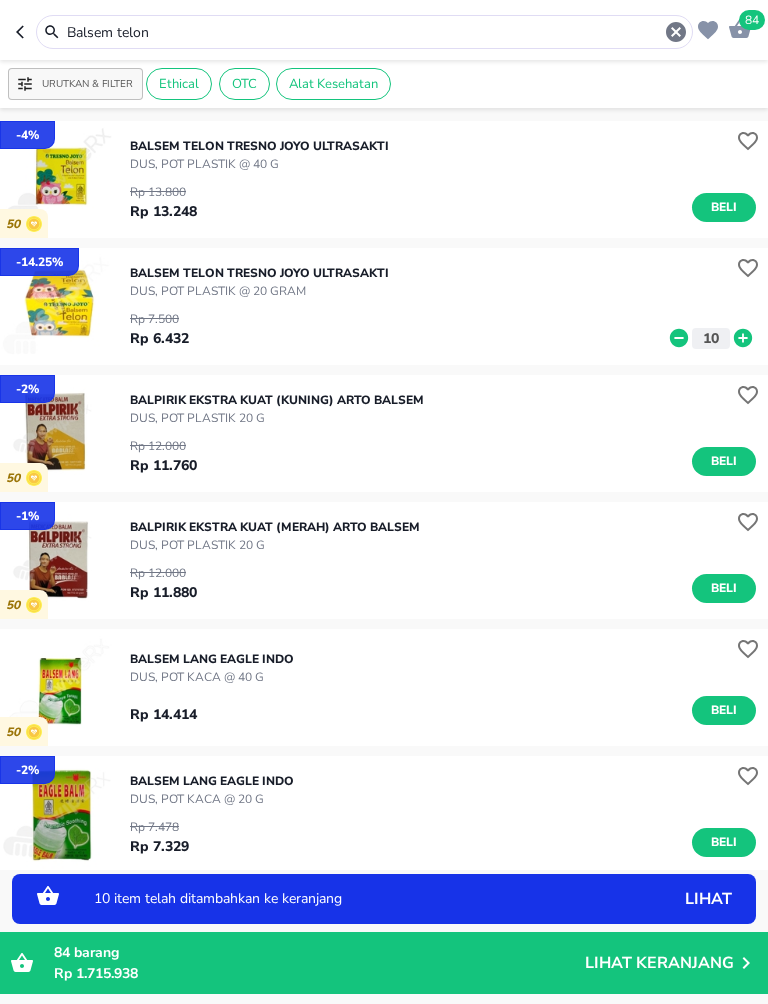 click 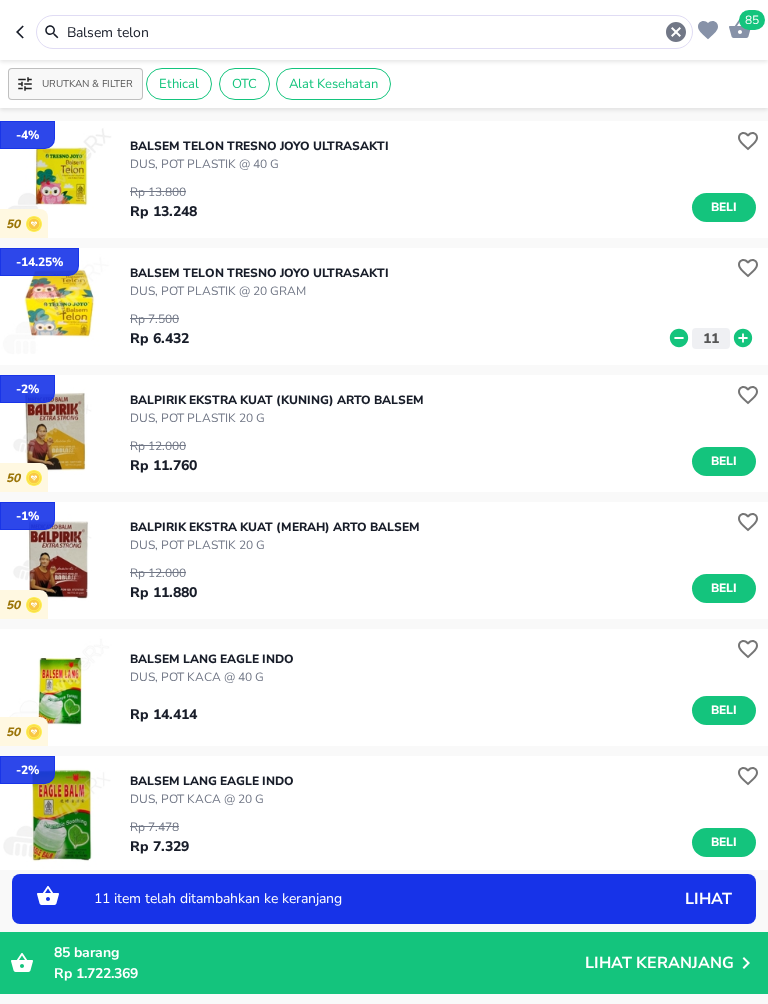 click 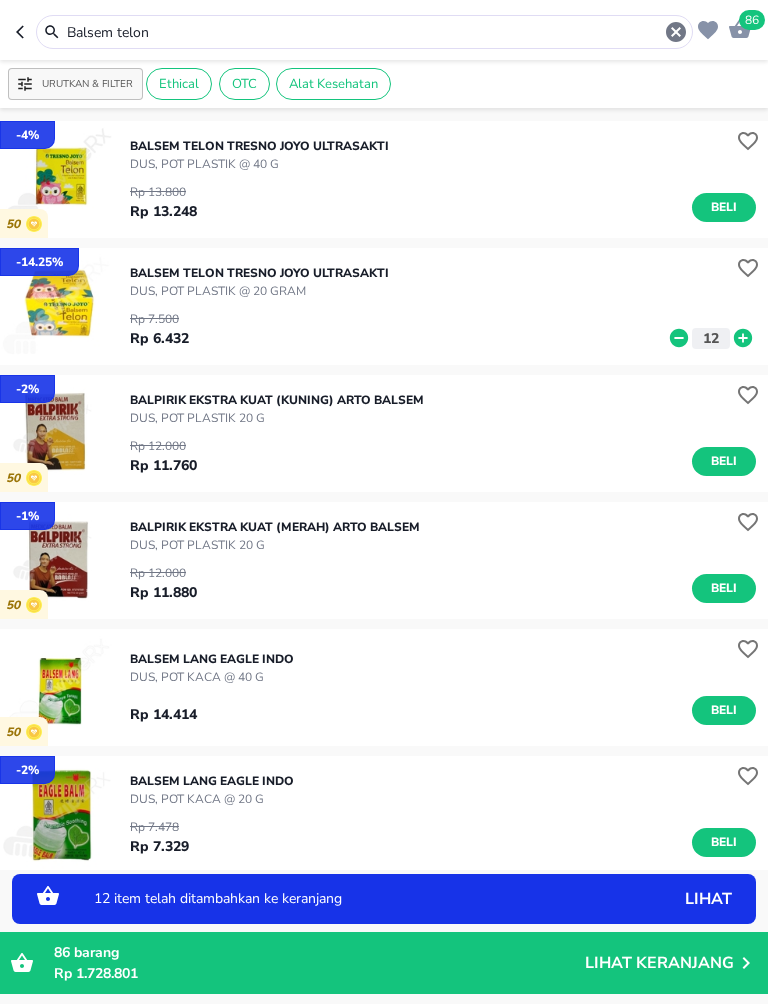 click on "Balsem telon" at bounding box center (364, 32) 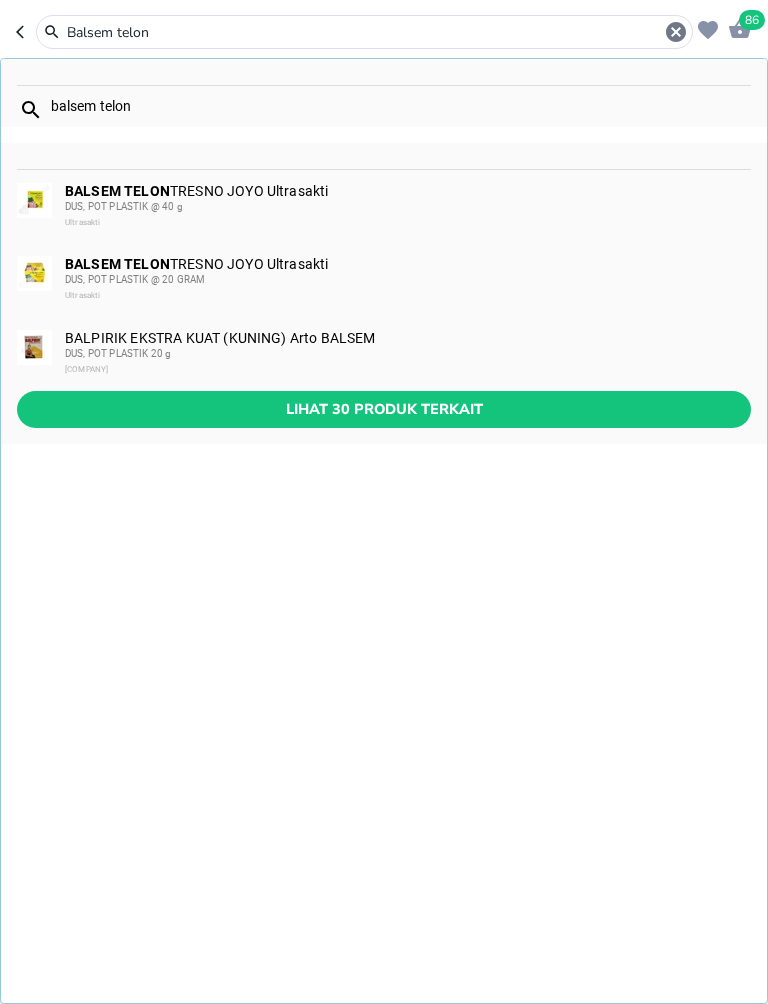 click 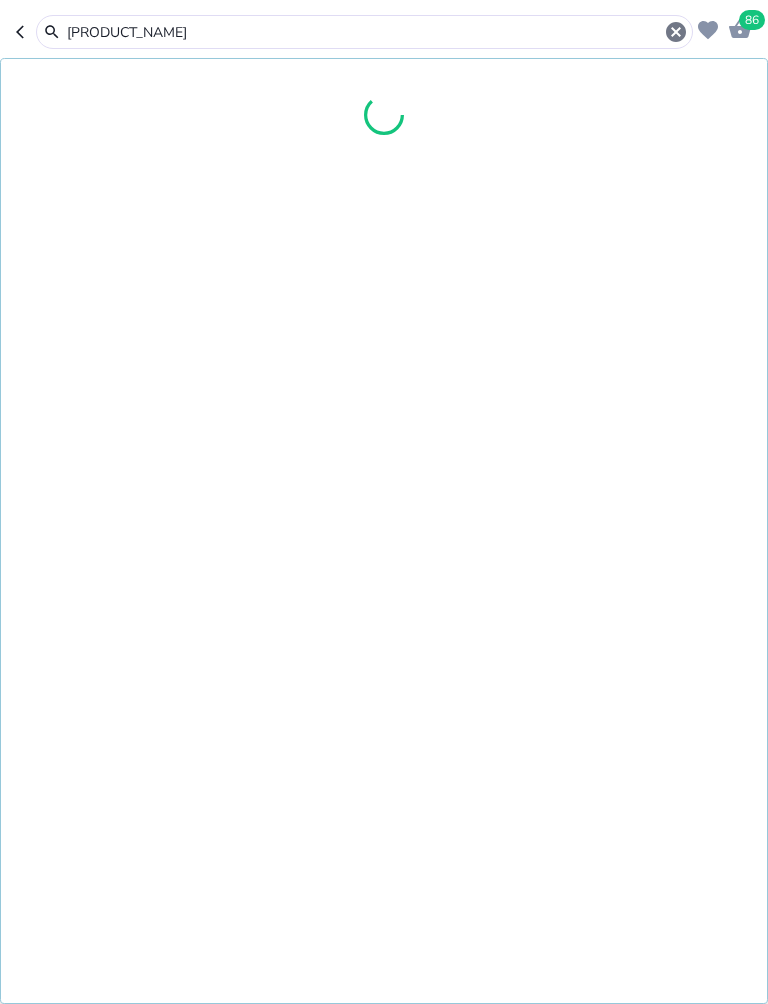 type on "[PRODUCT_NAME]" 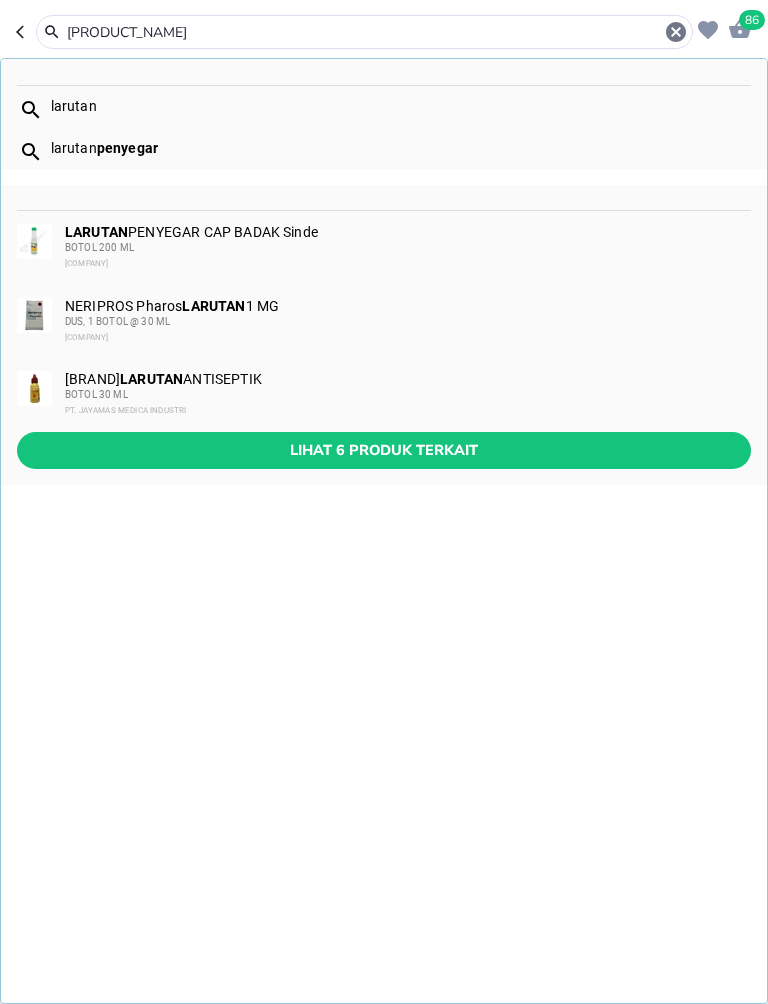 click on "LARUTAN PENYEGAR CAP BADAK Sinde BOTOL 200 ML Sinde Budi Sentosa" at bounding box center [407, 248] 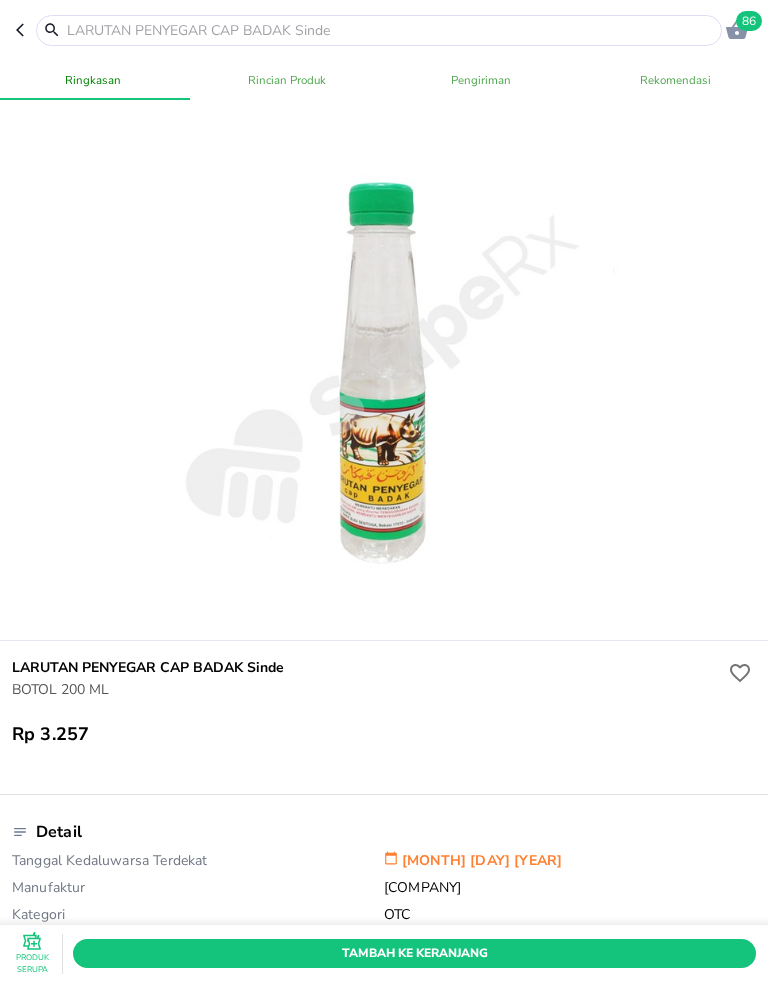 click on "Tambah Ke Keranjang" at bounding box center (414, 953) 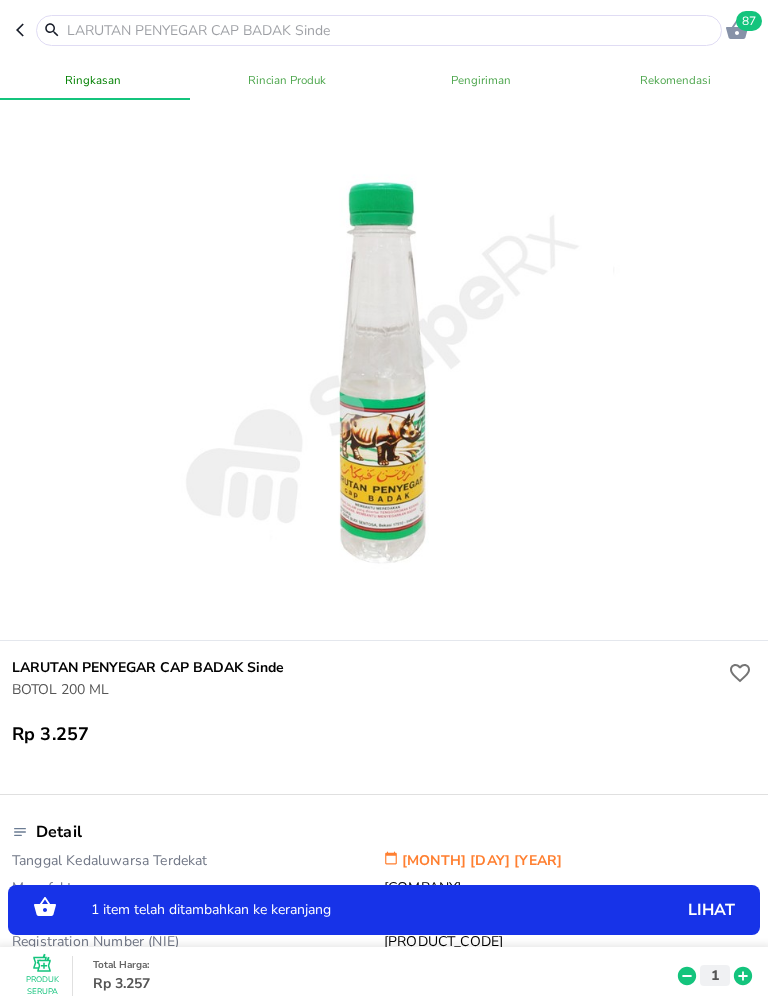 click 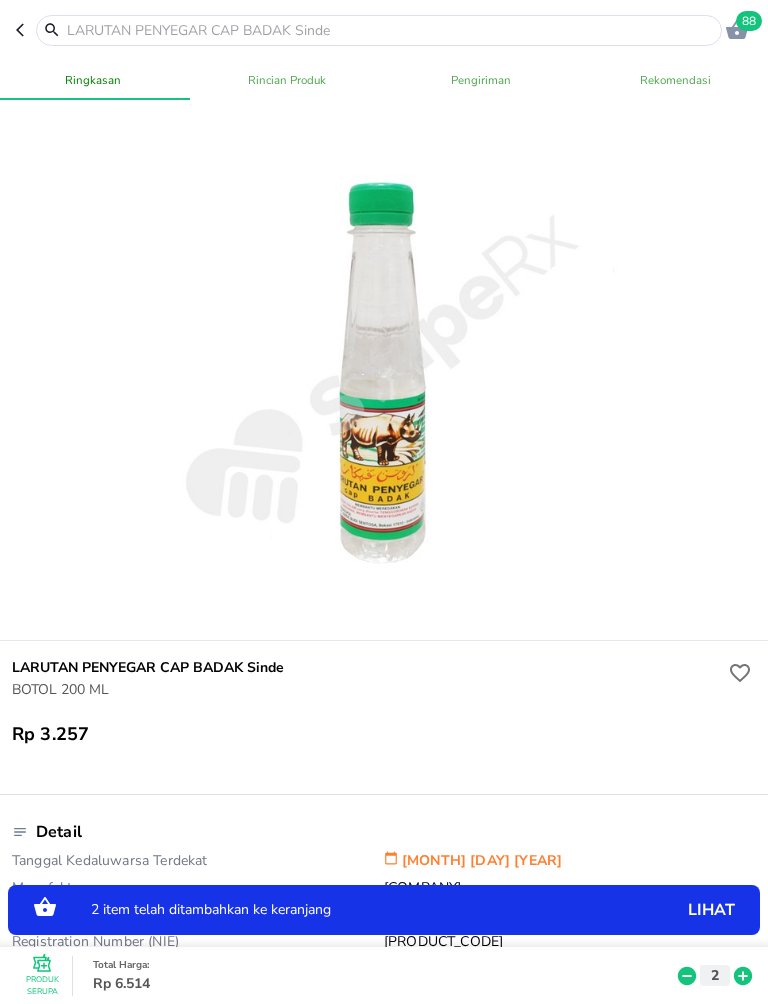 click 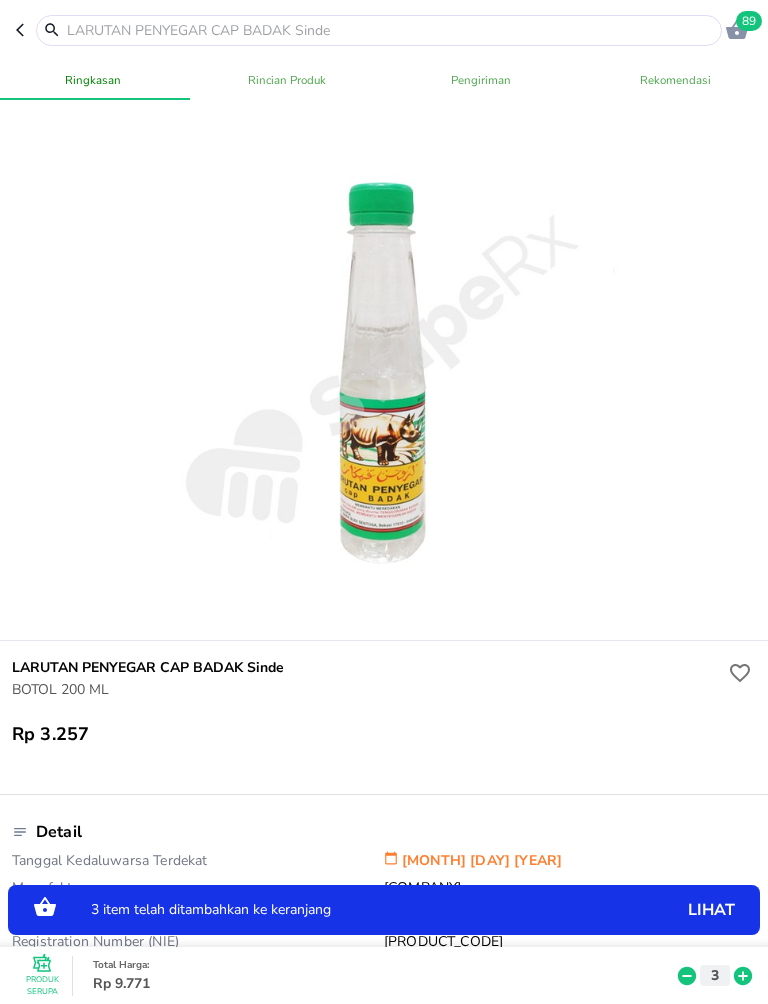 click on "Produk Serupa Total Harga : Rp 9.771 3" at bounding box center [389, 976] 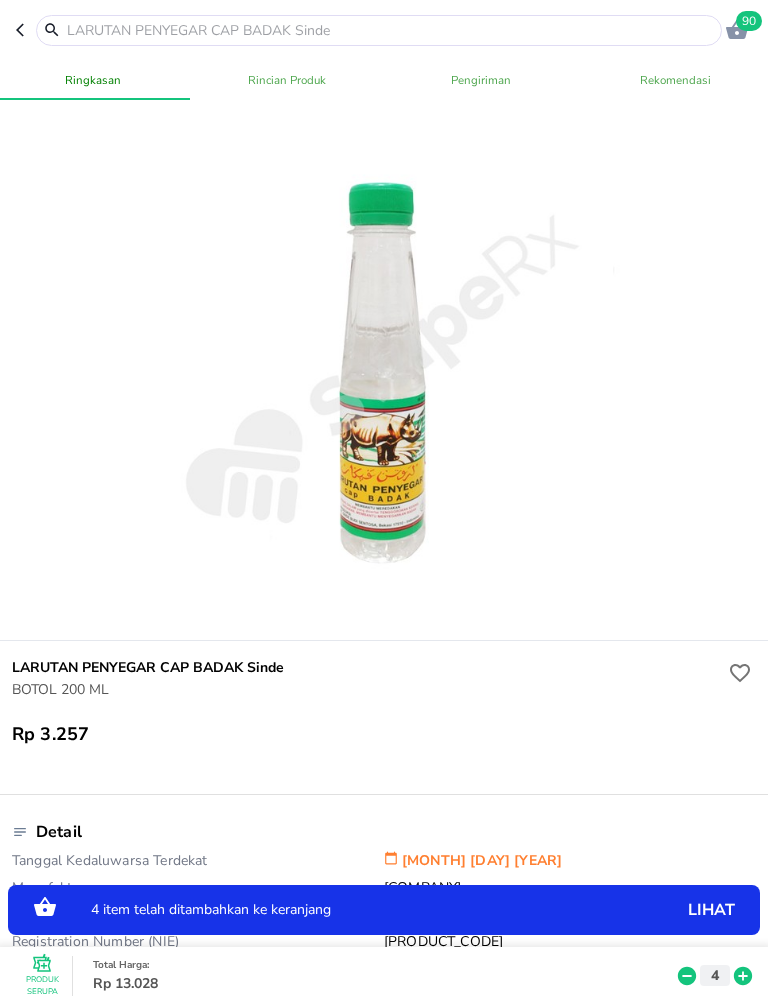 click 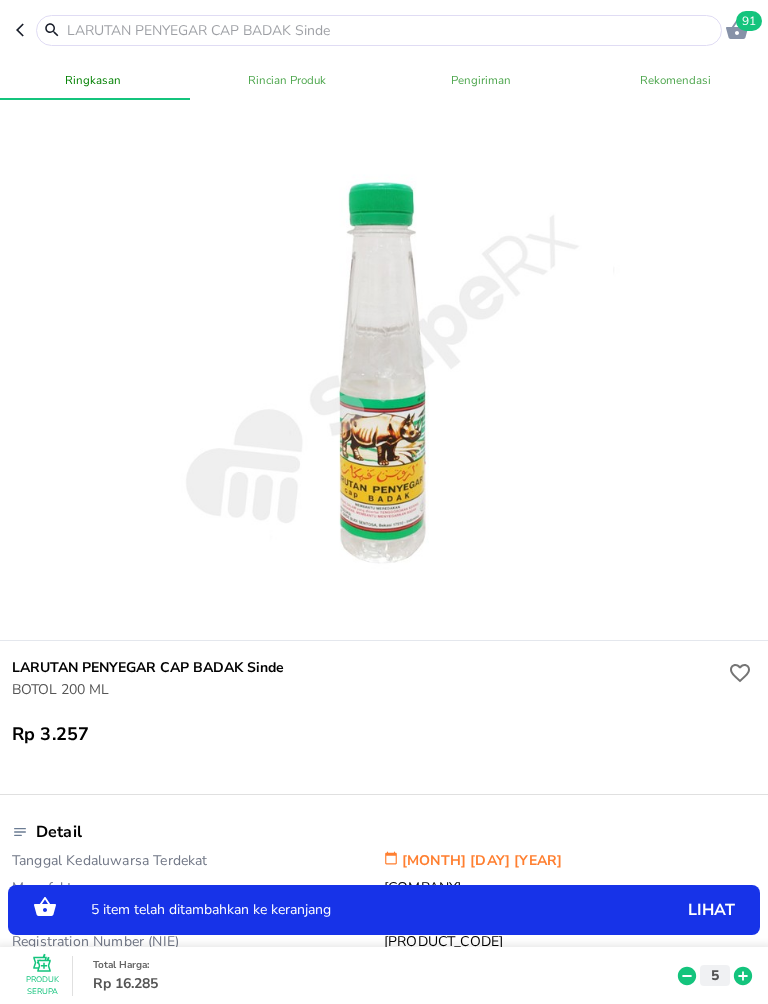 click 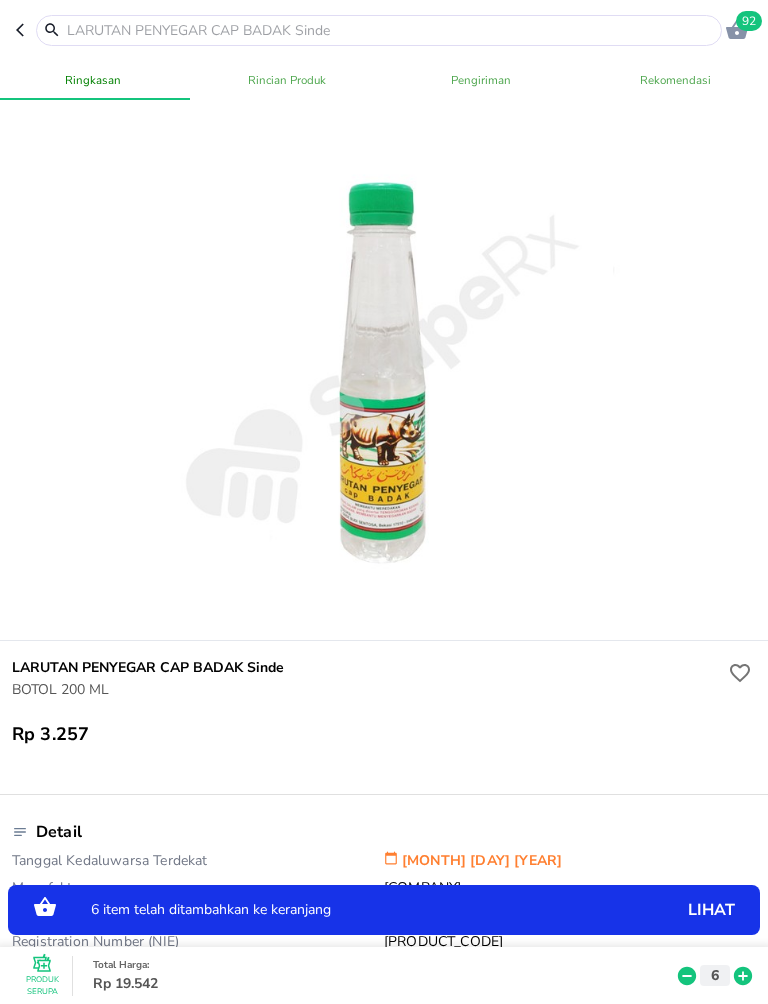 click 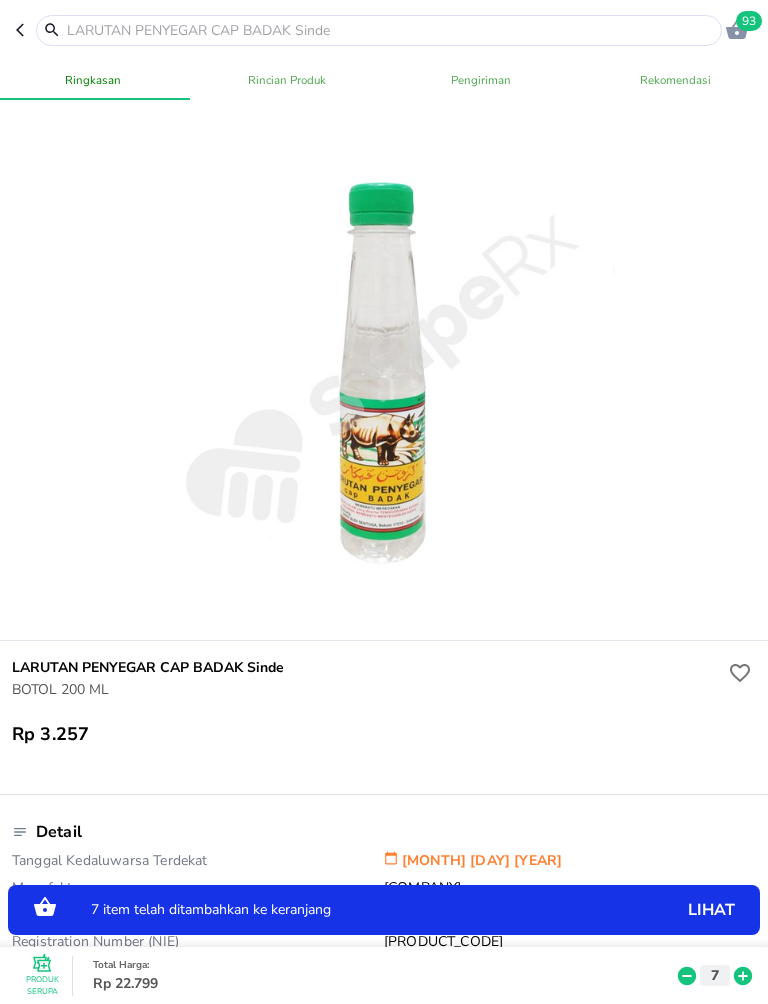 click 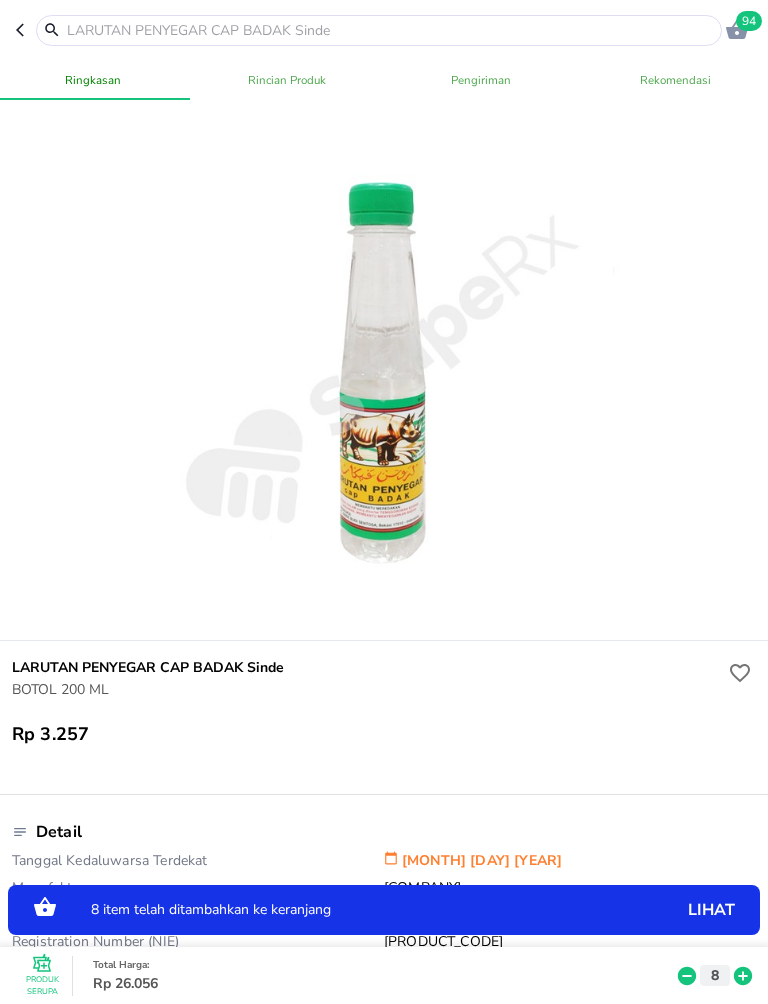 click 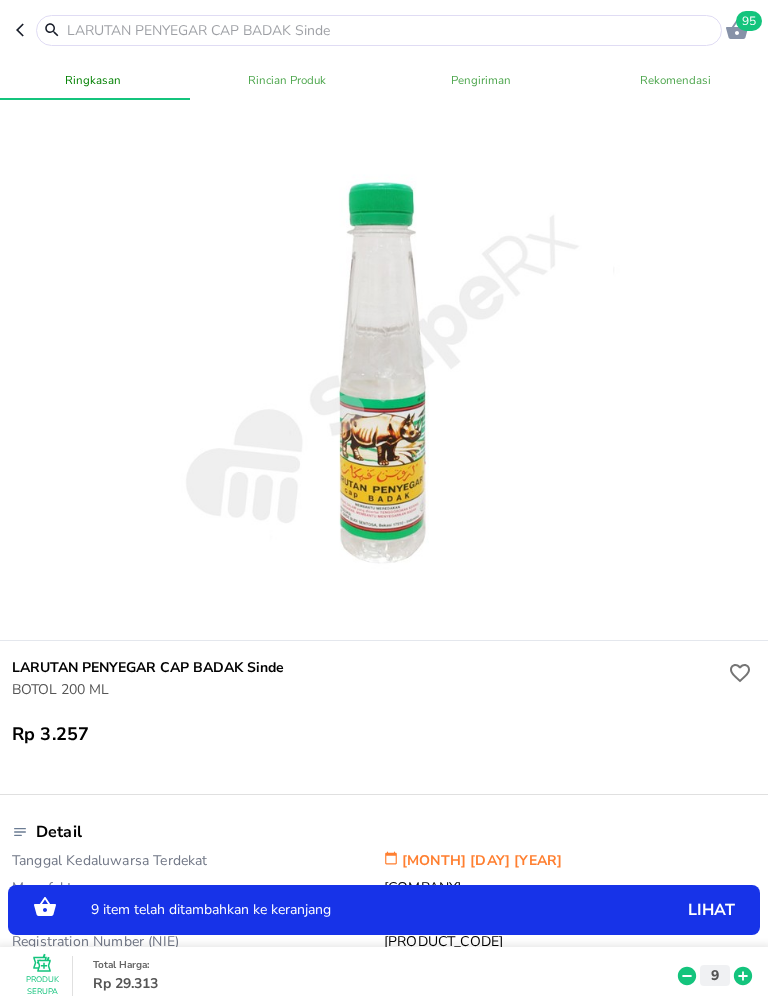 click 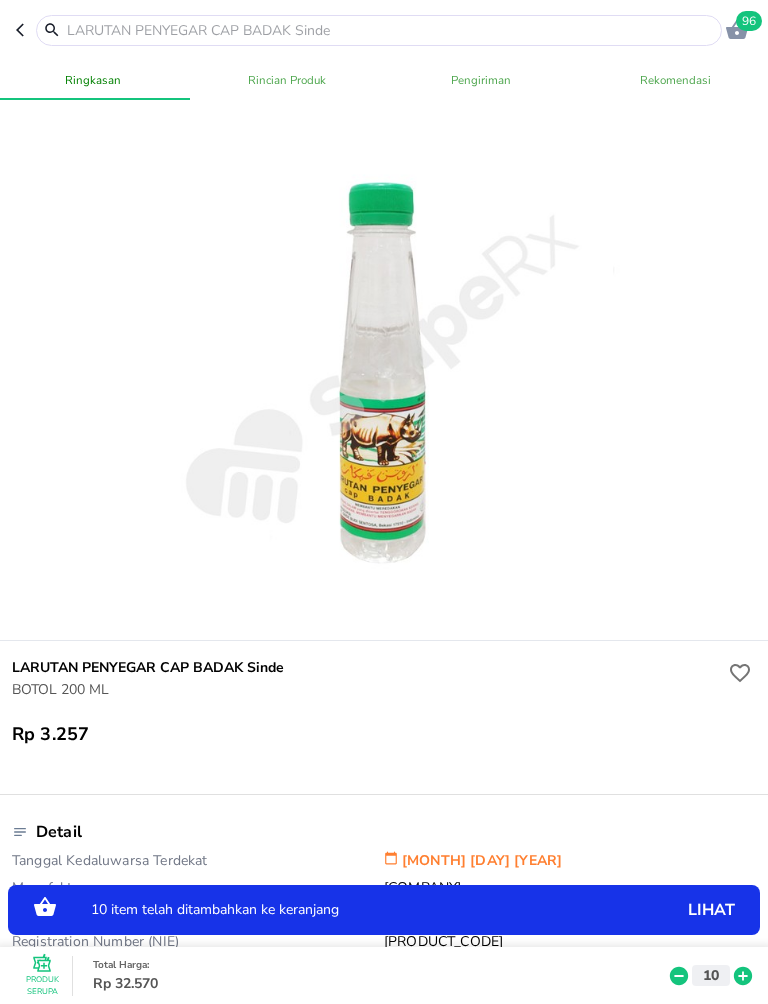 click 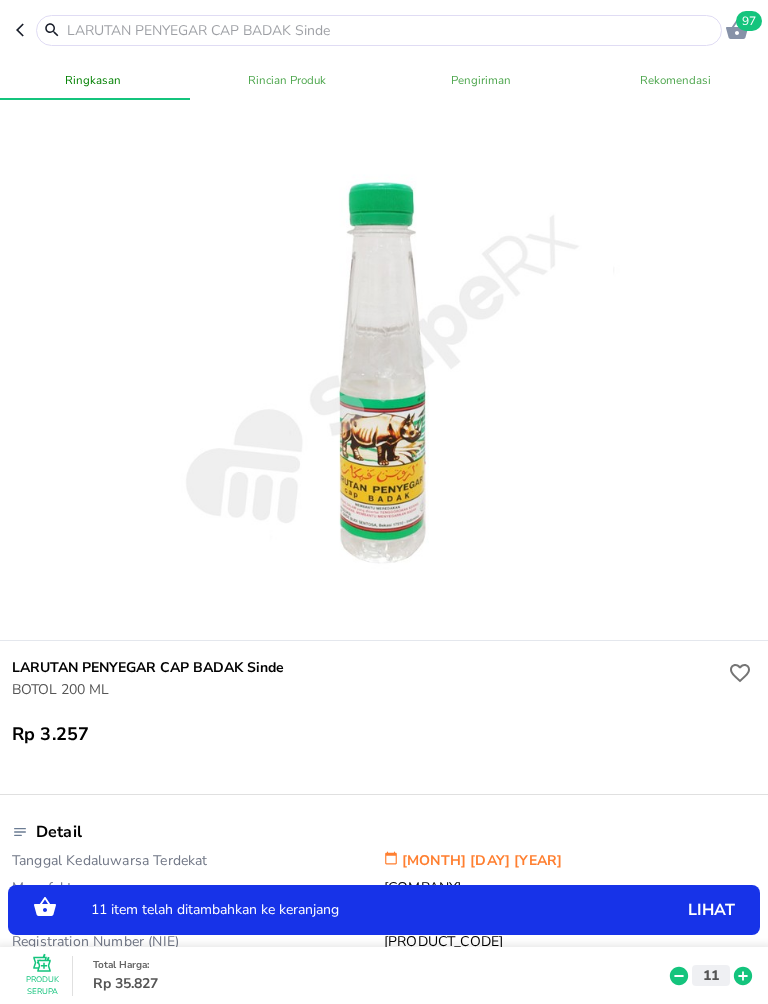 click 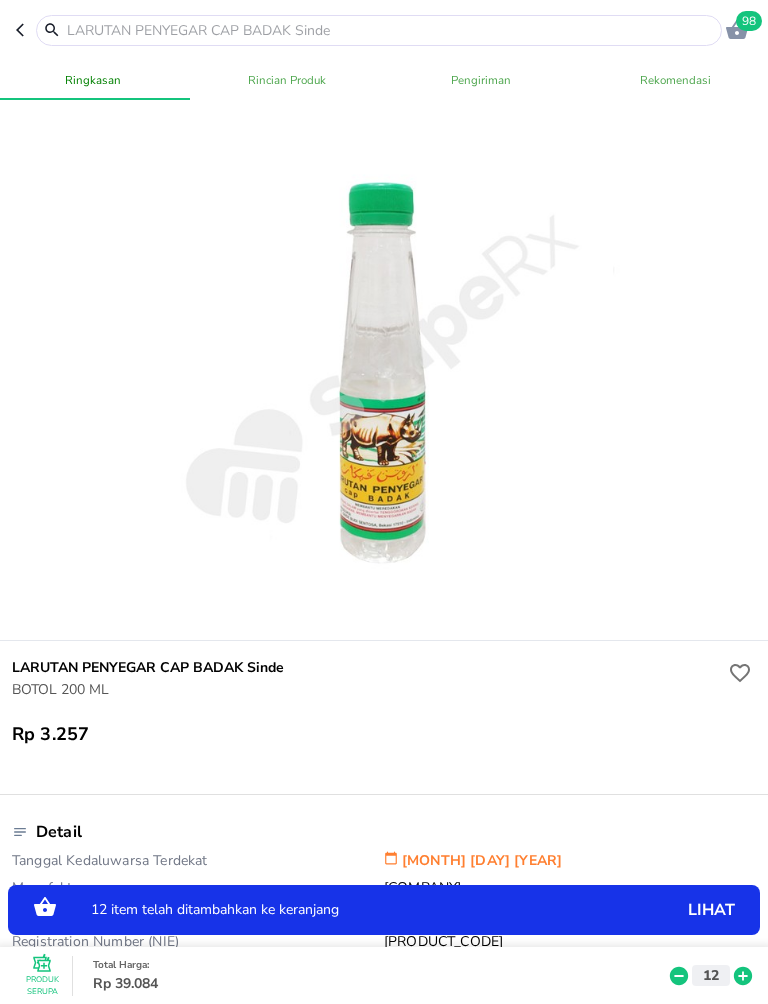 click 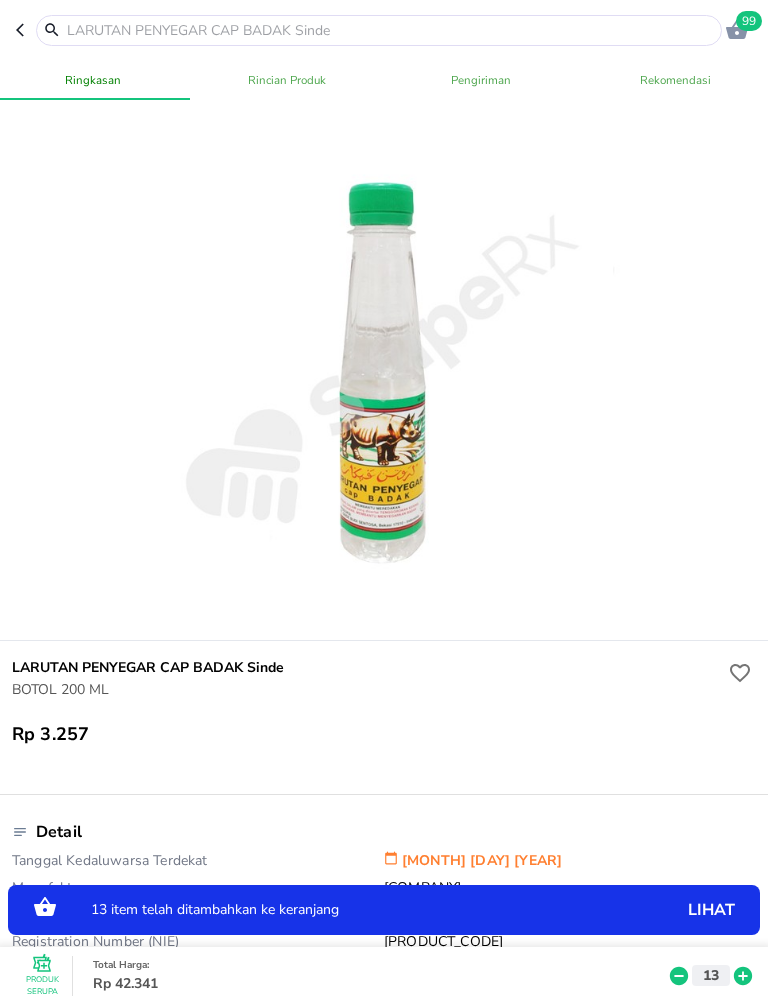 click 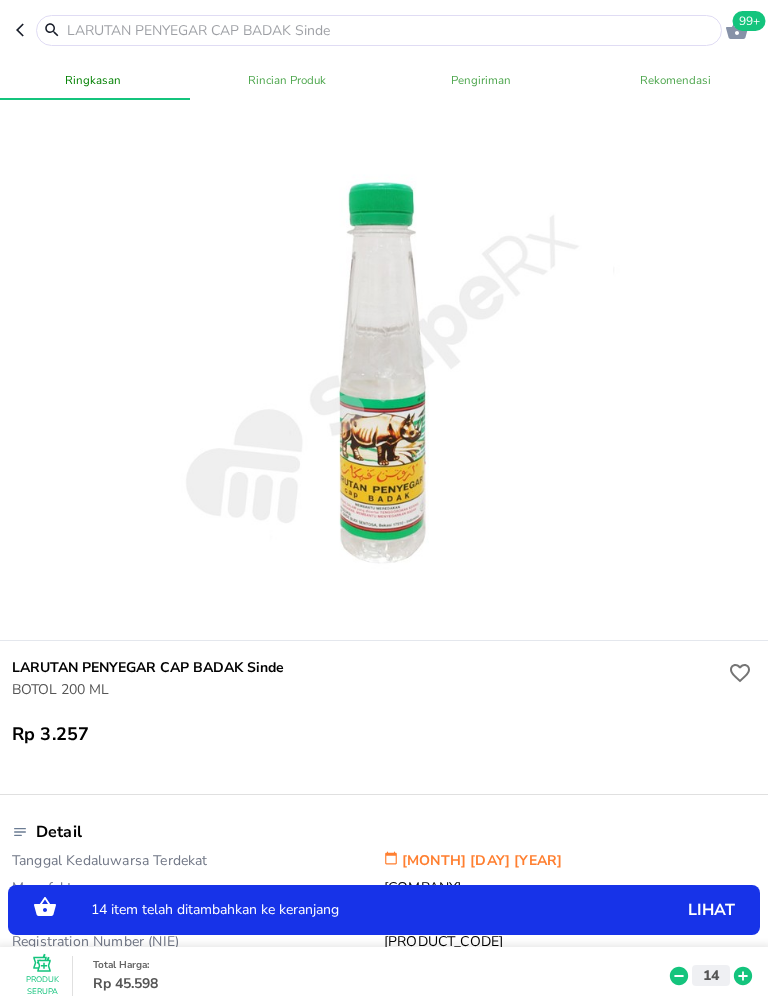 click 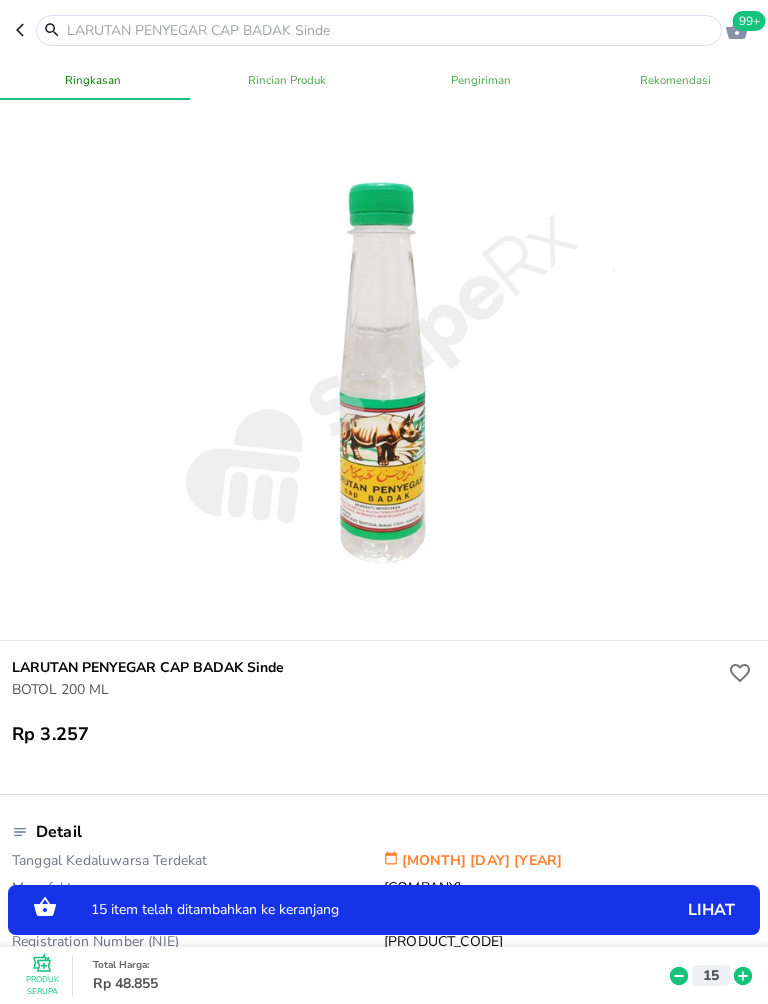 click 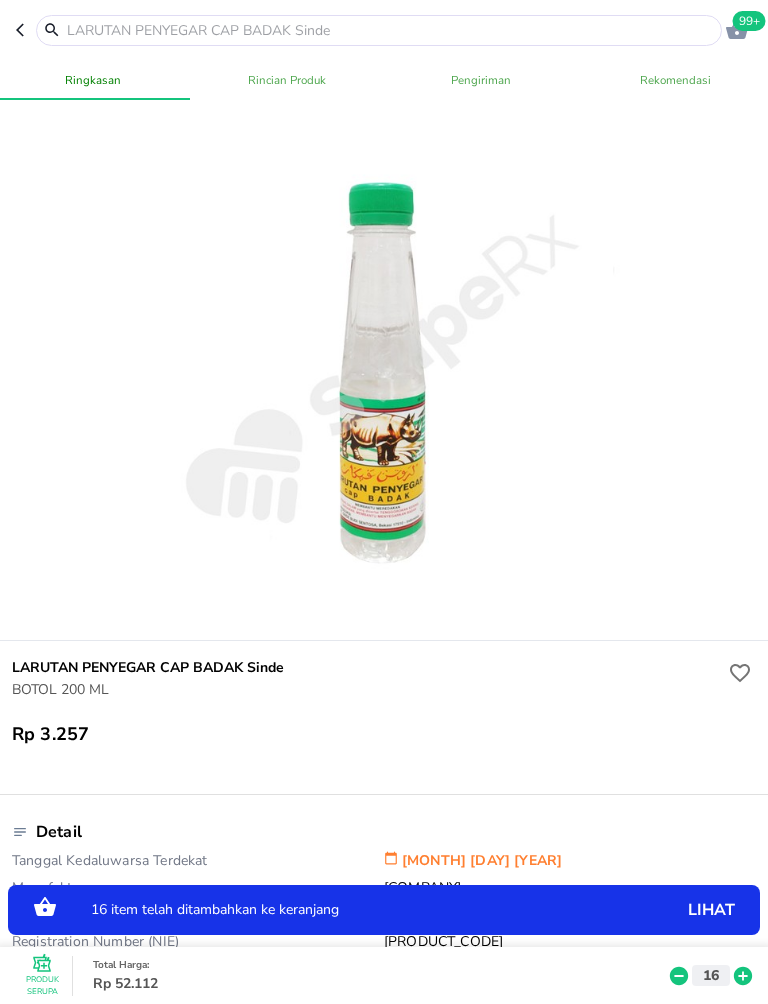 click 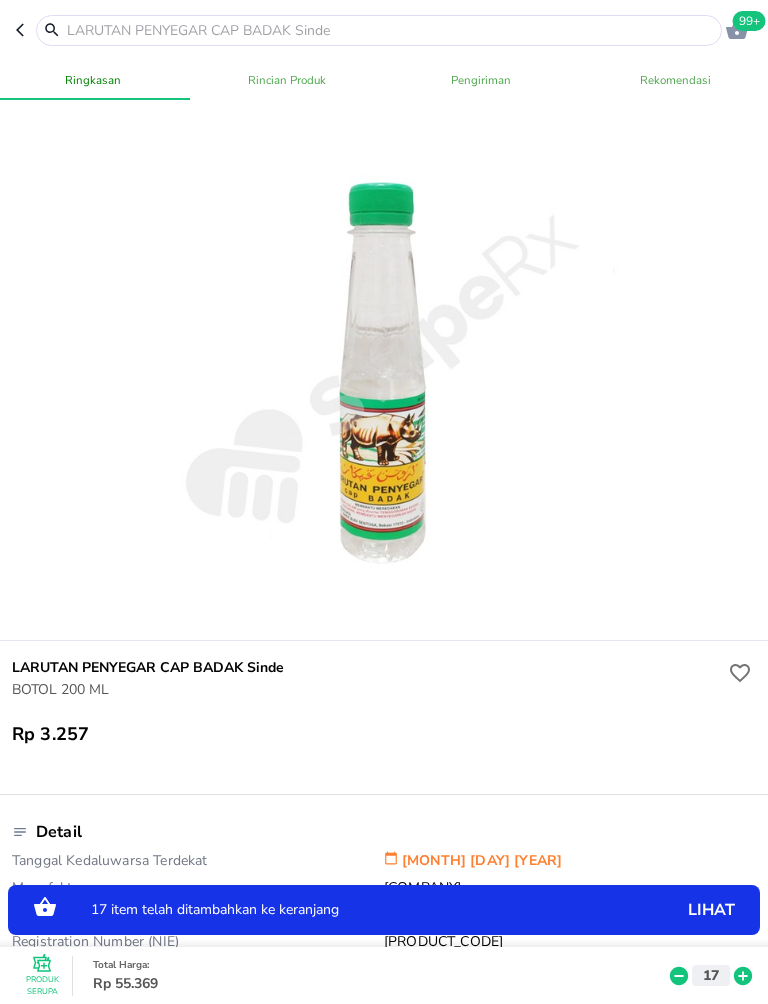 click 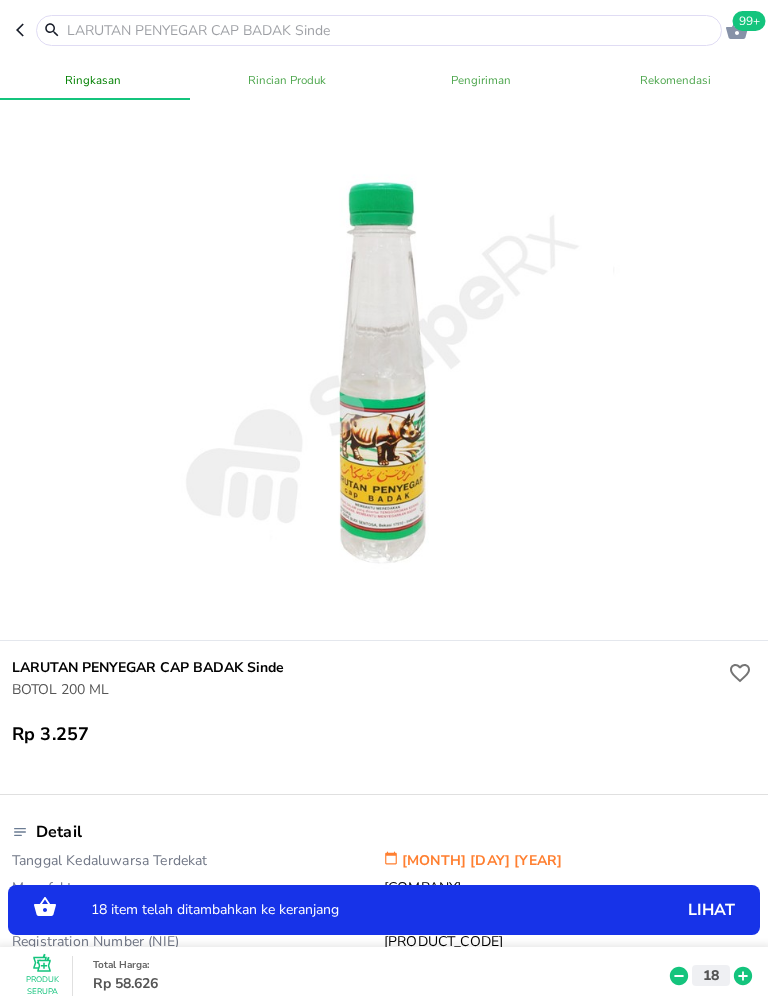 click 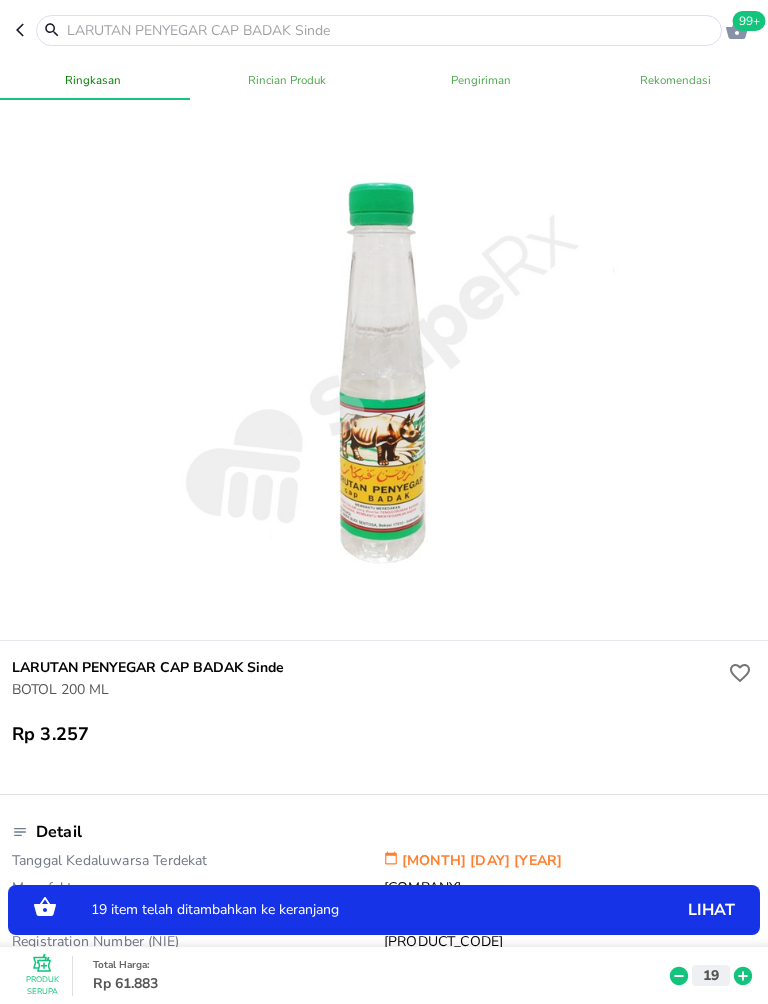 click 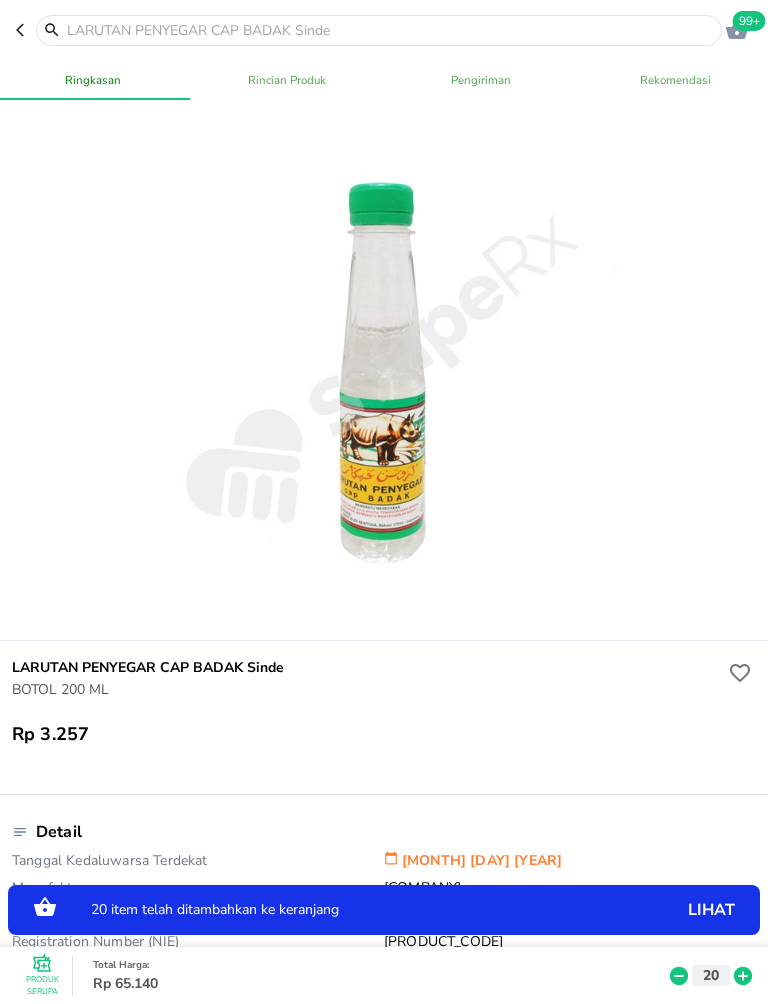click 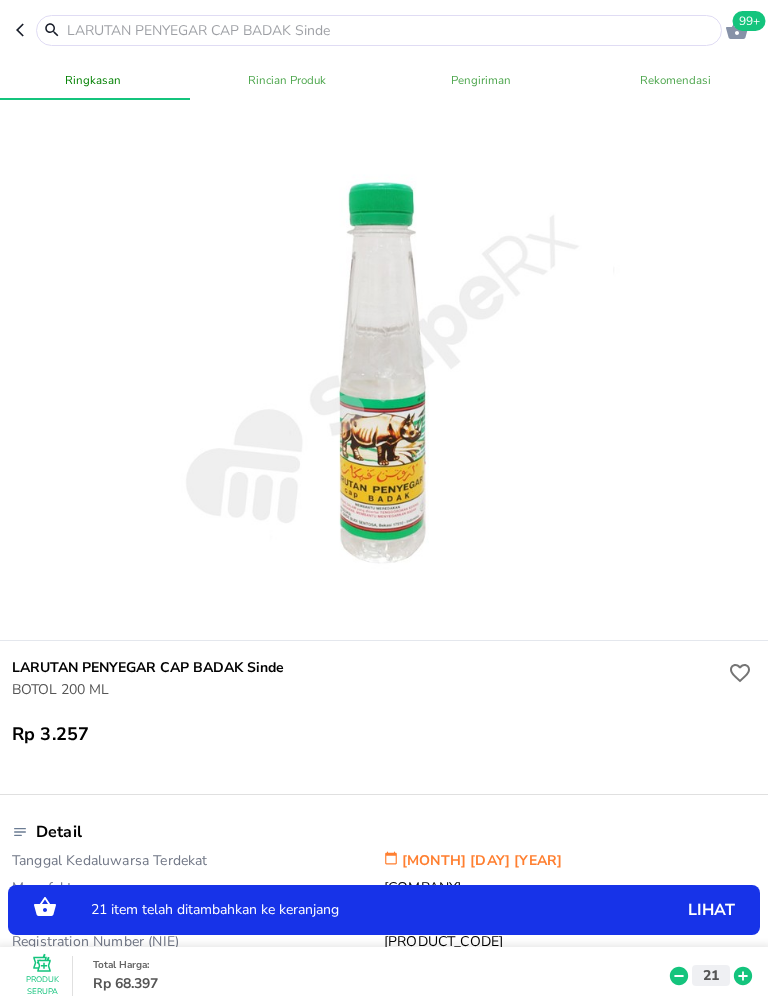 click 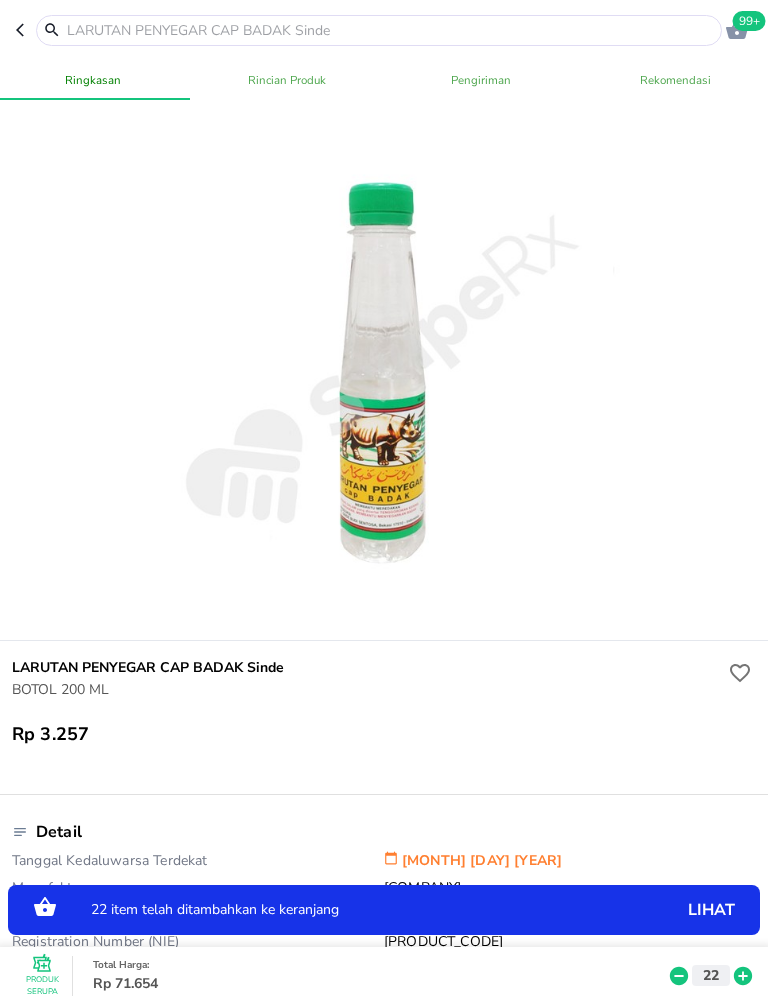 click on "Produk Serupa Total Harga : Rp 71.654 22" at bounding box center (389, 976) 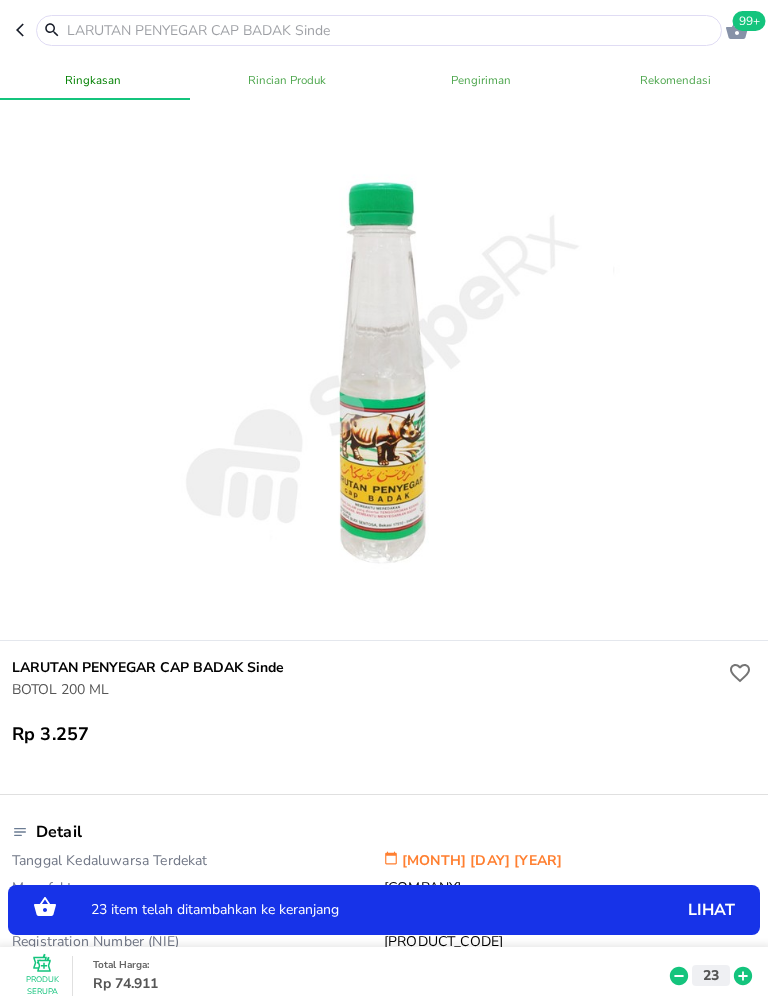 click 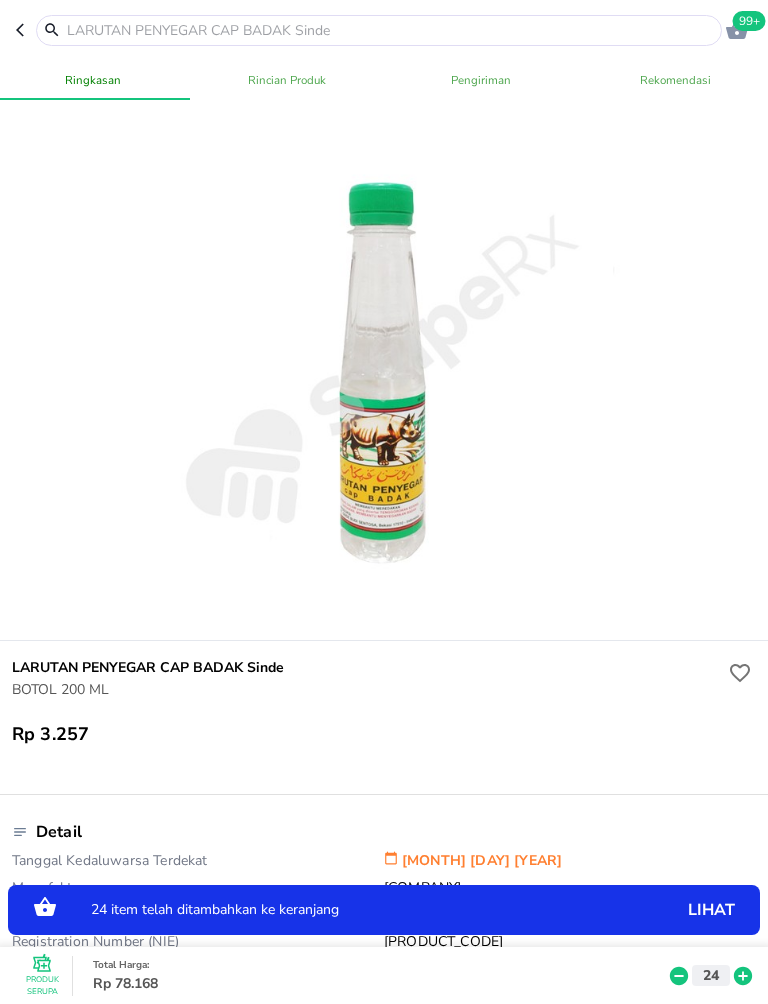 click 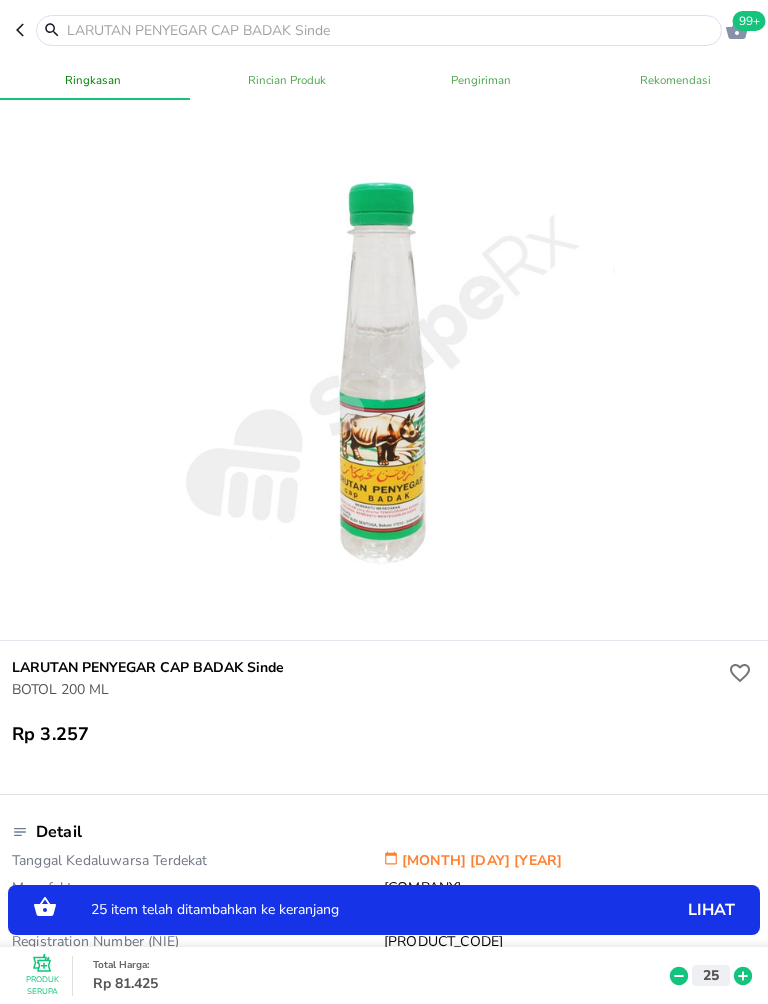 click 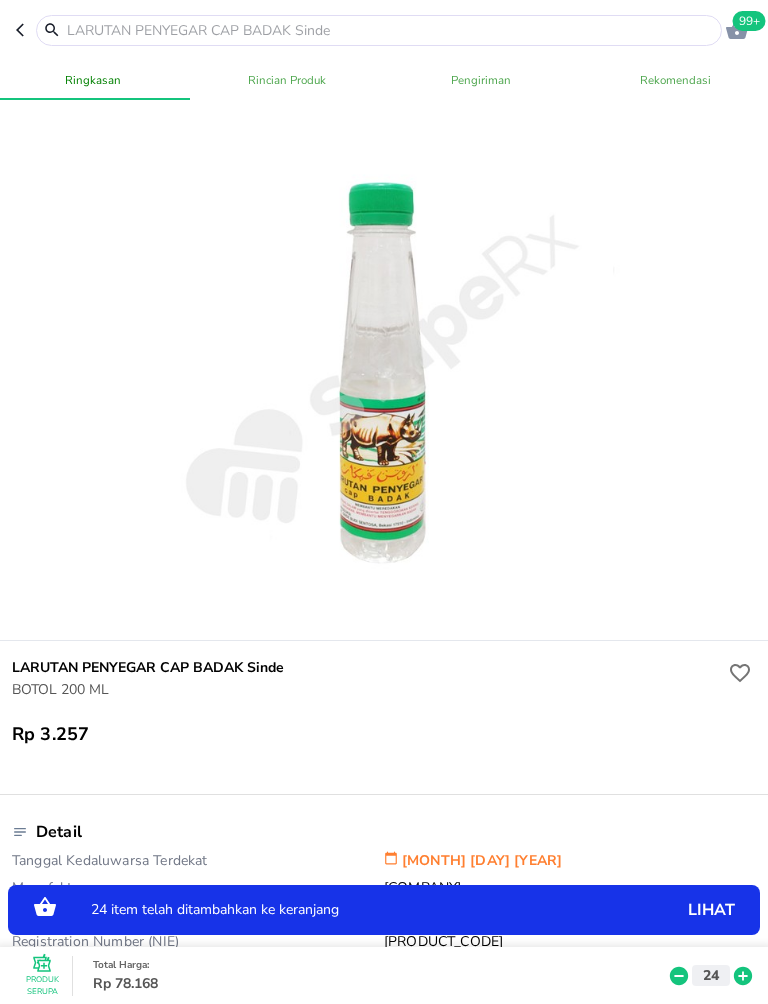 click 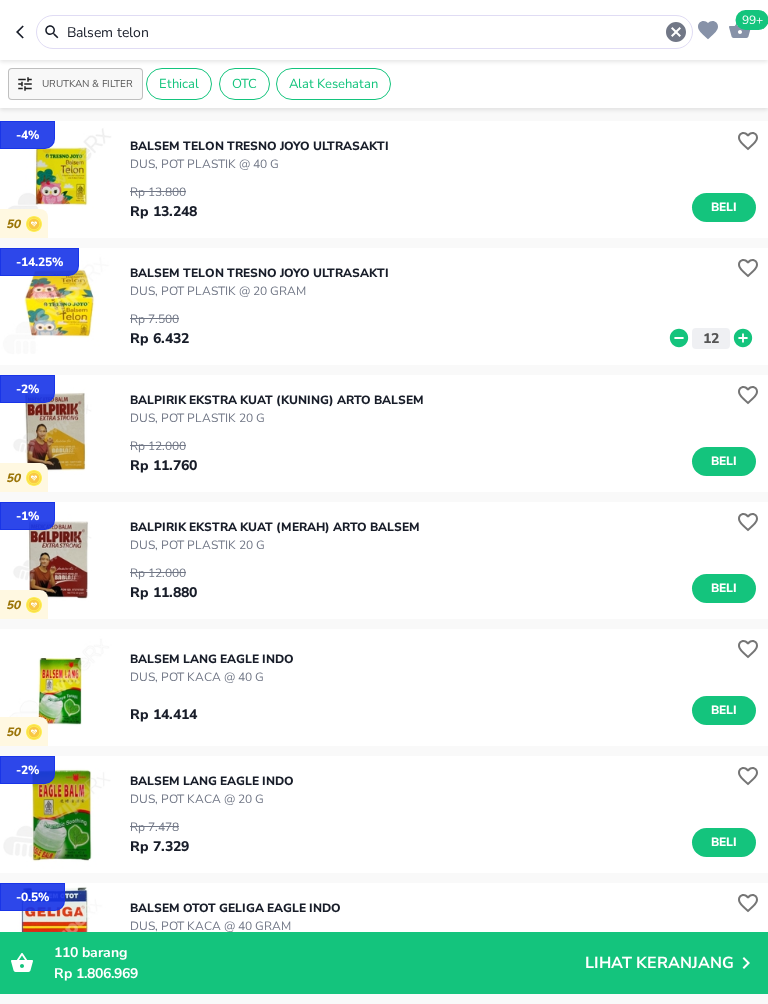 click on "Balsem telon" at bounding box center [364, 32] 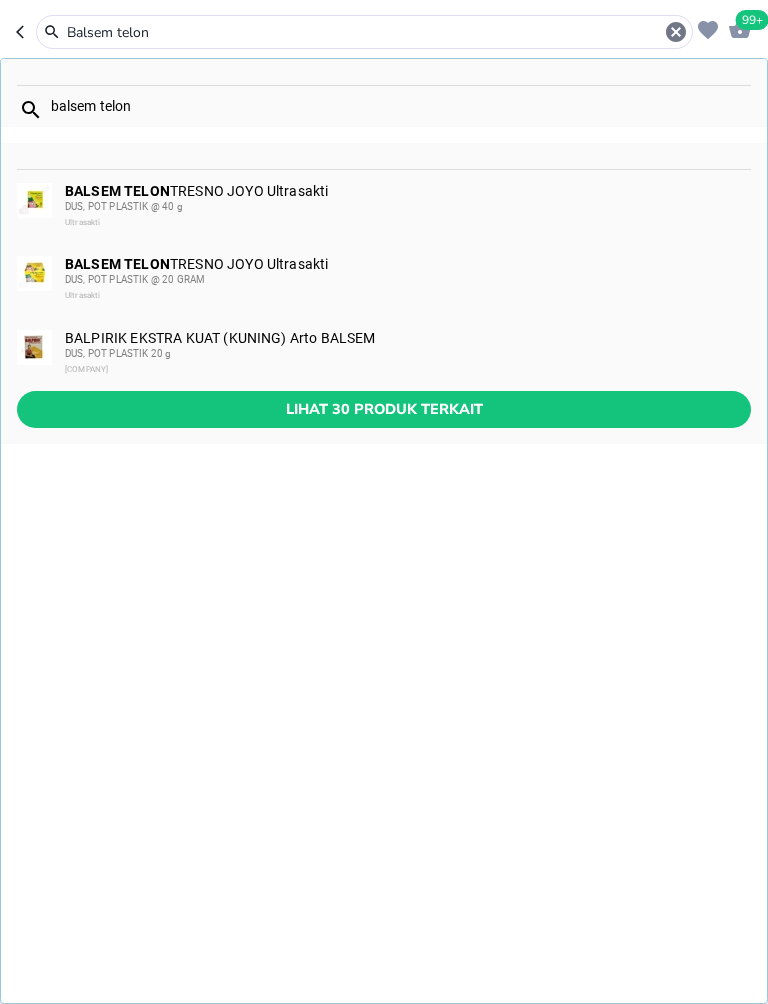 click 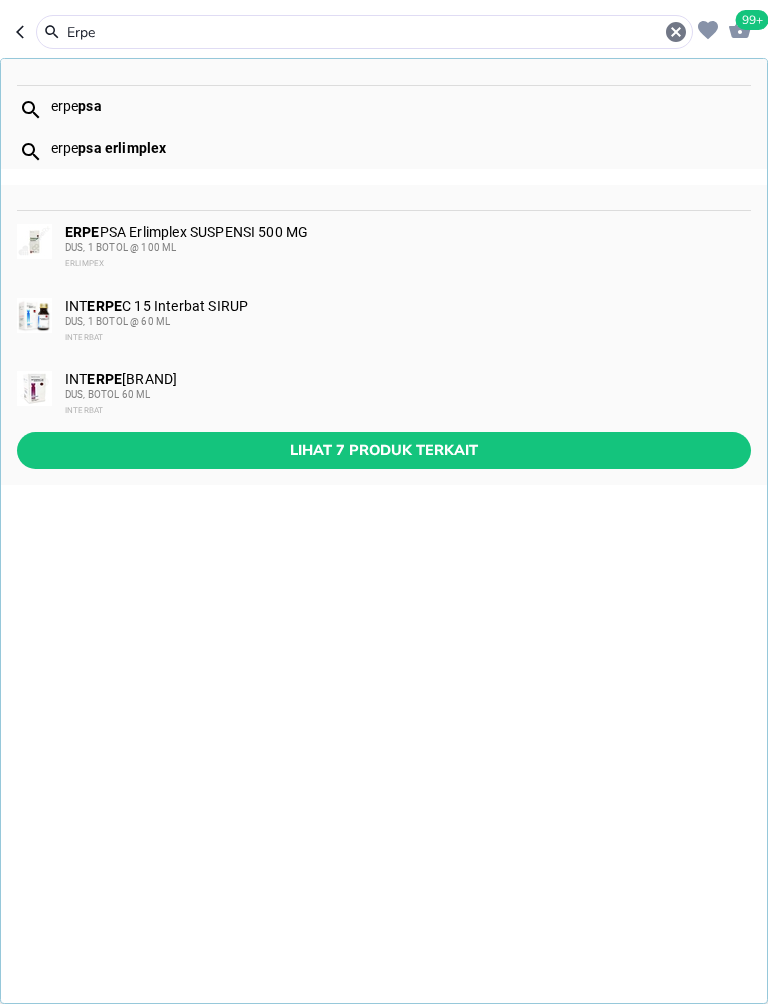 type on "Erpe" 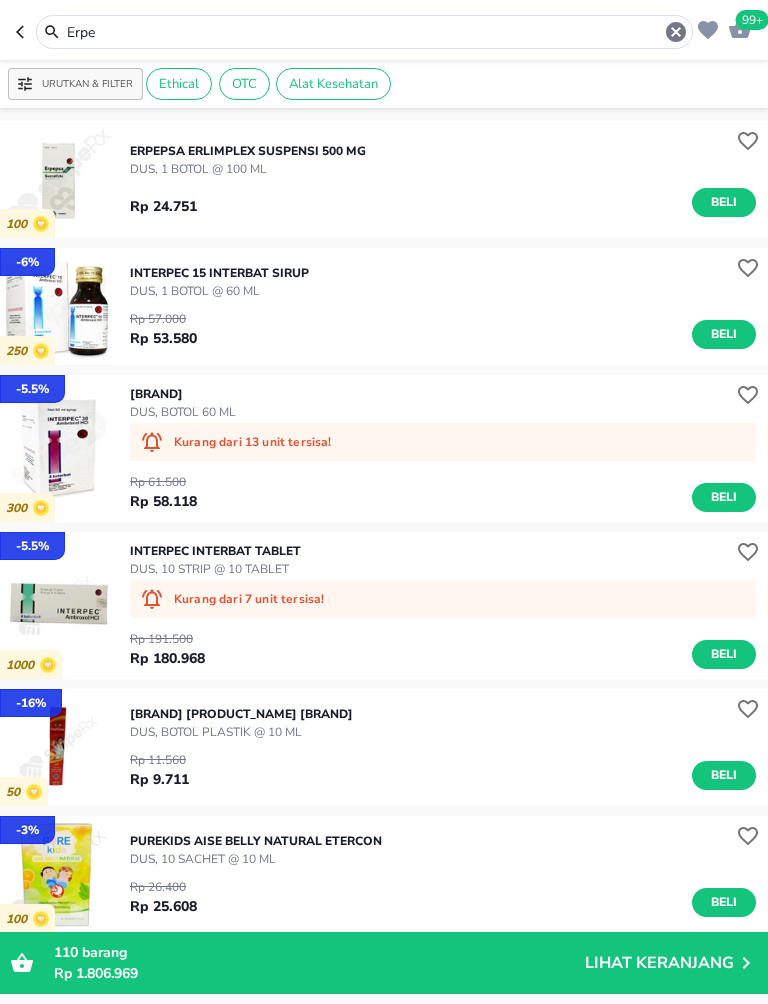 click at bounding box center [58, 179] 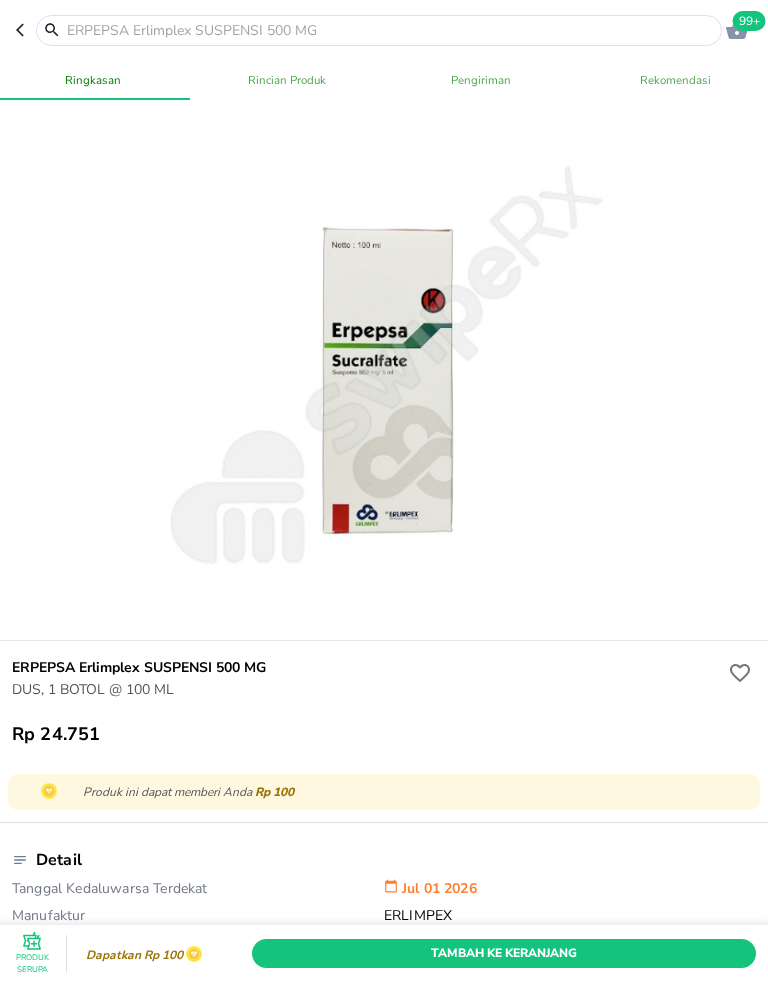click on "Tambah Ke Keranjang" at bounding box center [504, 953] 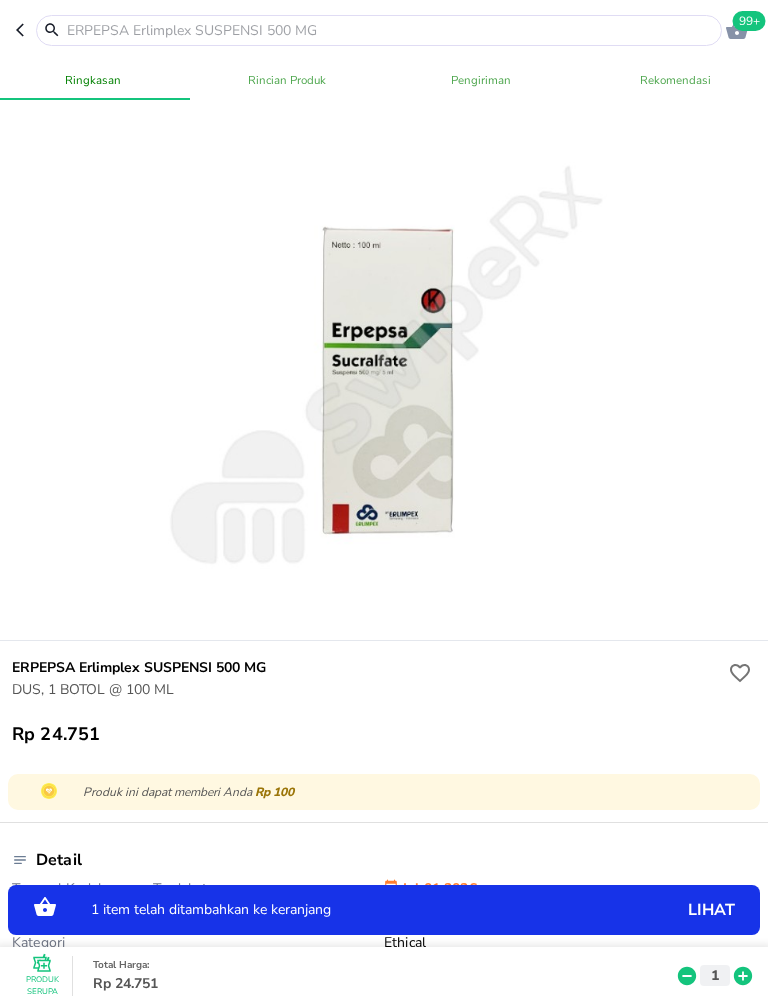 click 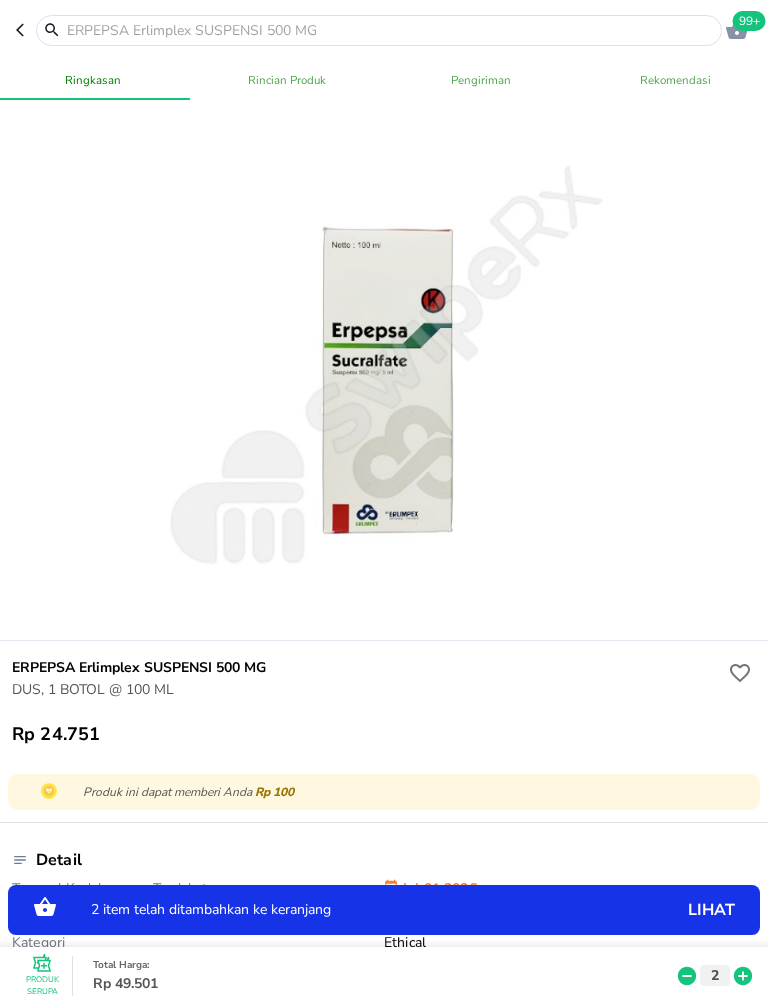 click 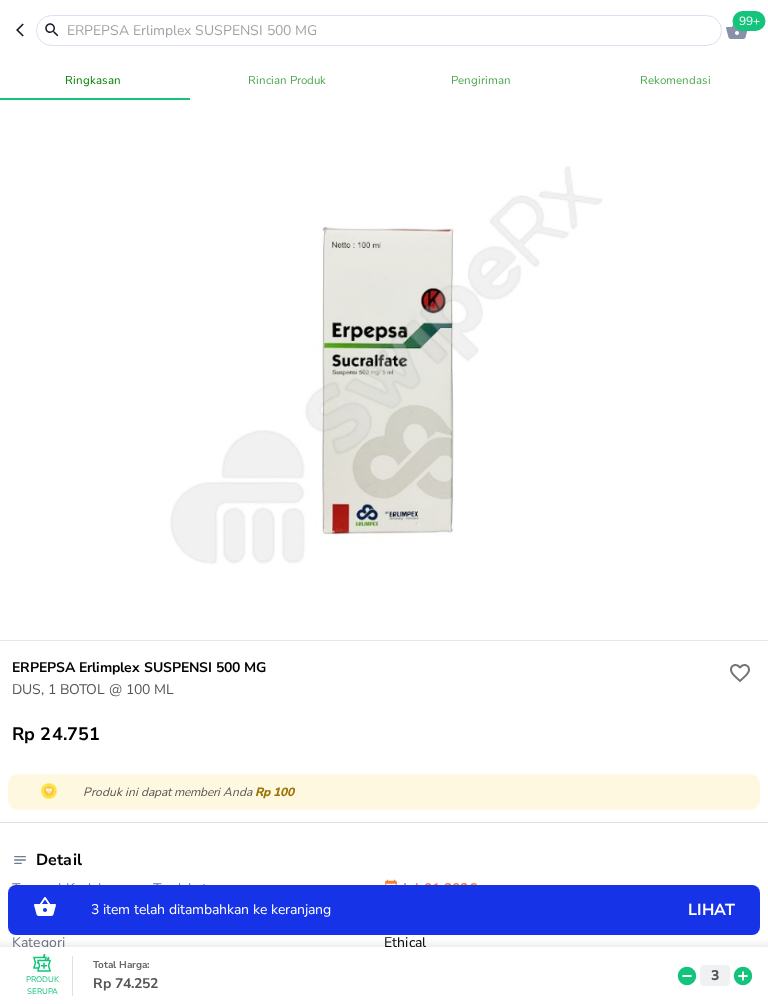 click 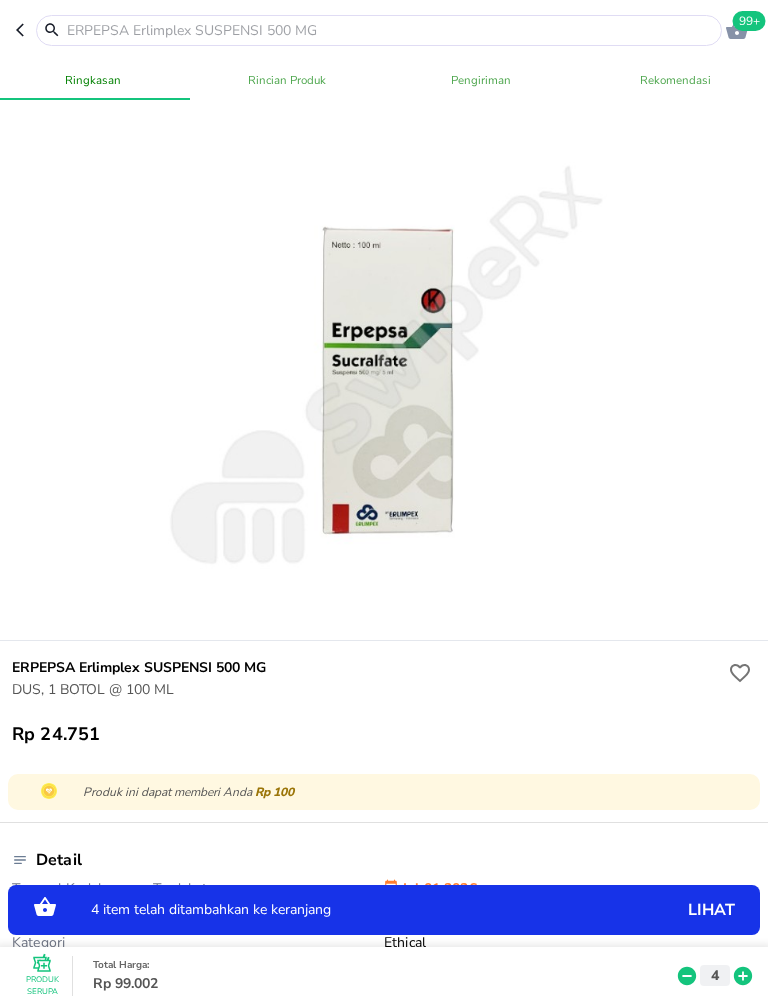 click 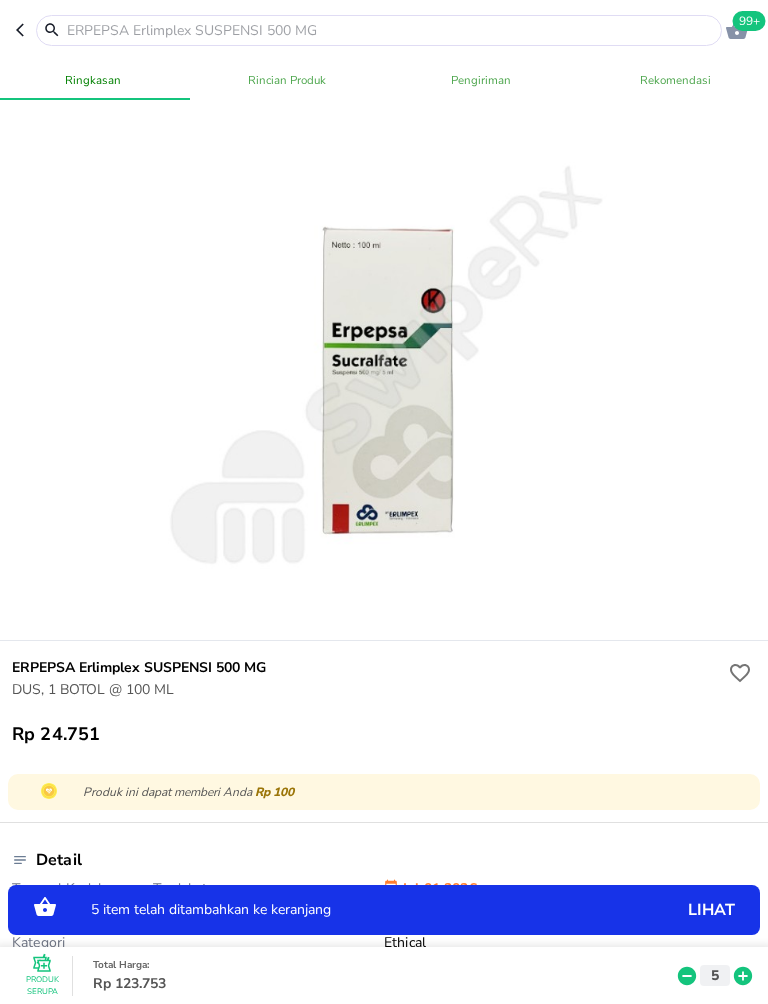 click 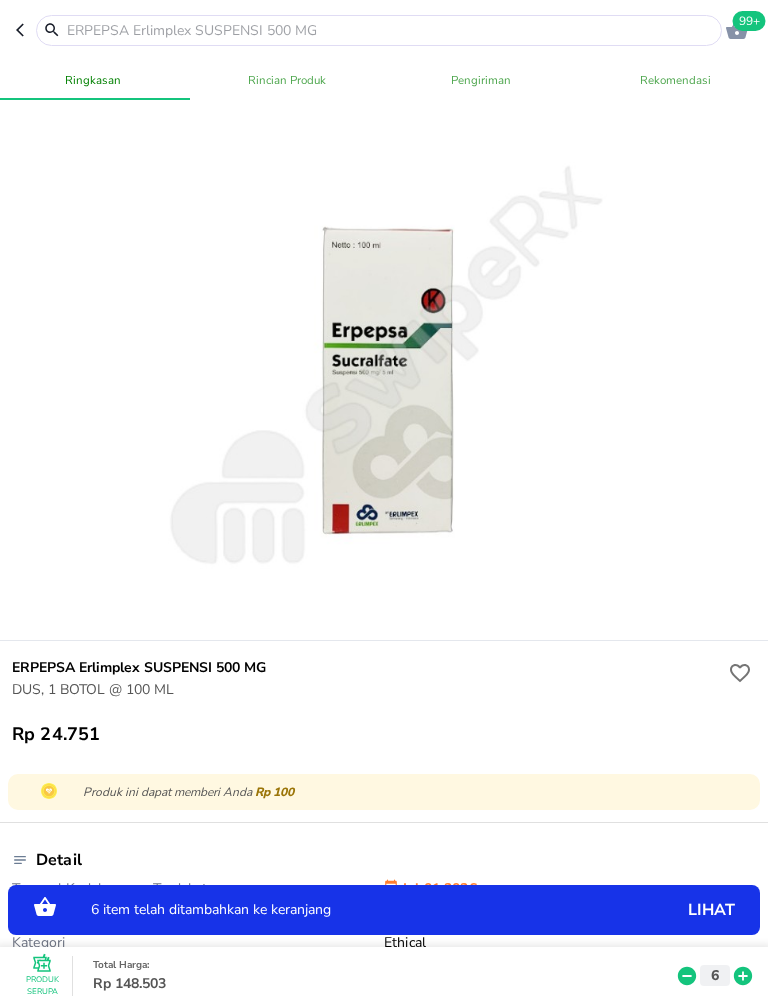 click 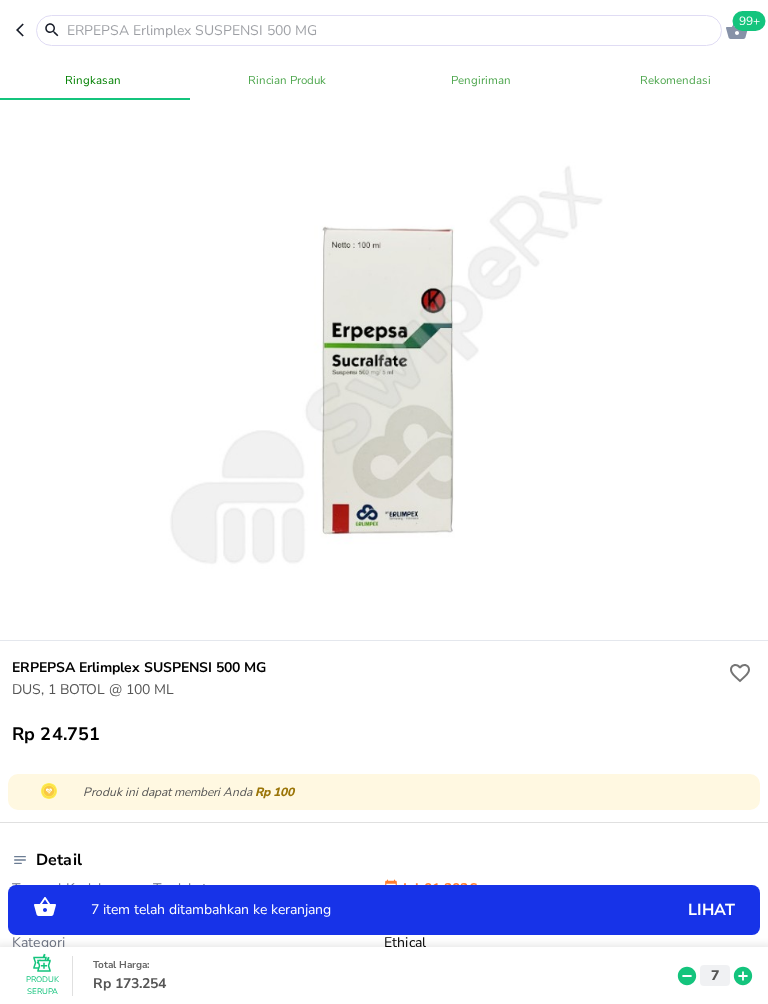 click 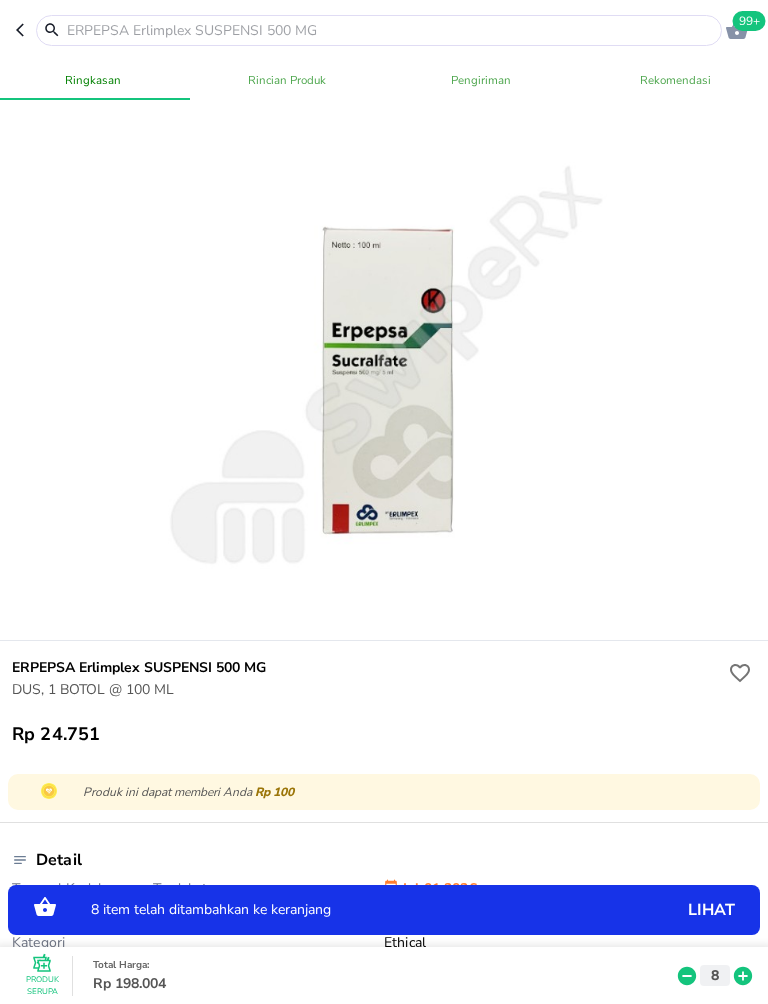 click at bounding box center (391, 30) 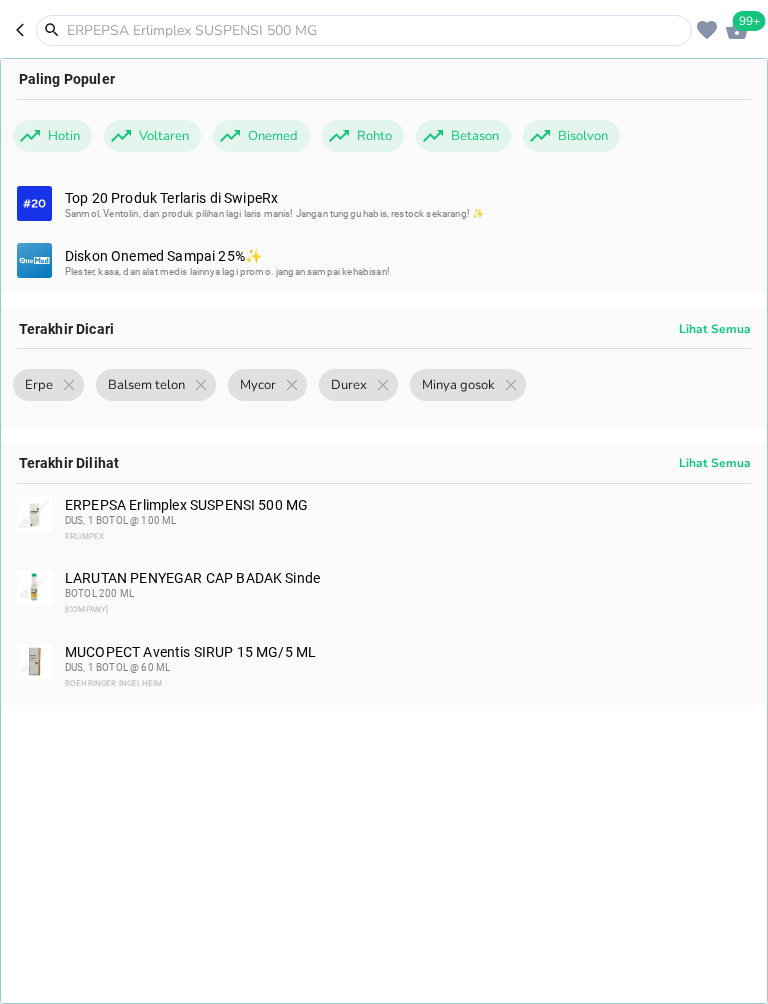 click at bounding box center [376, 30] 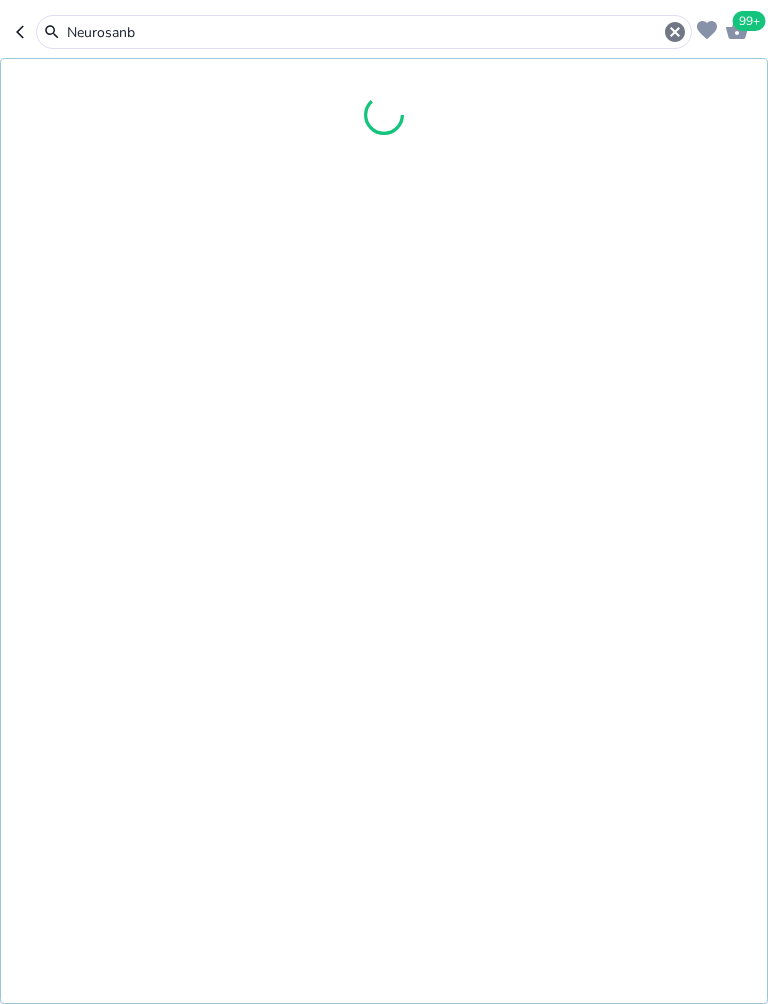 type on "[BRAND]" 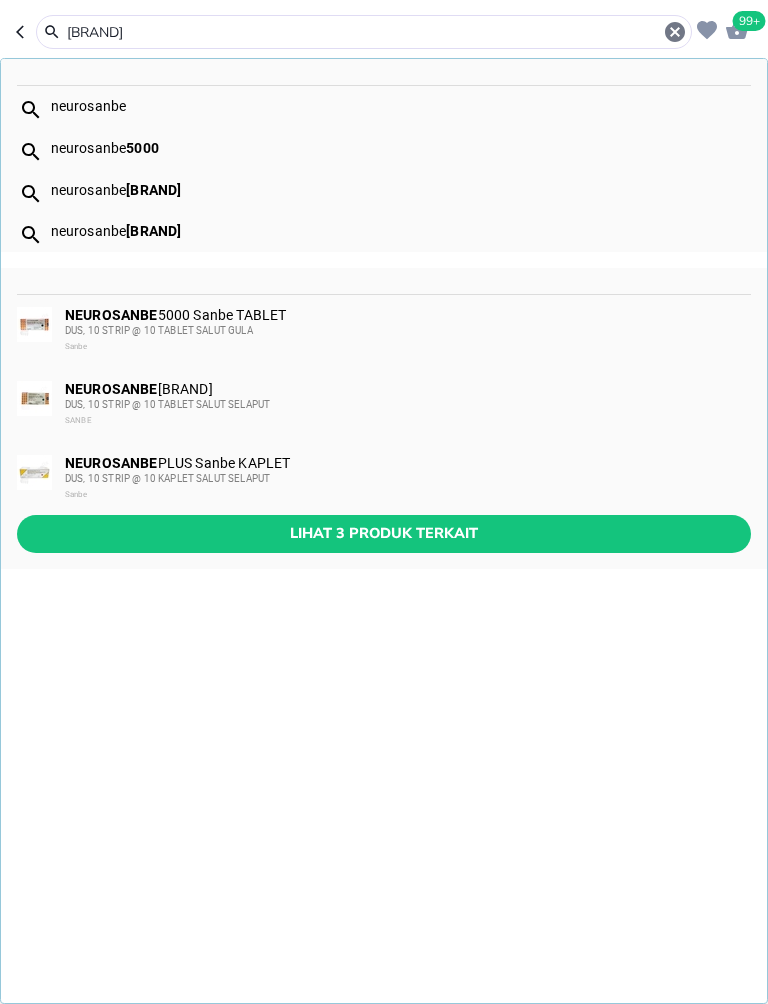 click on "Lihat 3 produk terkait" at bounding box center (384, 533) 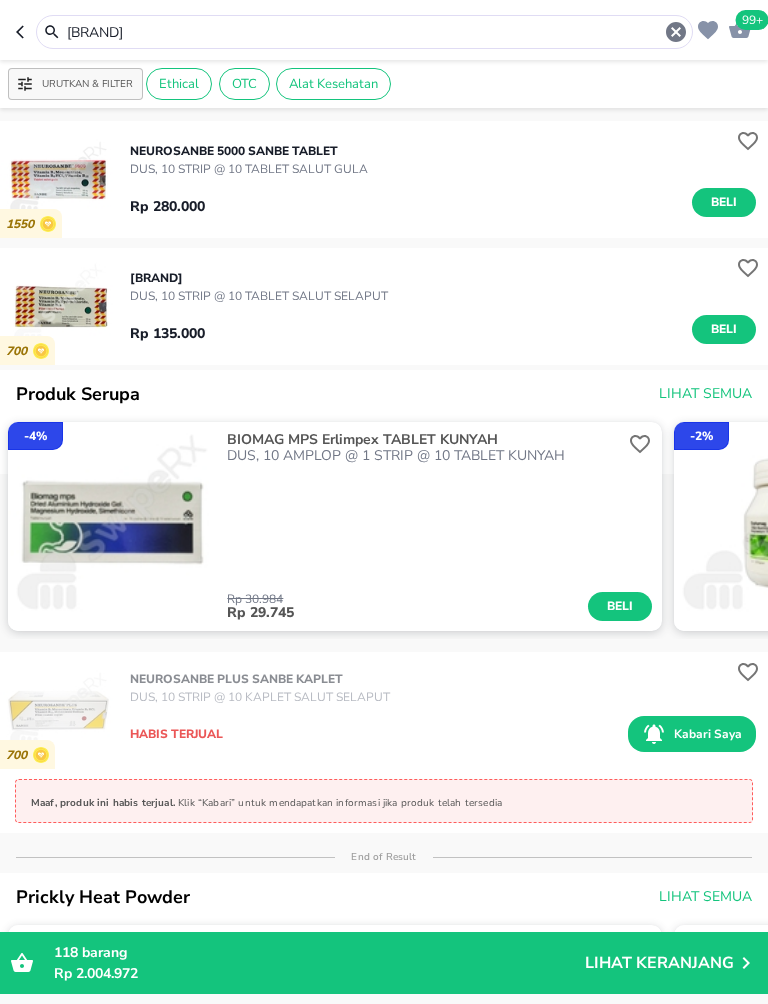 click on "Beli" at bounding box center (724, 202) 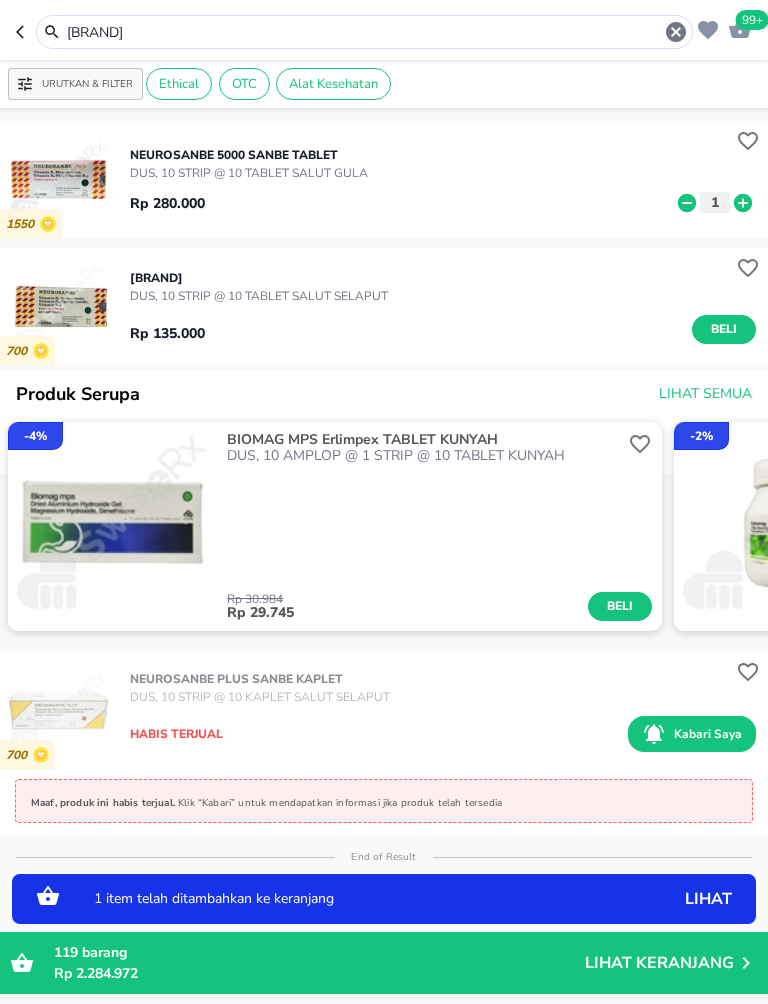 click on "[BRAND]" at bounding box center (364, 32) 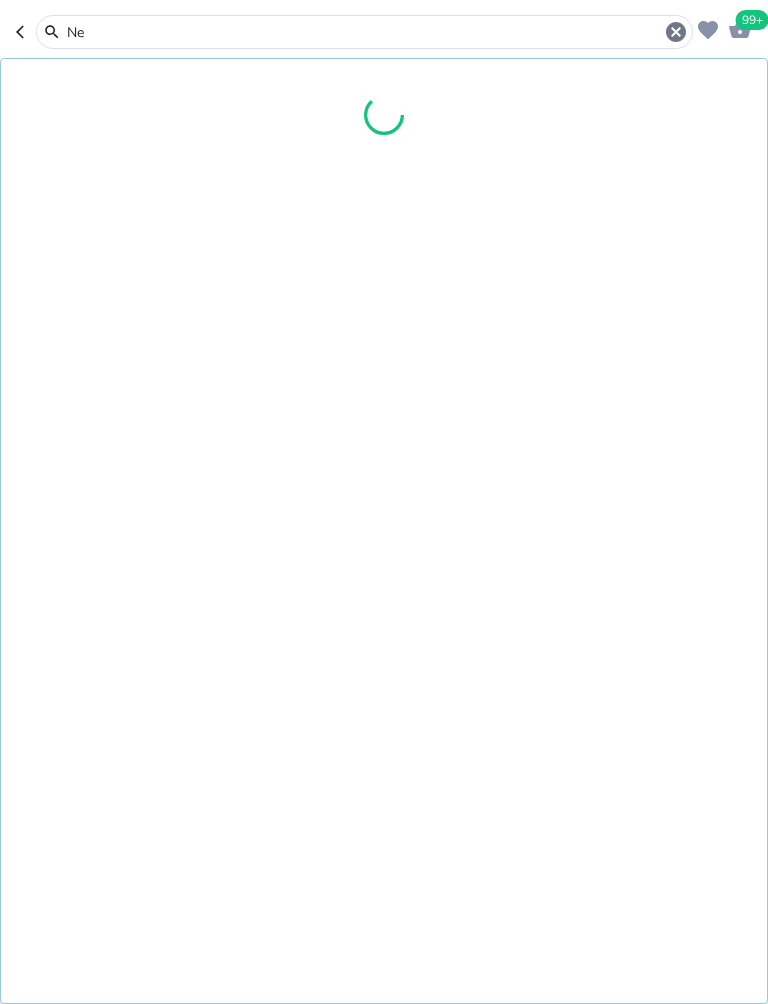 type on "N" 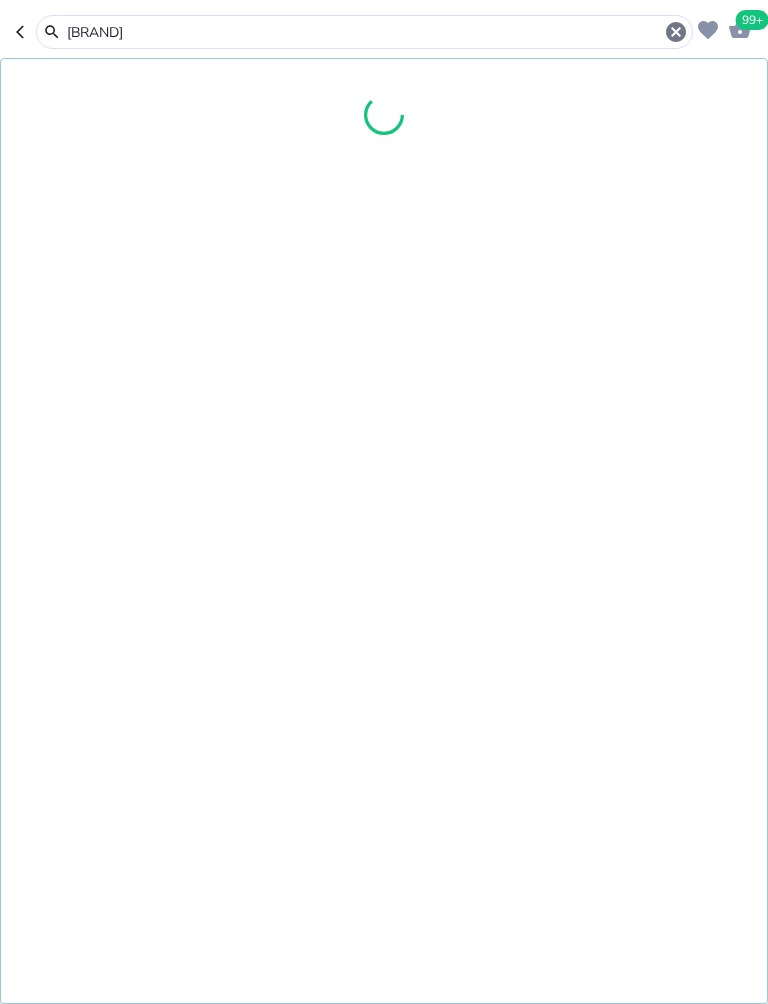 type on "Mepro" 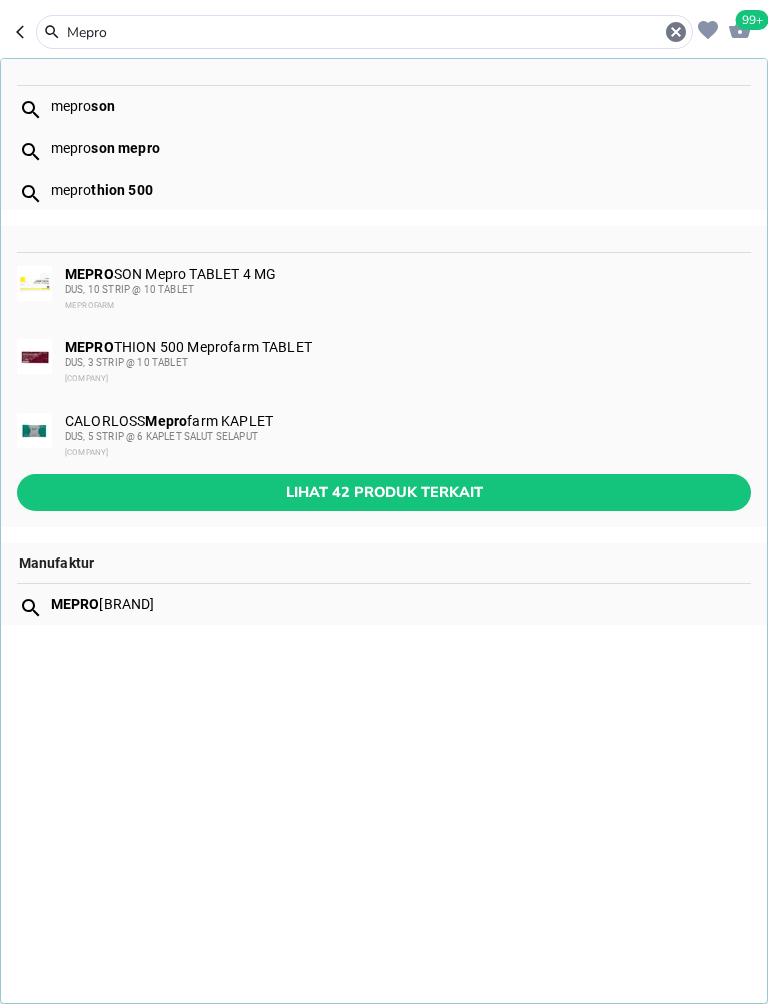 click on "MEPRO" at bounding box center (89, 347) 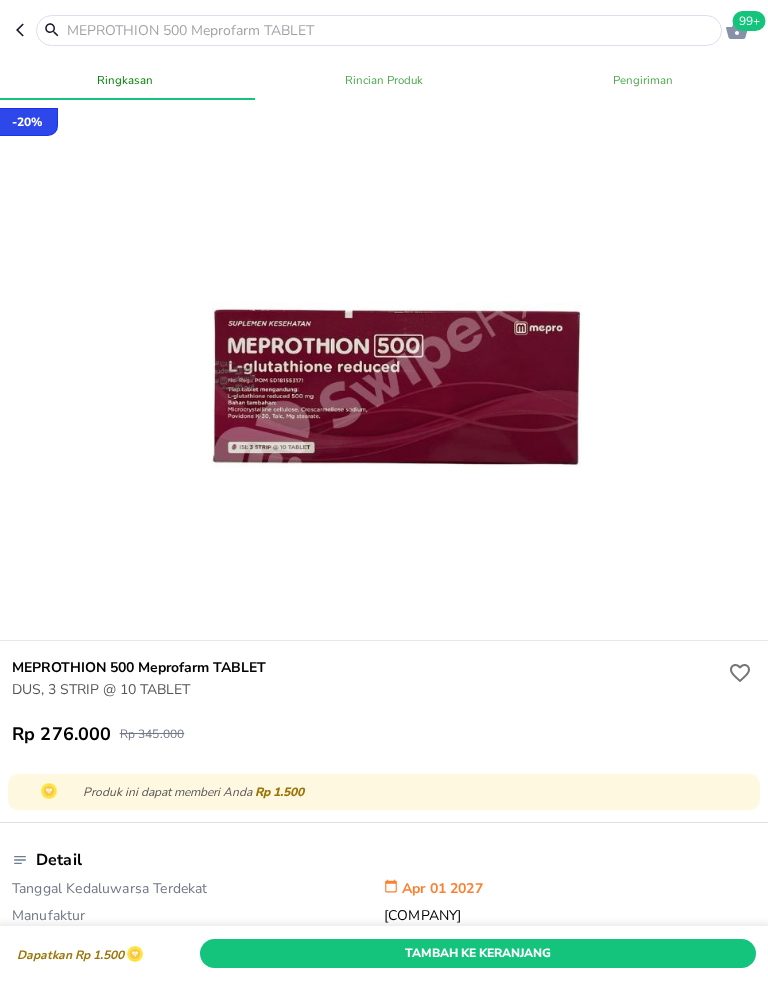 click at bounding box center [391, 30] 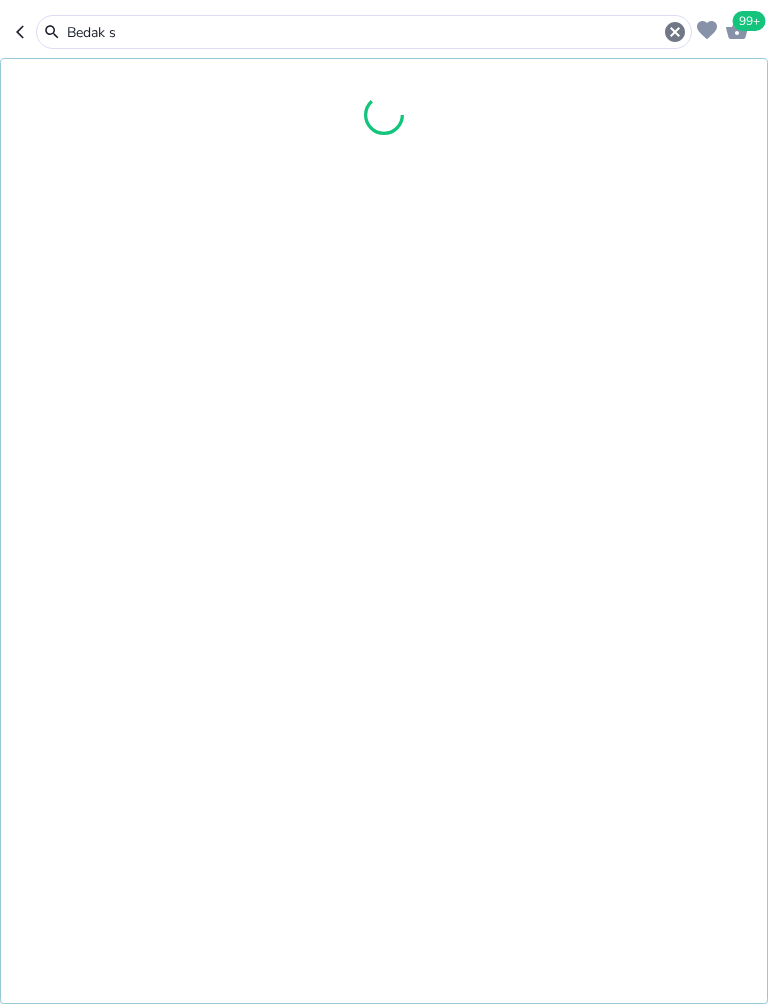 type on "[PRODUCT_NAME]" 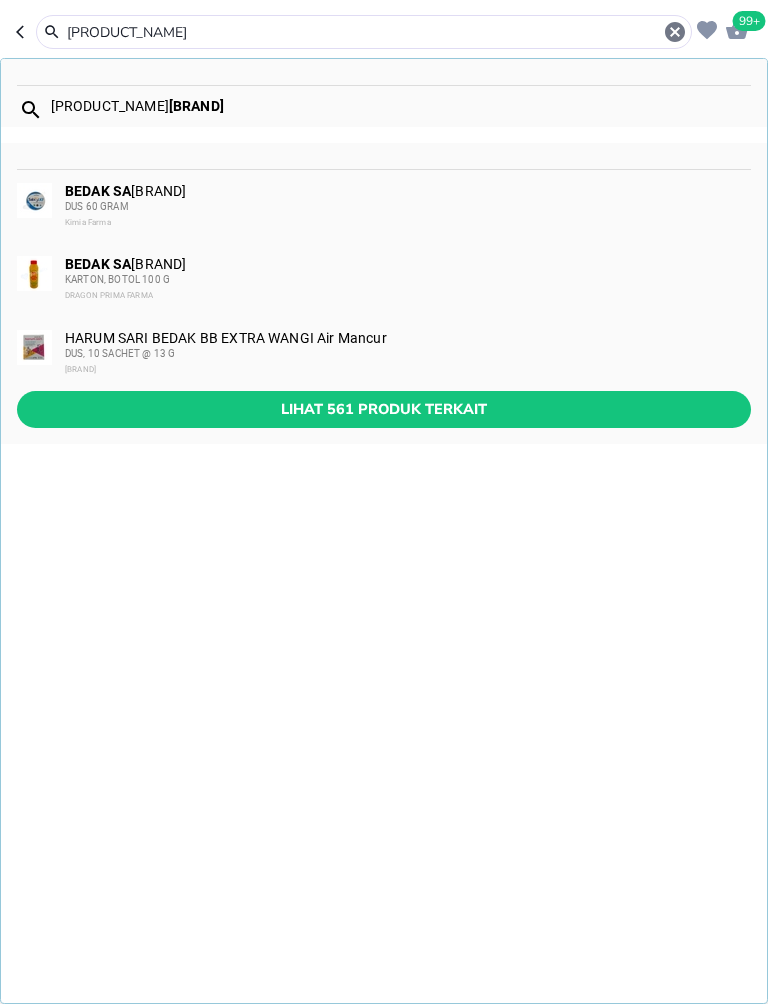 click on "Lihat 561 produk terkait" at bounding box center [384, 409] 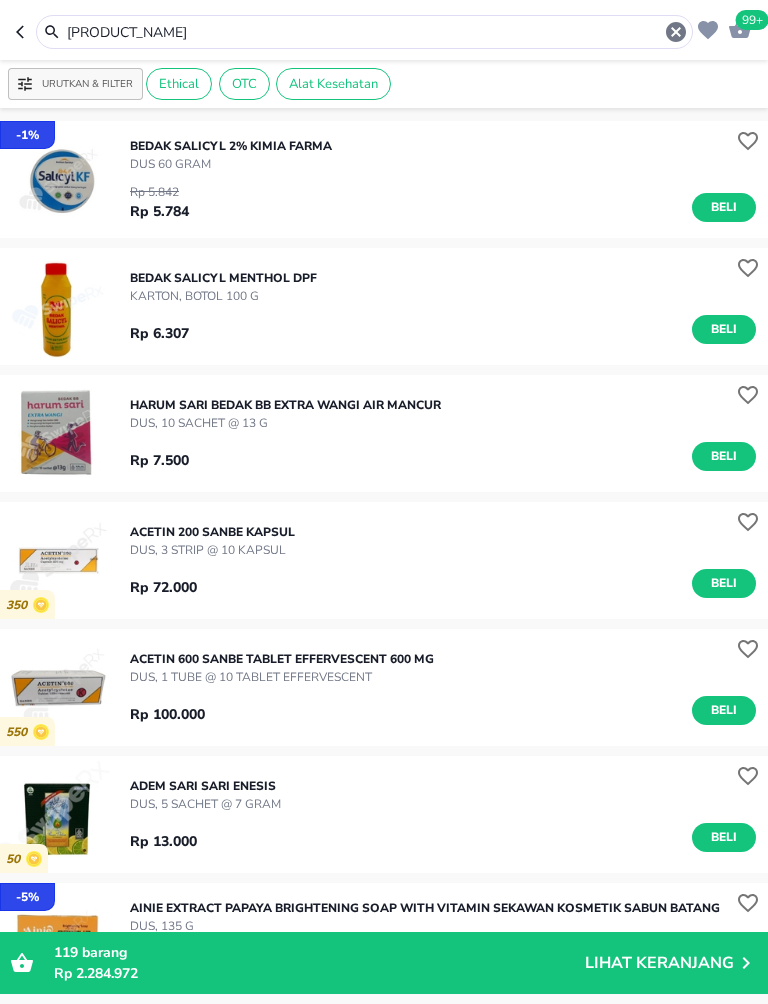 click at bounding box center (58, 306) 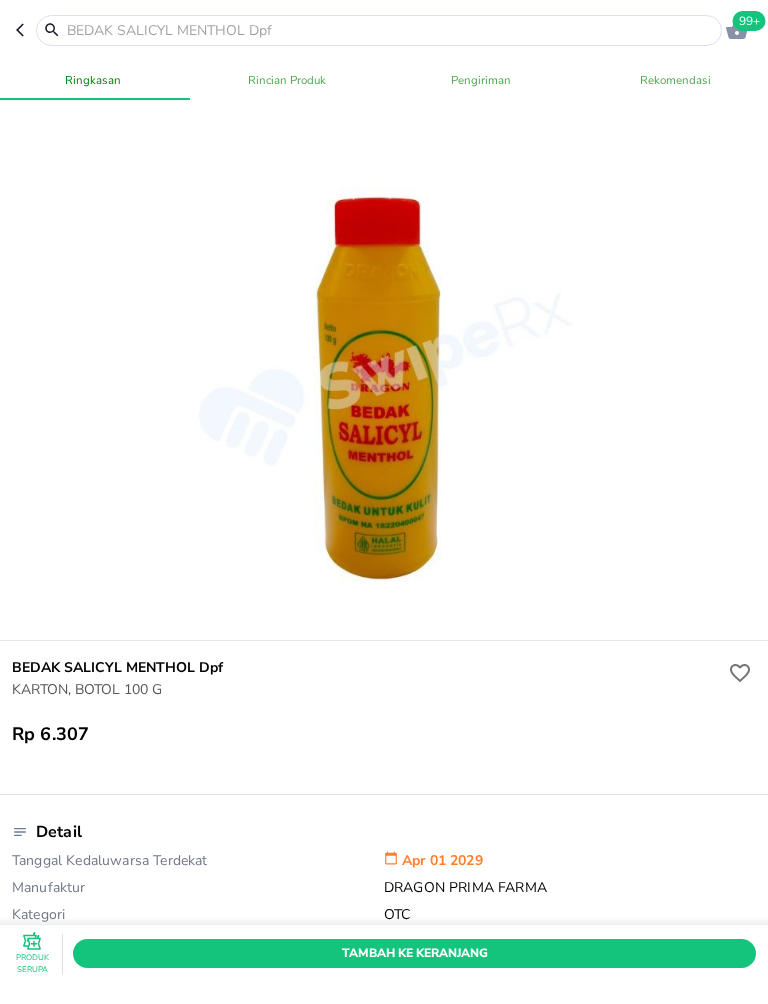 click on "Tambah Ke Keranjang" at bounding box center (414, 953) 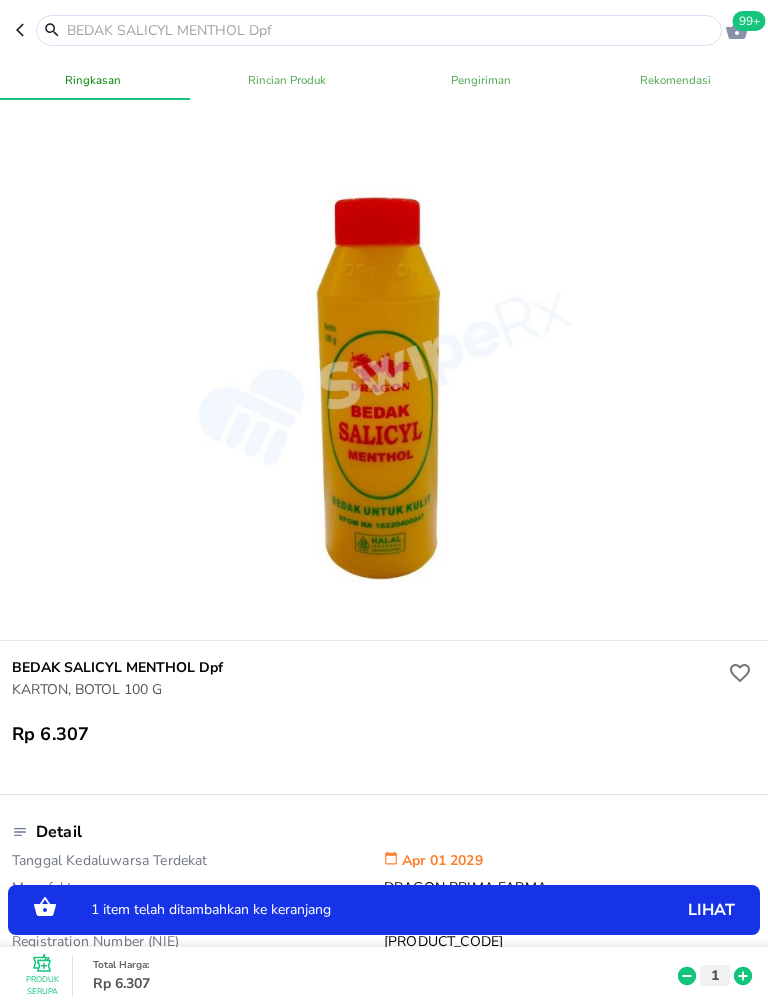 click 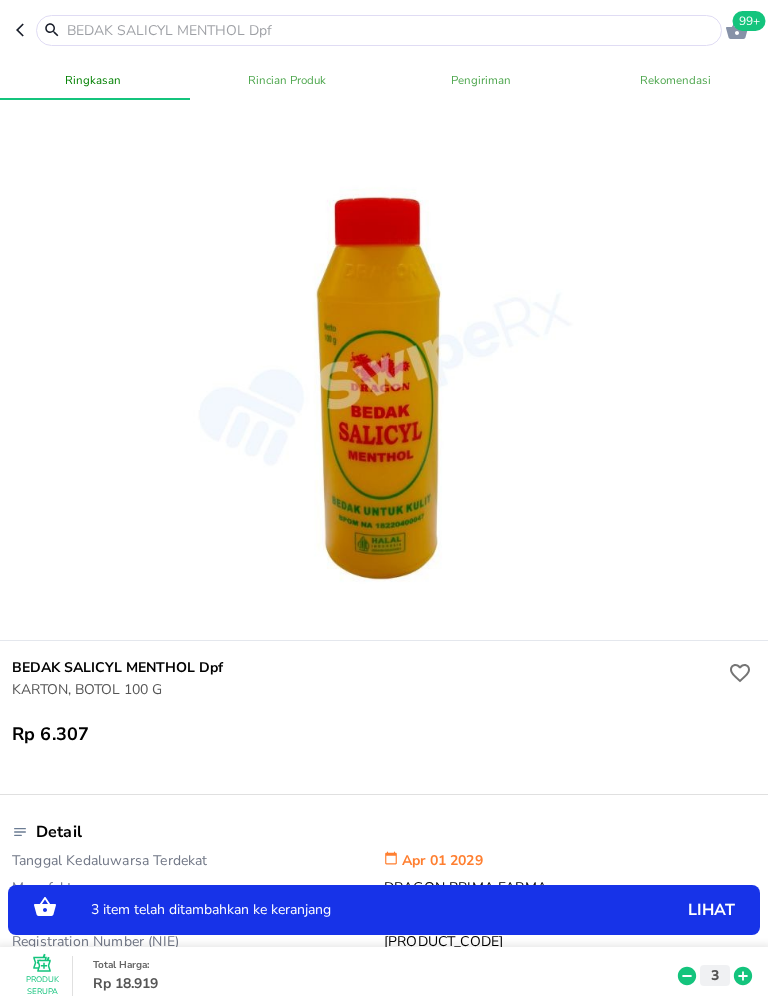 click 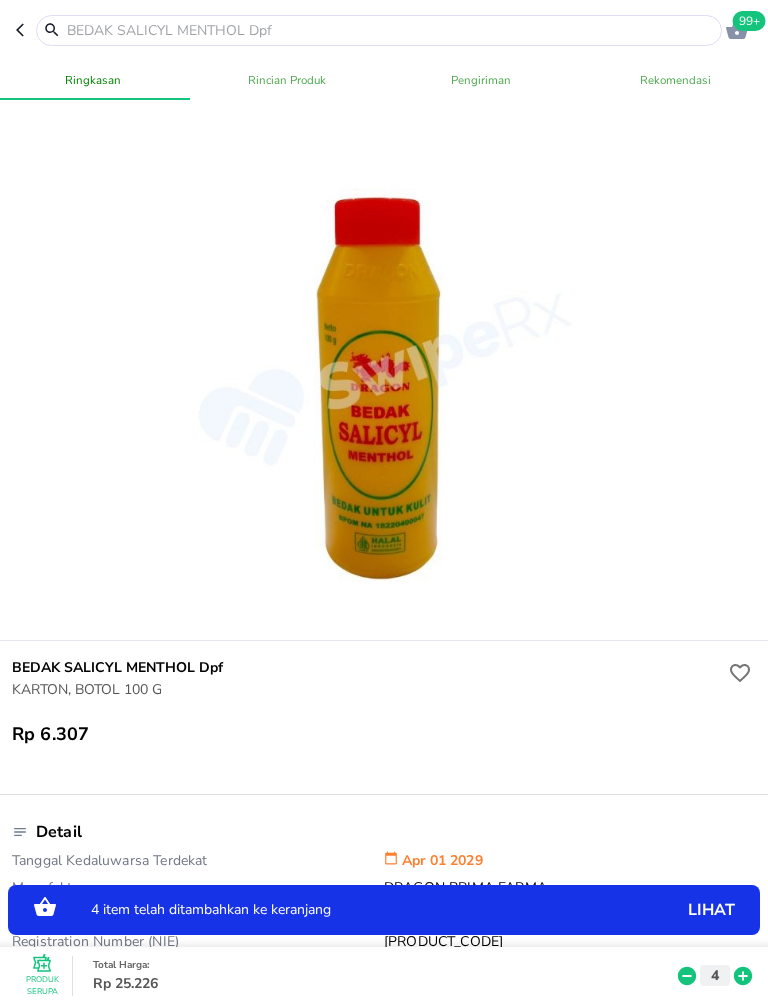 click on "Produk Serupa Total Harga : Rp 25.226 4" at bounding box center [389, 976] 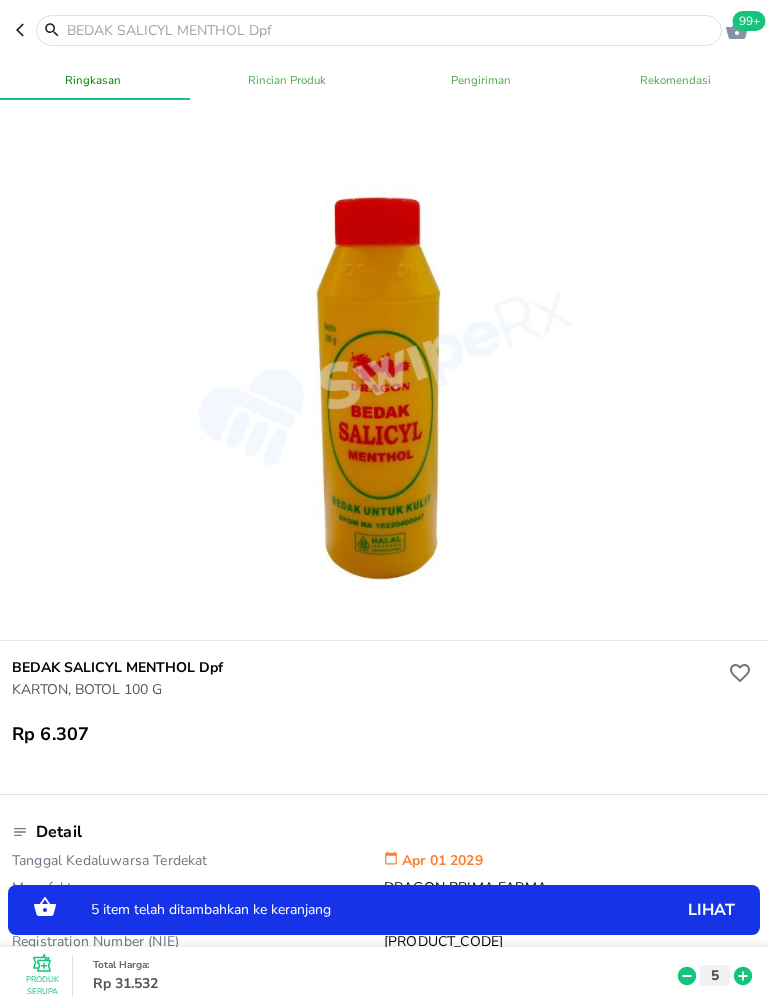 click 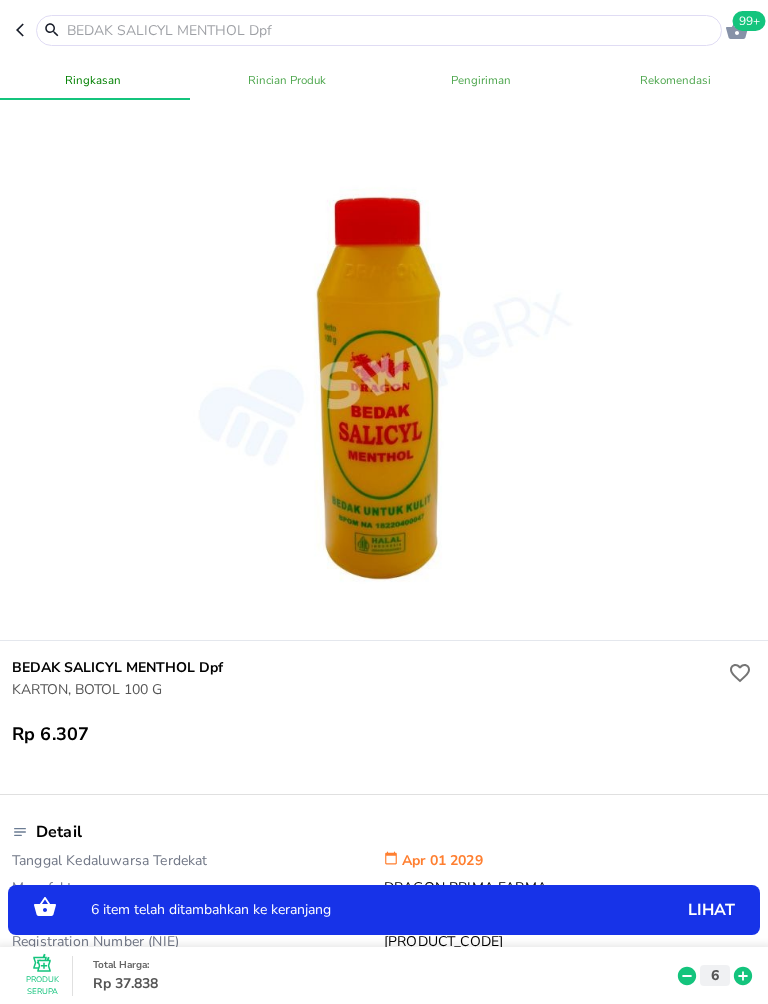 click 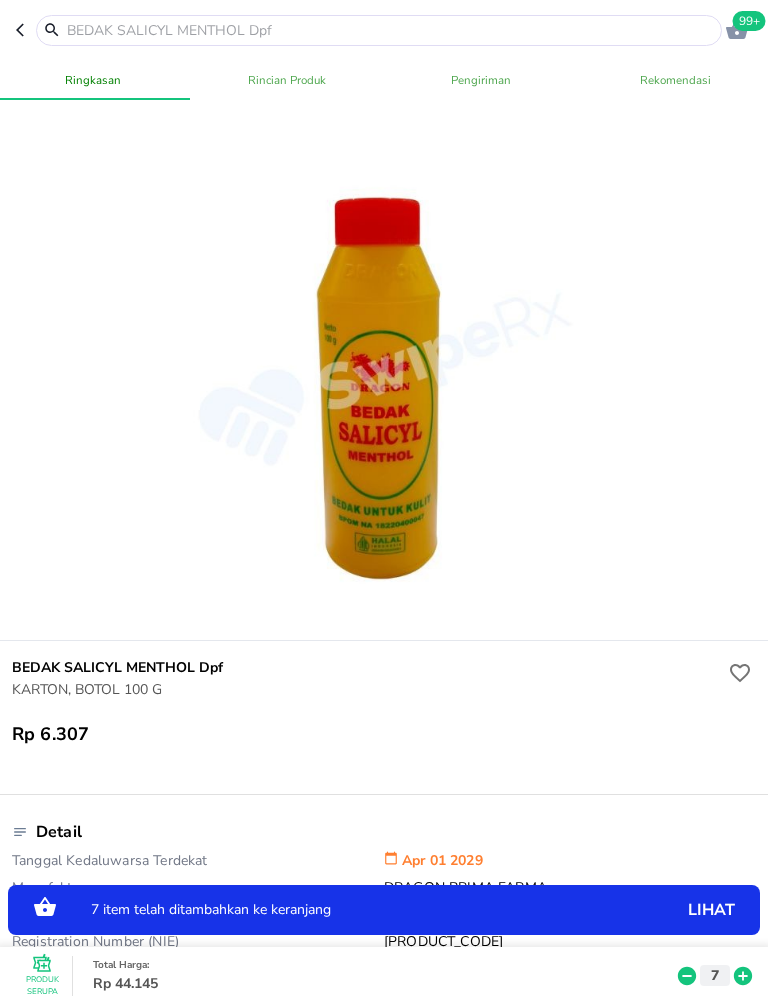 click 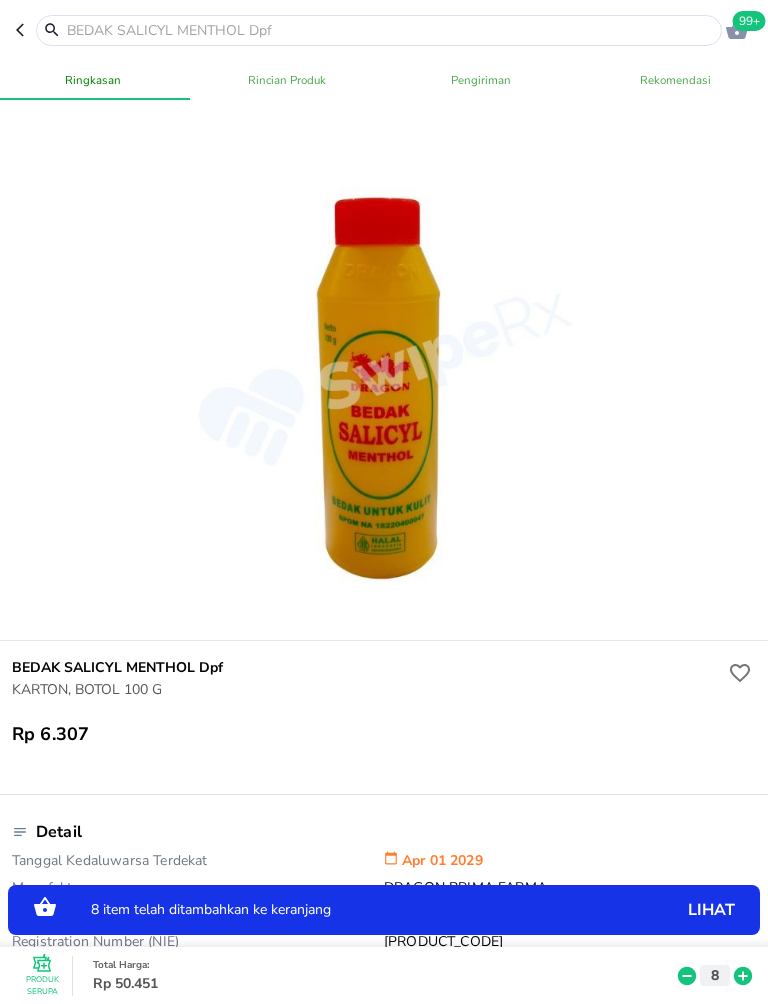 click 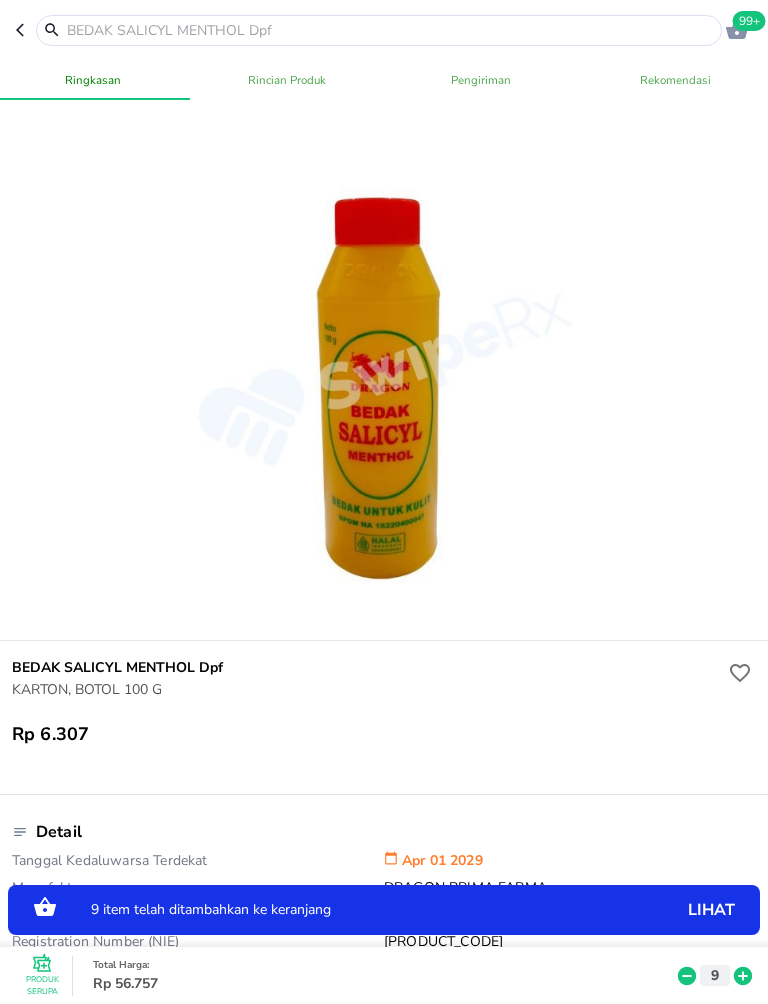 click 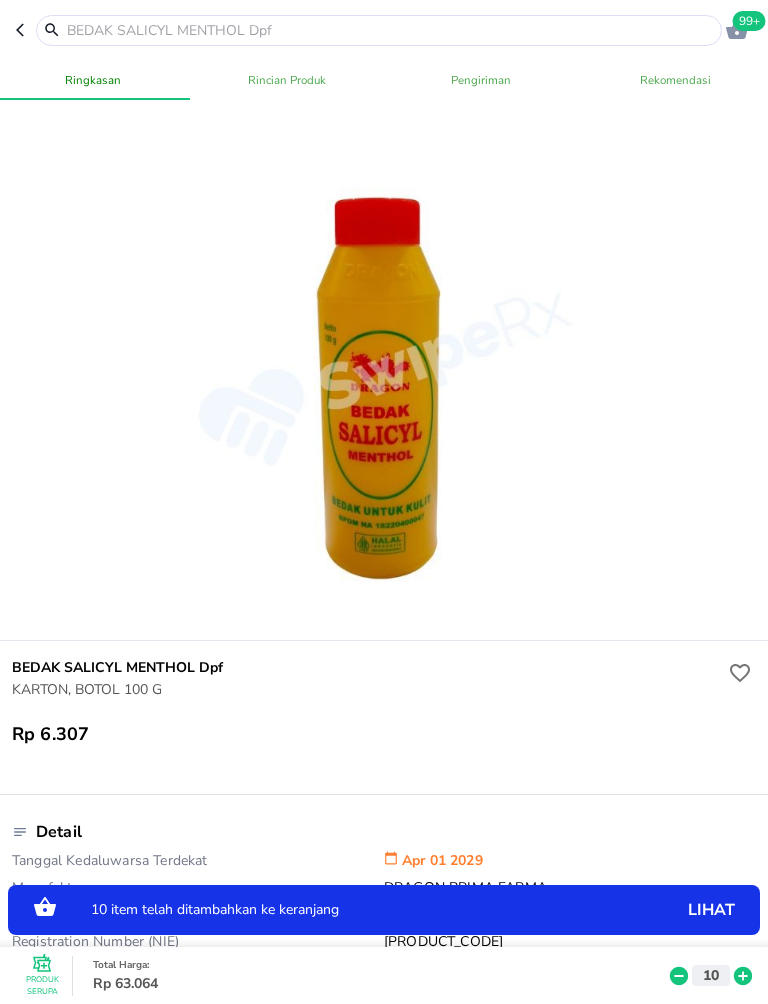 click 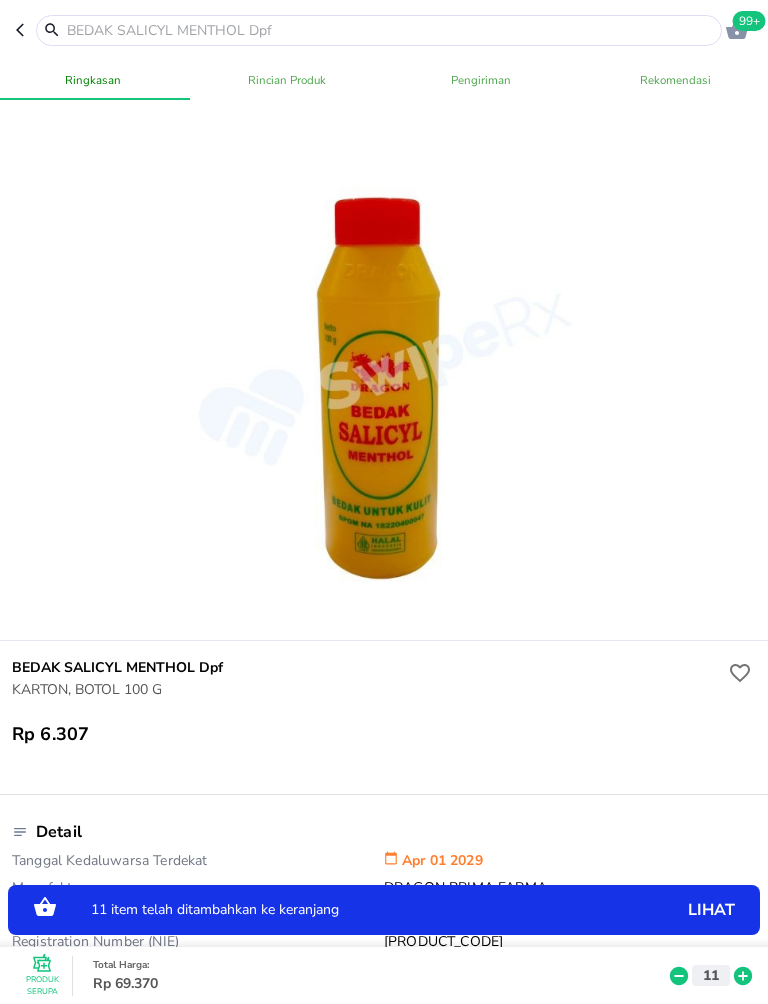 click 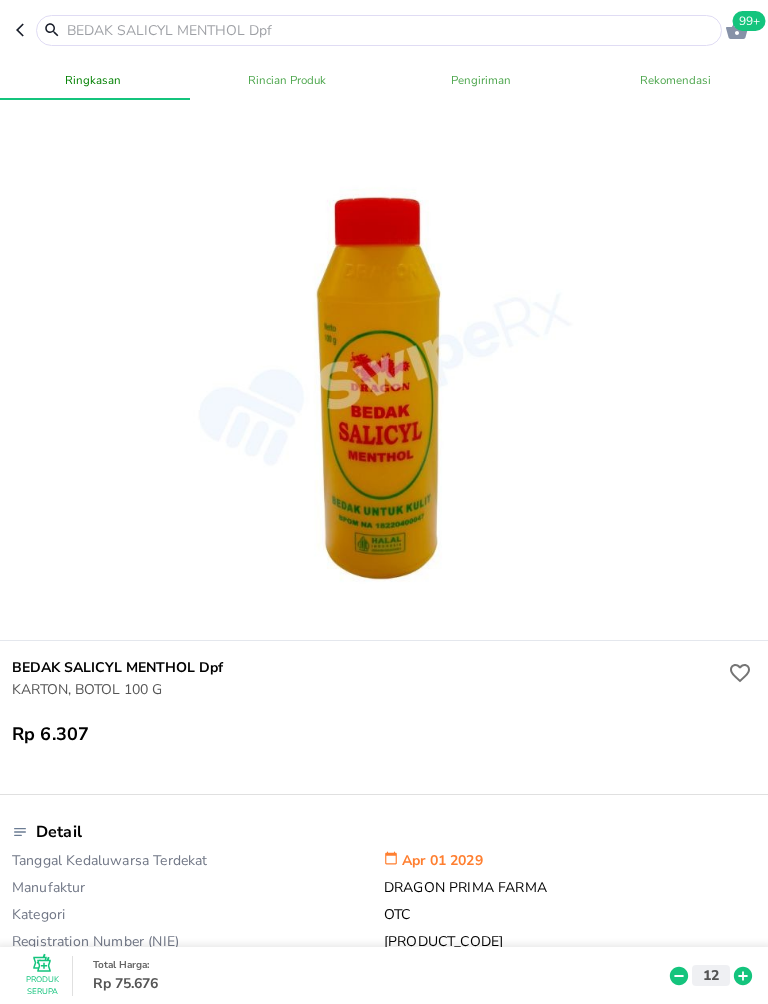 click 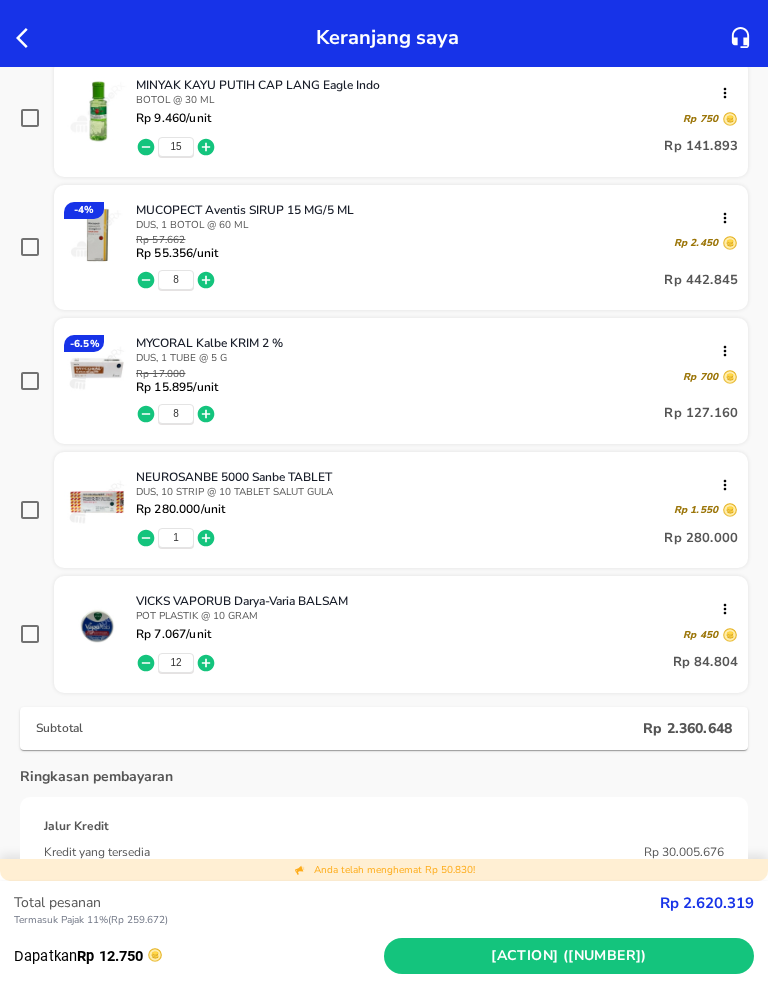scroll, scrollTop: 1381, scrollLeft: 0, axis: vertical 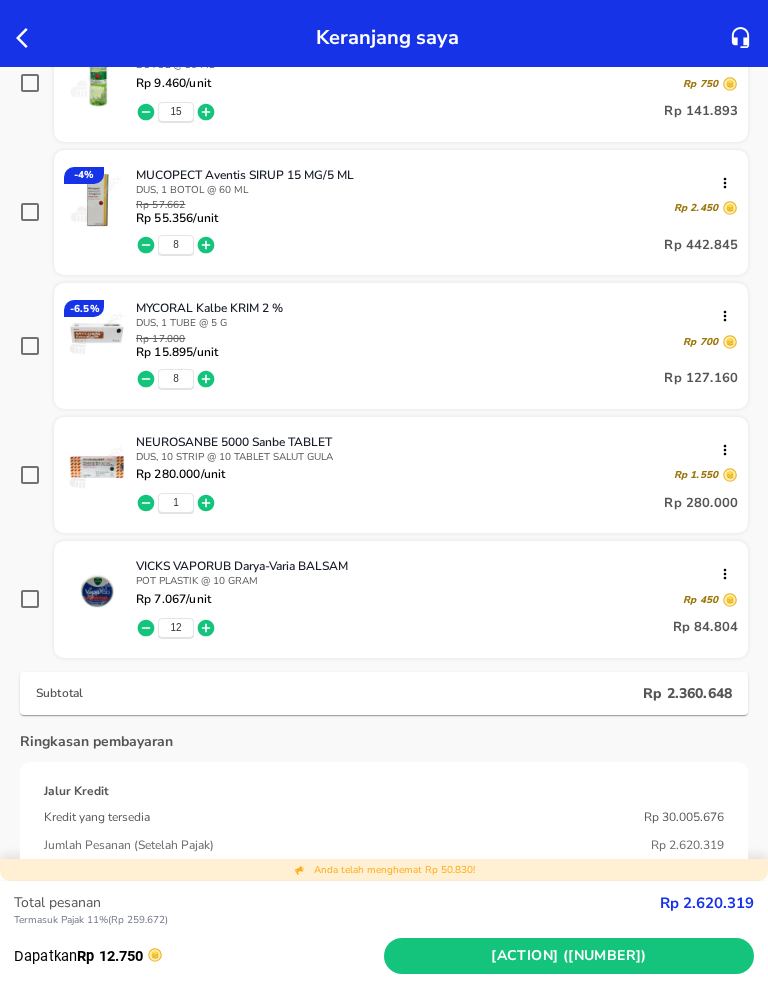 click on "[ACTION] ([NUMBER])" at bounding box center [569, 956] 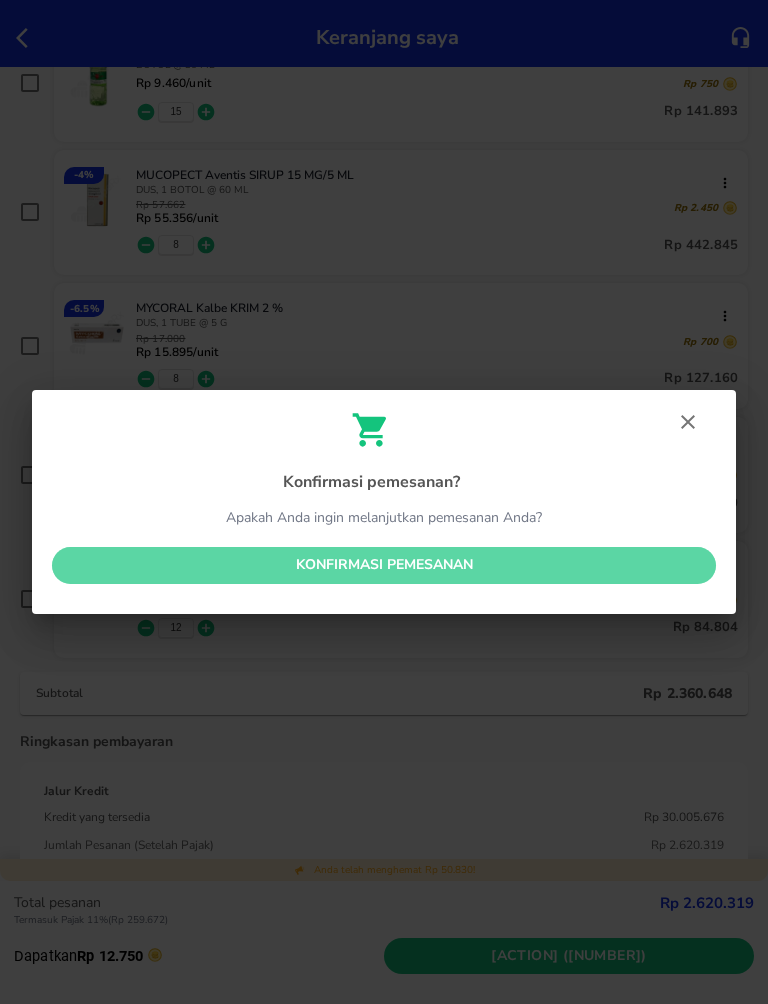 click on "Konfirmasi pemesanan" at bounding box center [384, 565] 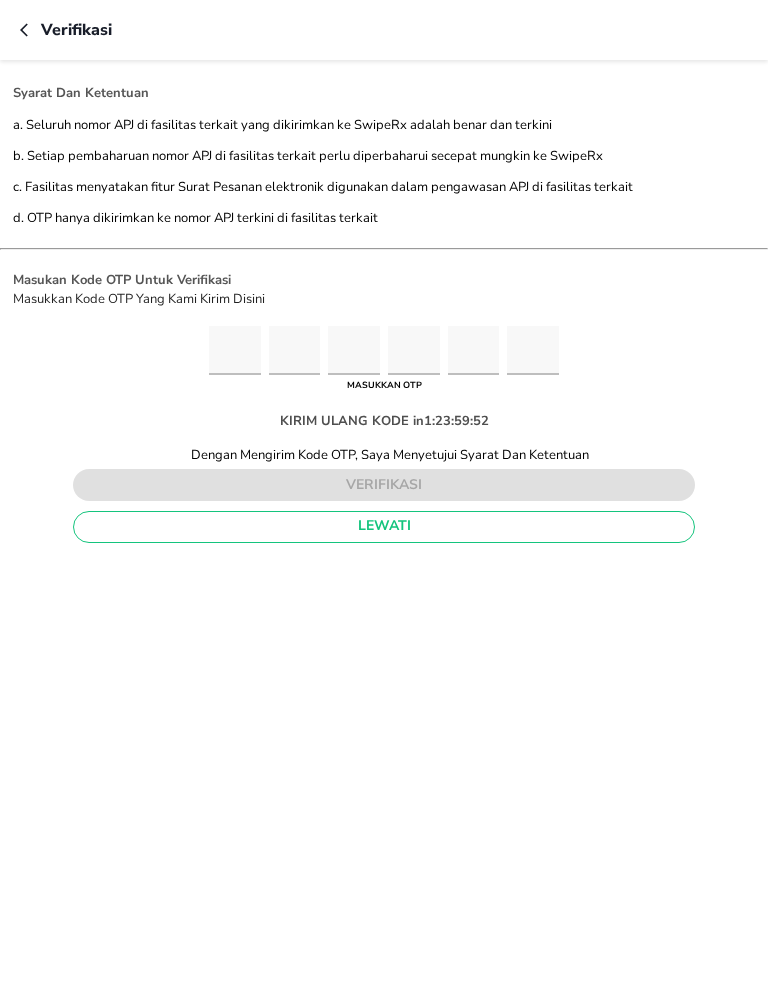 click at bounding box center (235, 350) 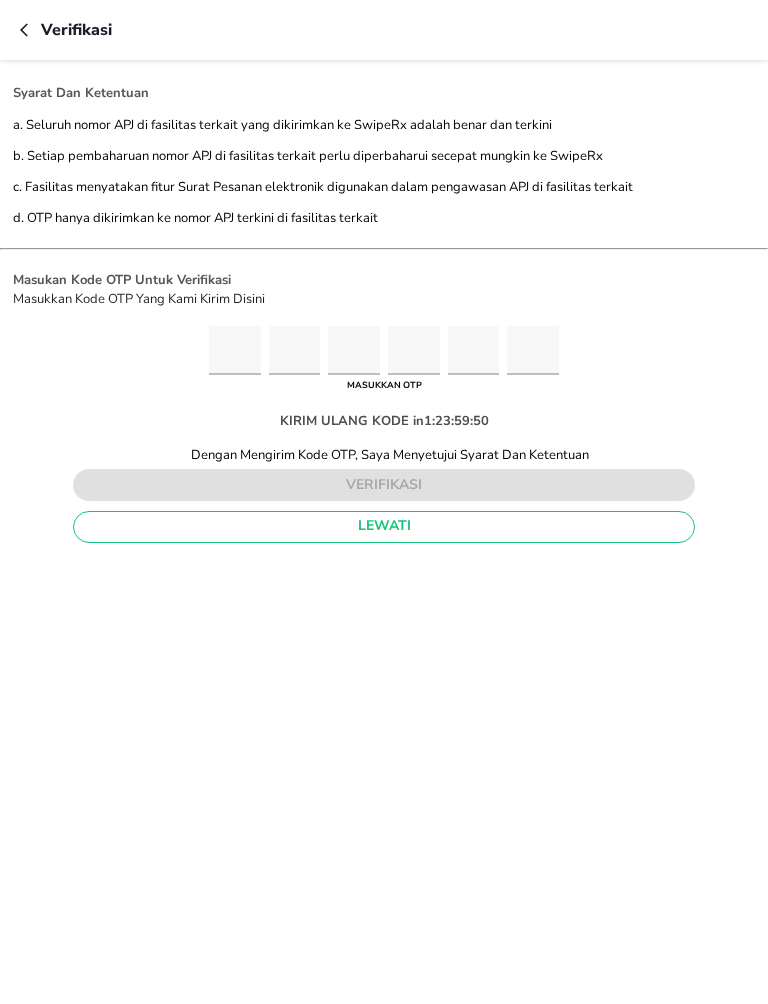 type on "6" 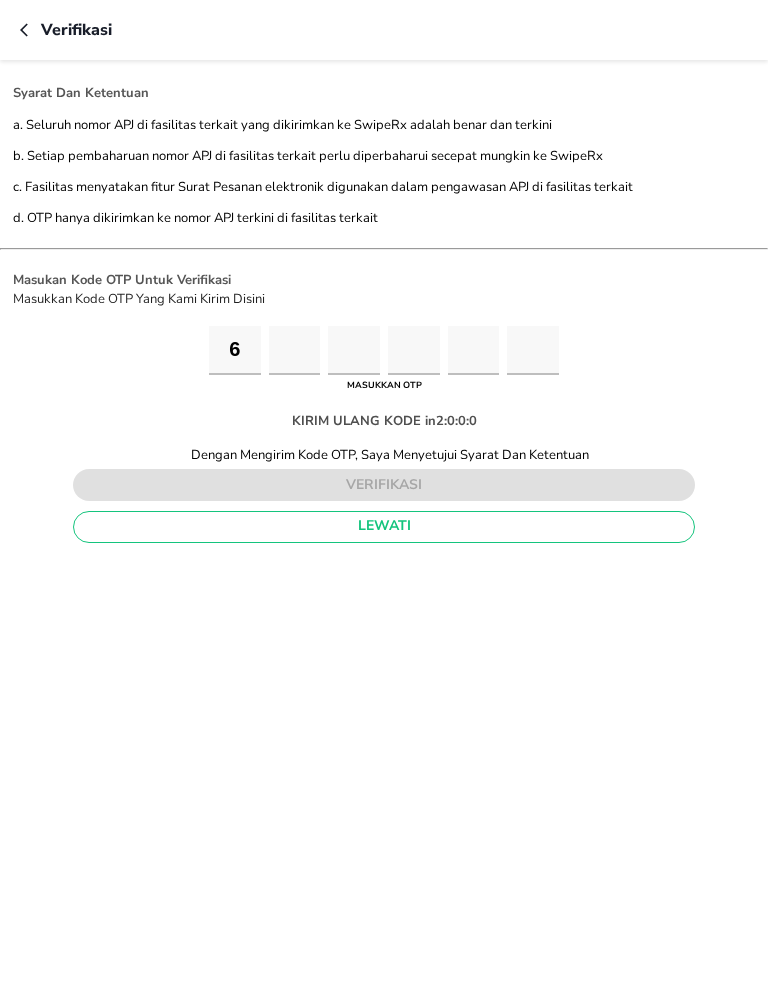 type on "6" 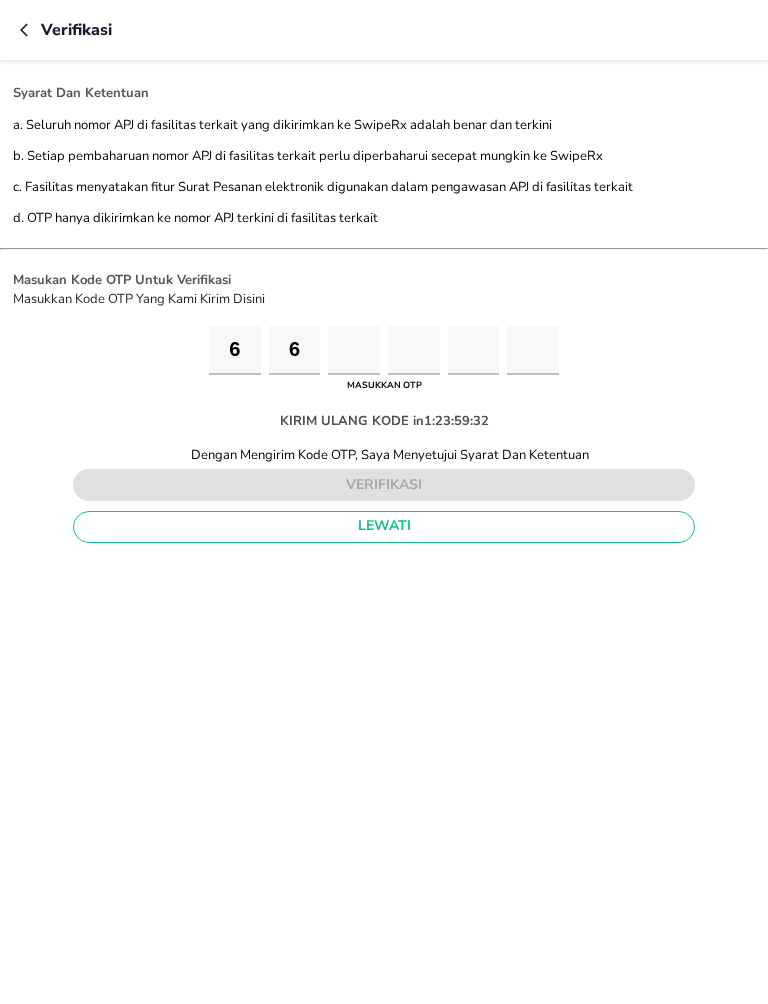 type on "4" 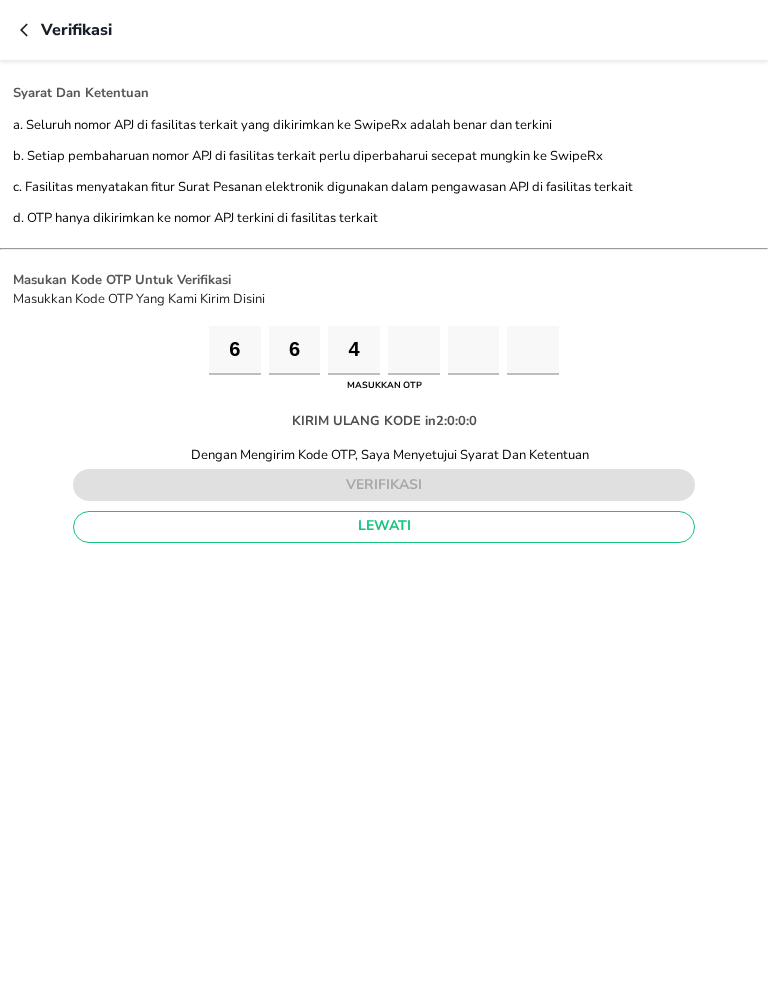 type on "0" 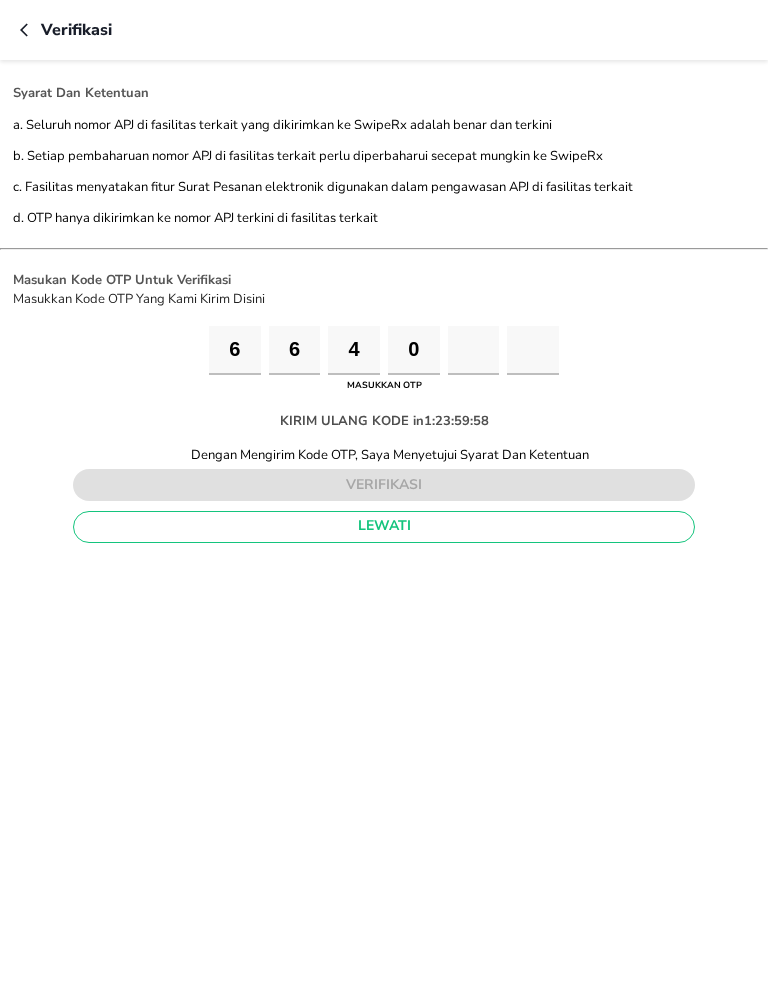 type on "9" 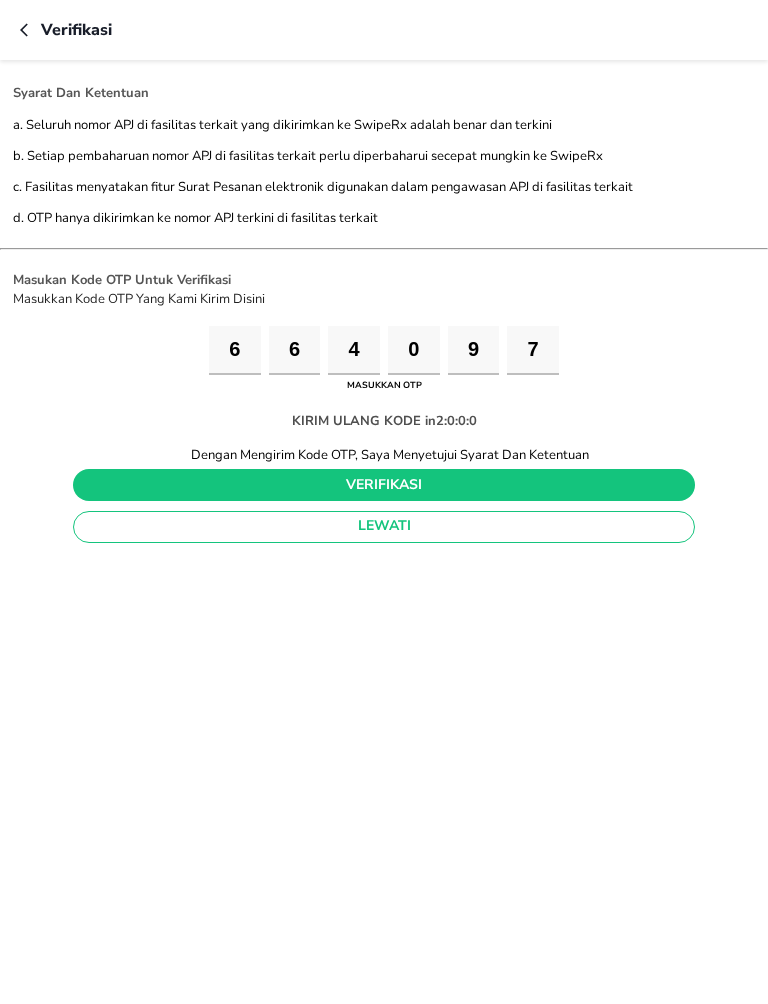 type on "7" 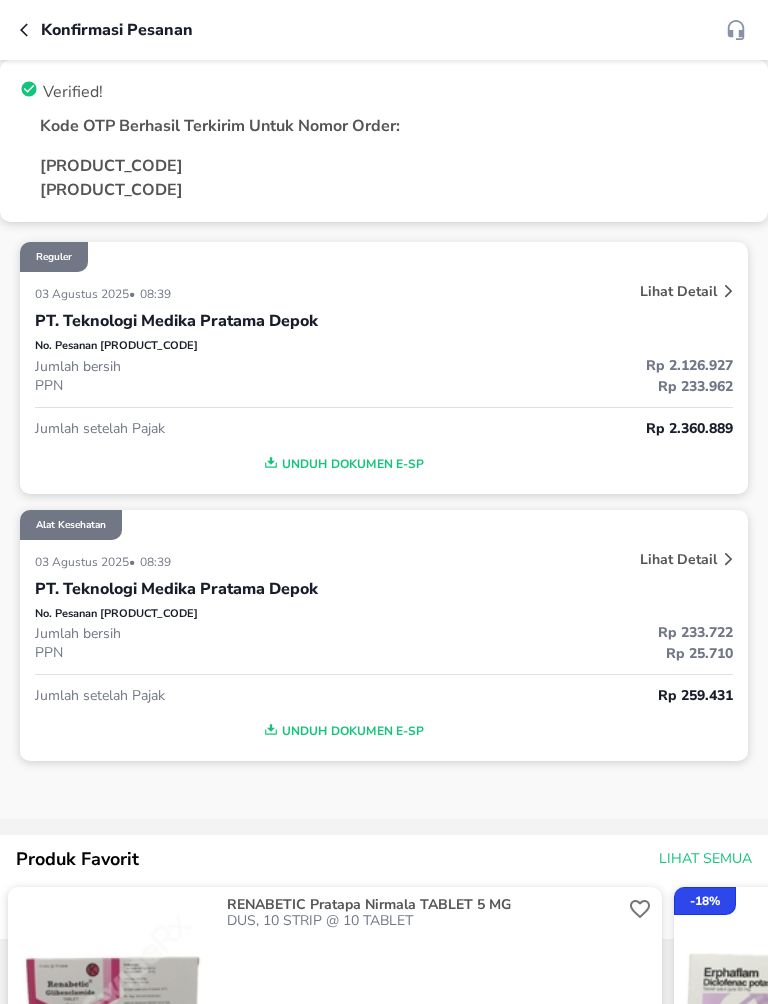 click at bounding box center (30, 30) 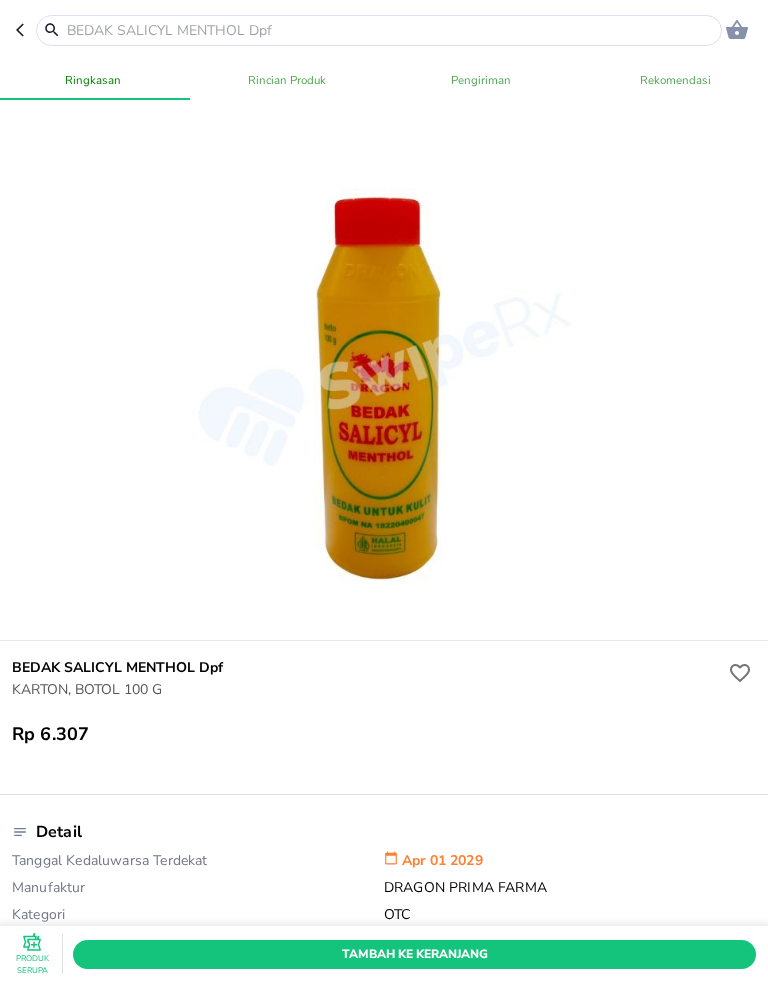 click at bounding box center [391, 30] 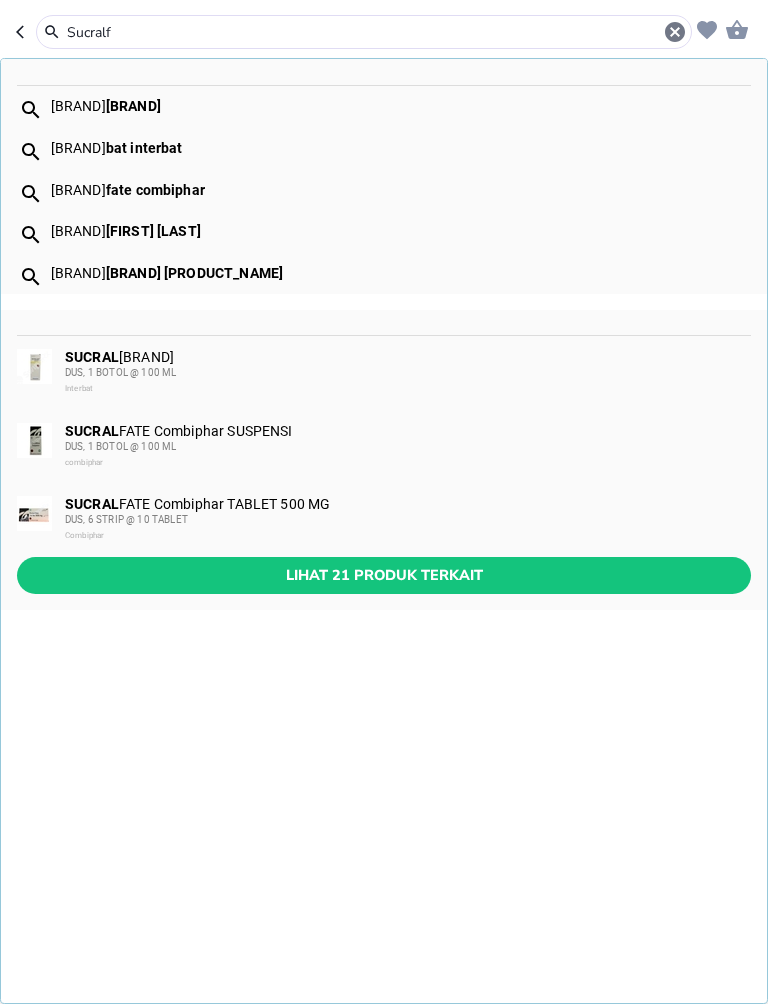 type on "Sucralfa" 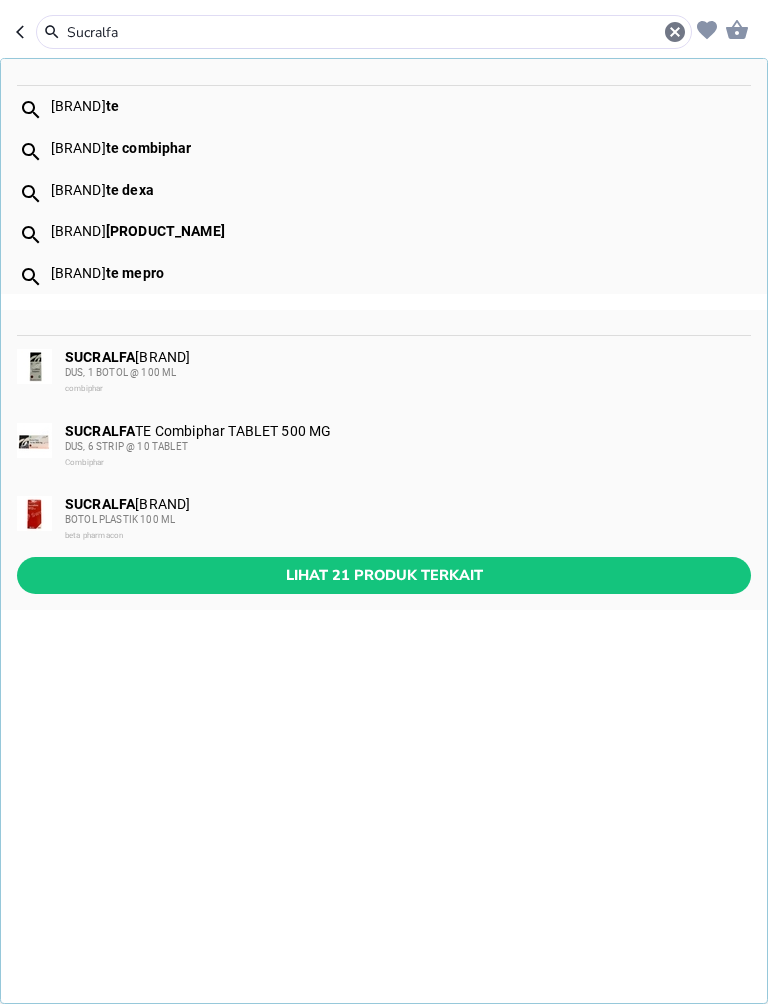 click on "Lihat 21 produk terkait" at bounding box center (384, 575) 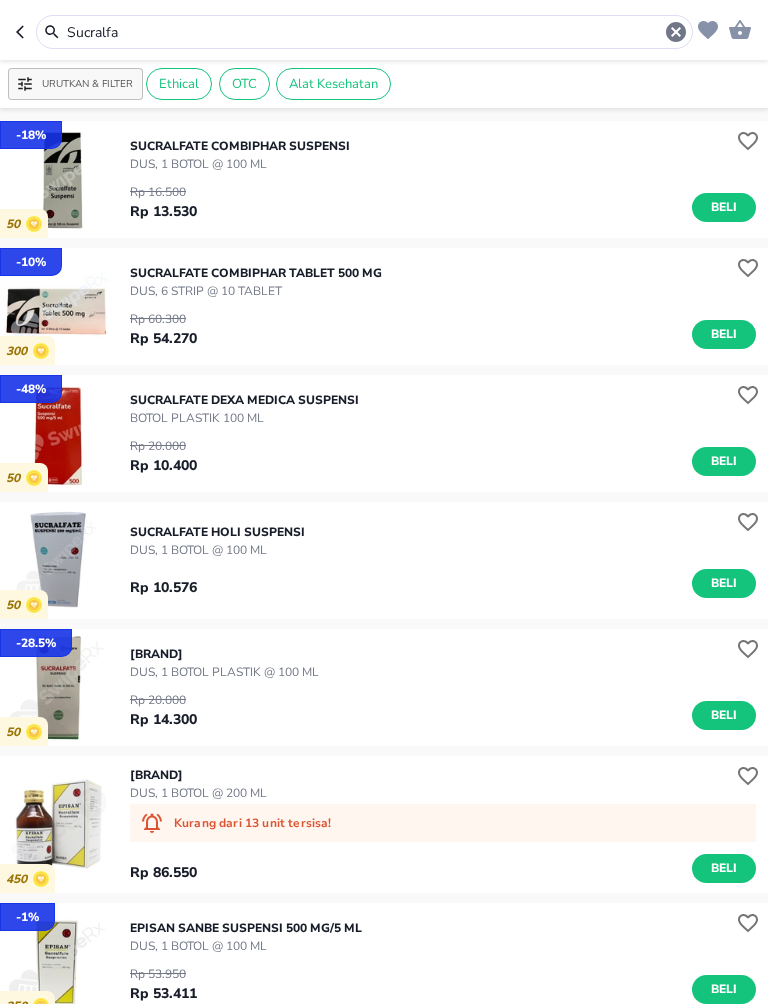 click on "Beli" at bounding box center [724, 461] 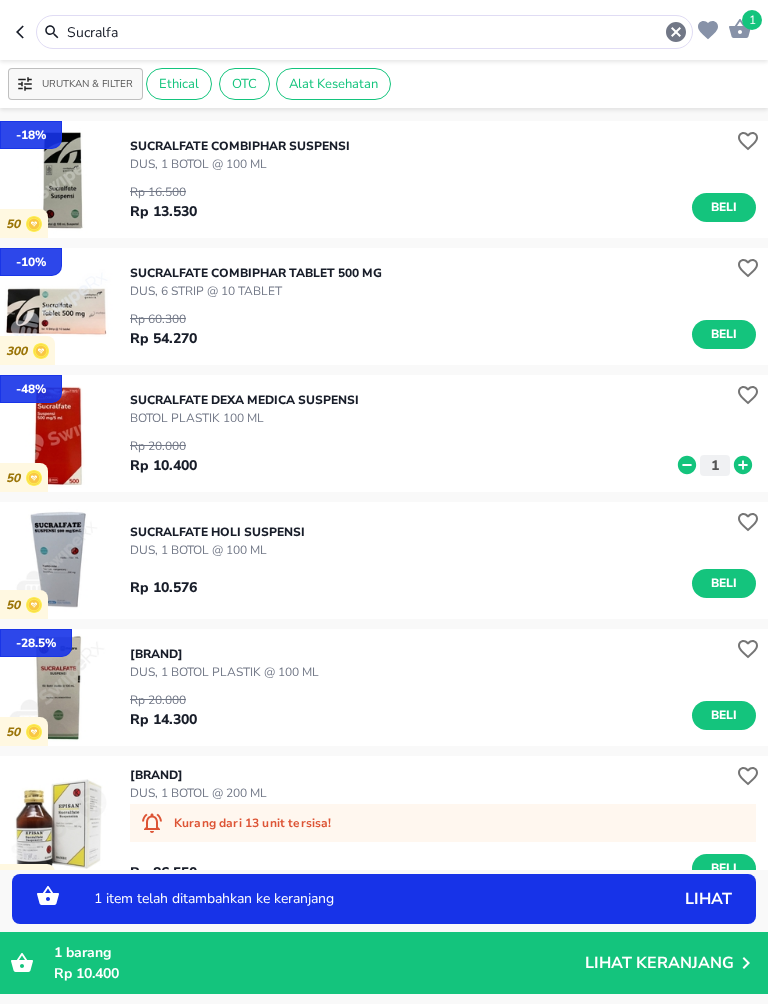 click 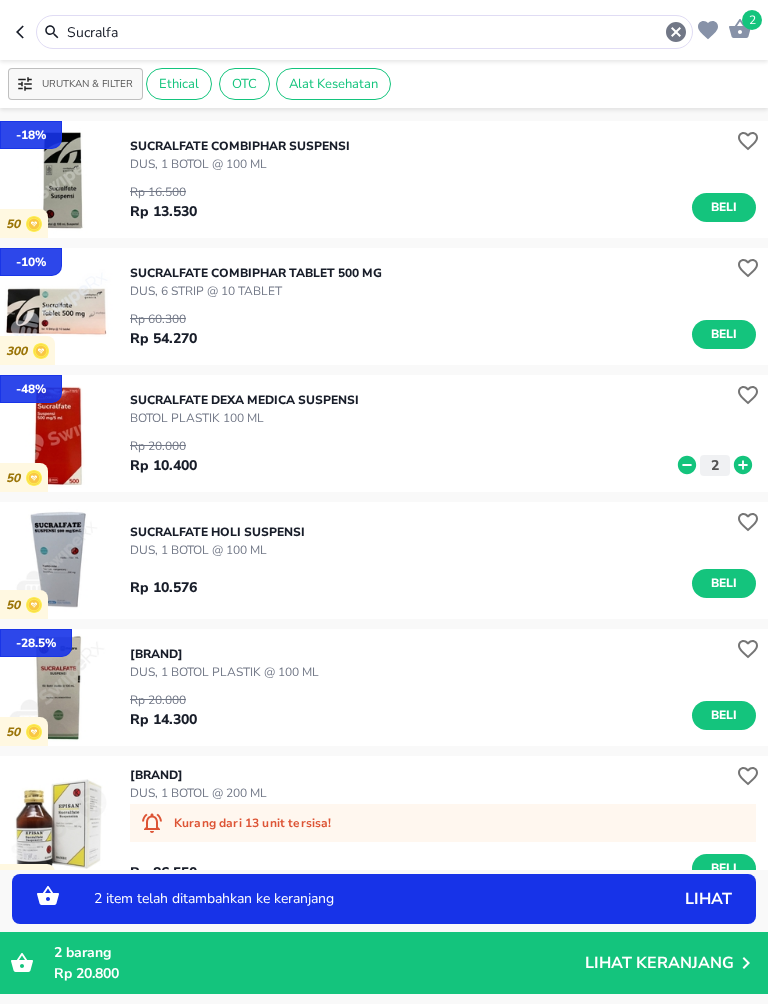 click 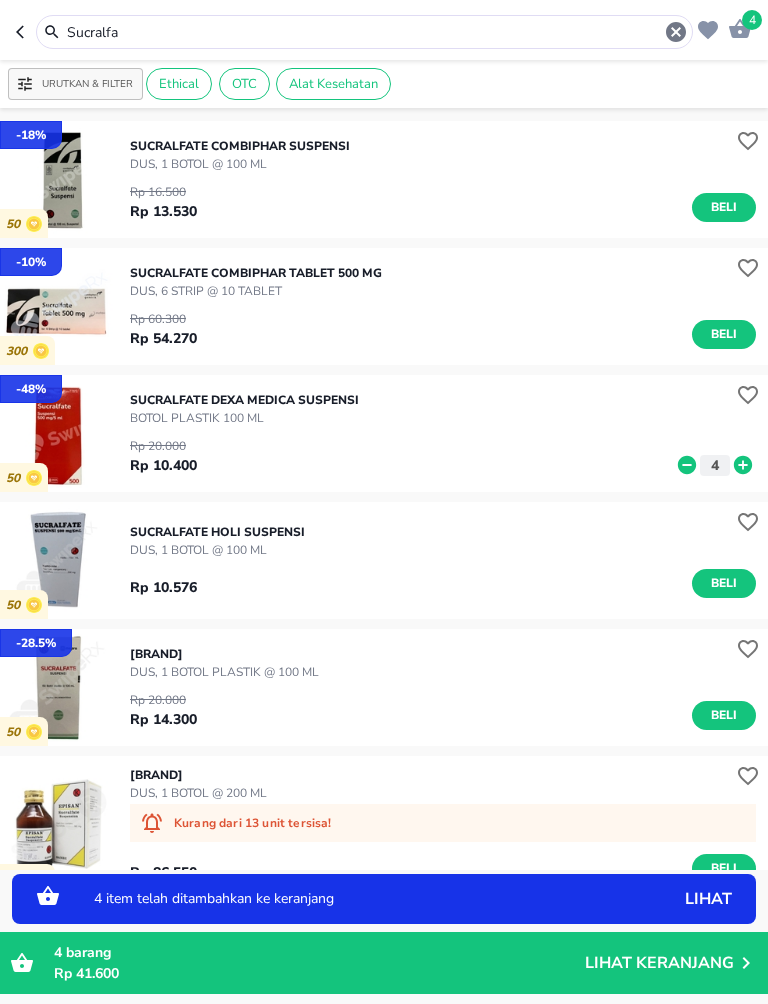 click on "Rp 20.000 Rp 10.400 4" at bounding box center (443, 451) 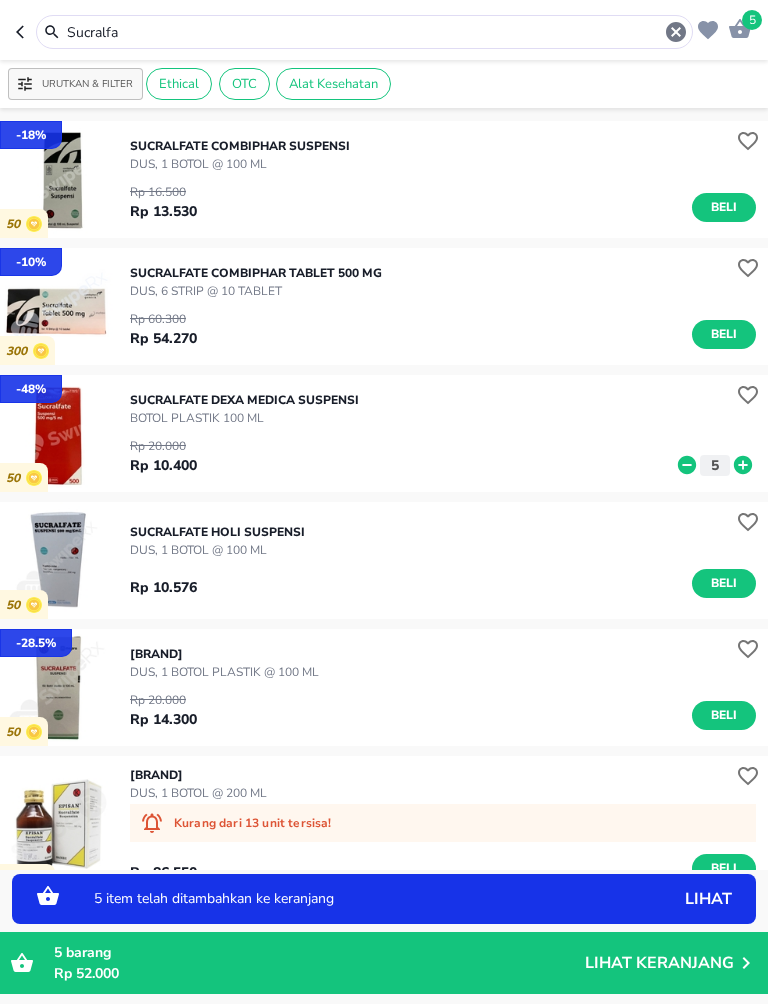 click 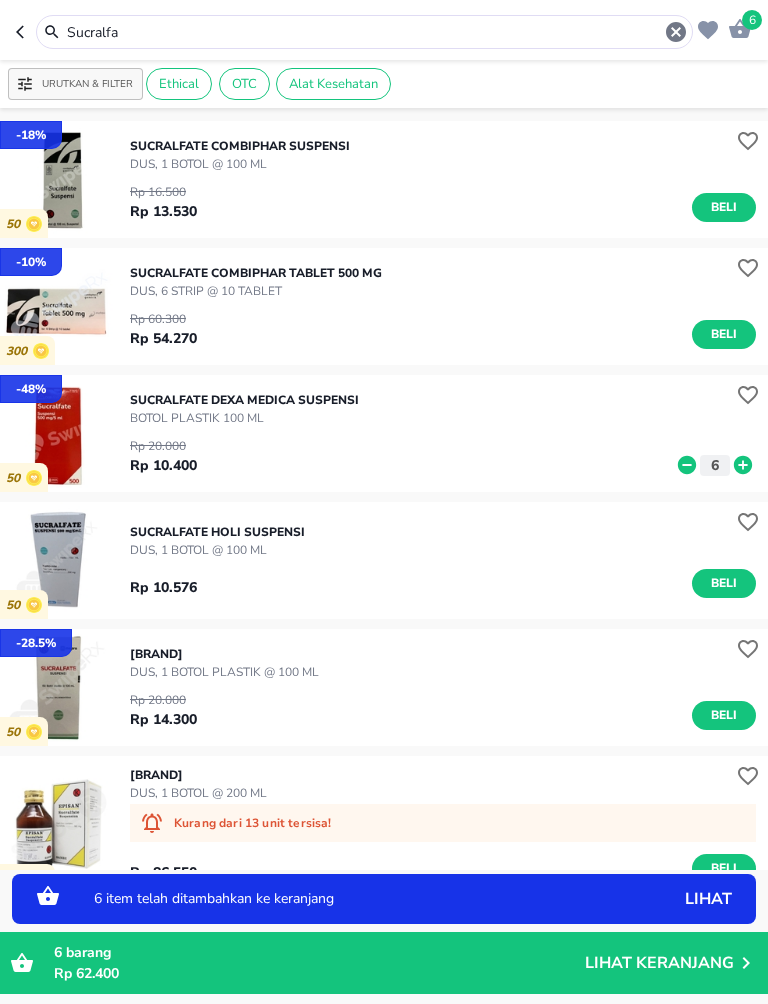 click 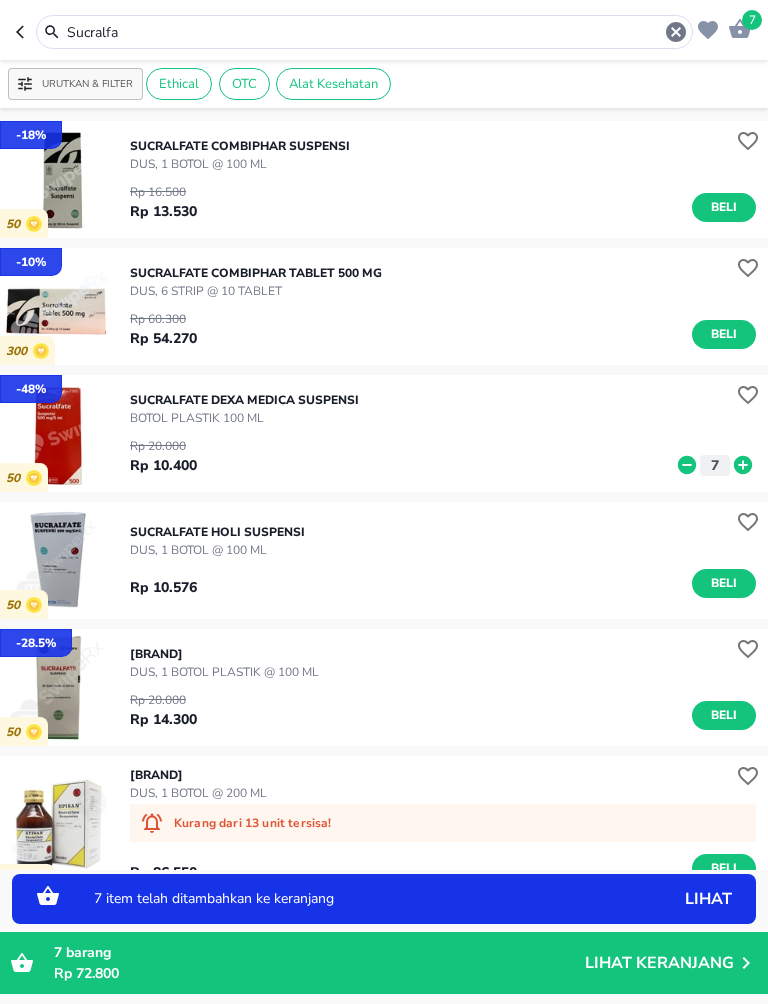 click 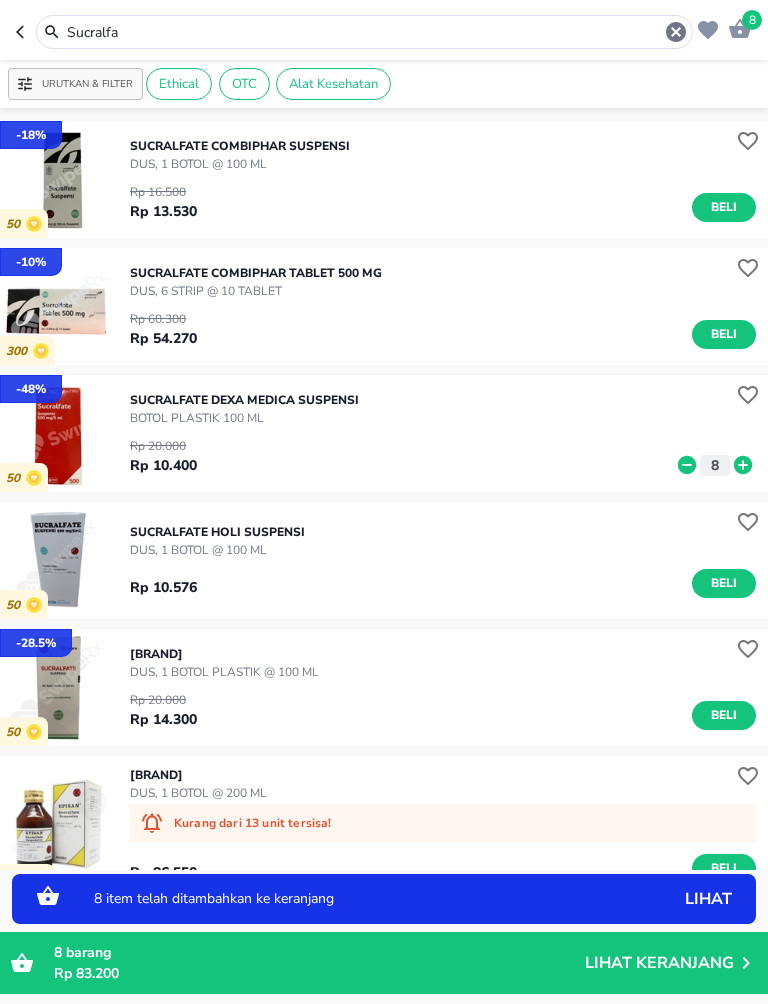 click 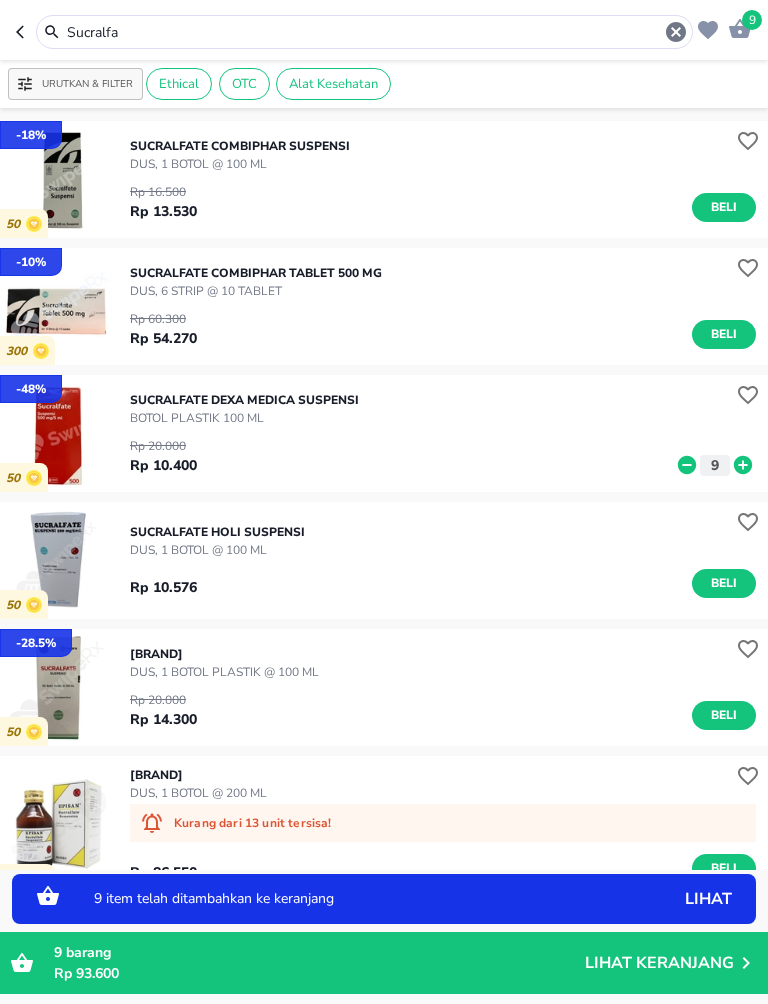 click 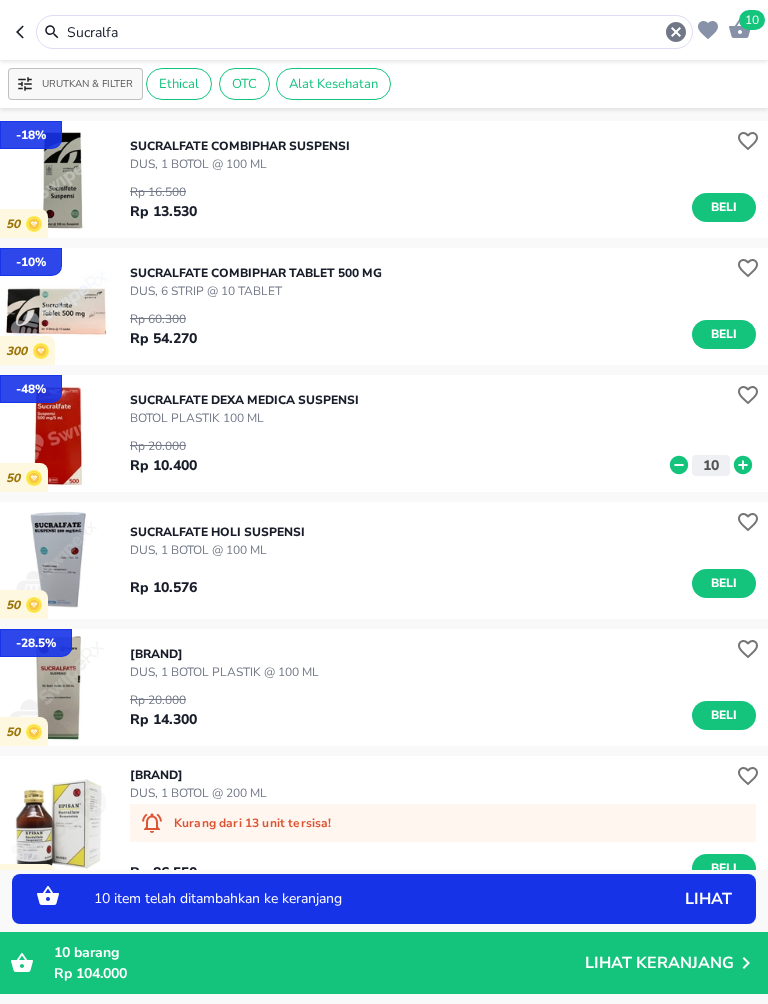 click 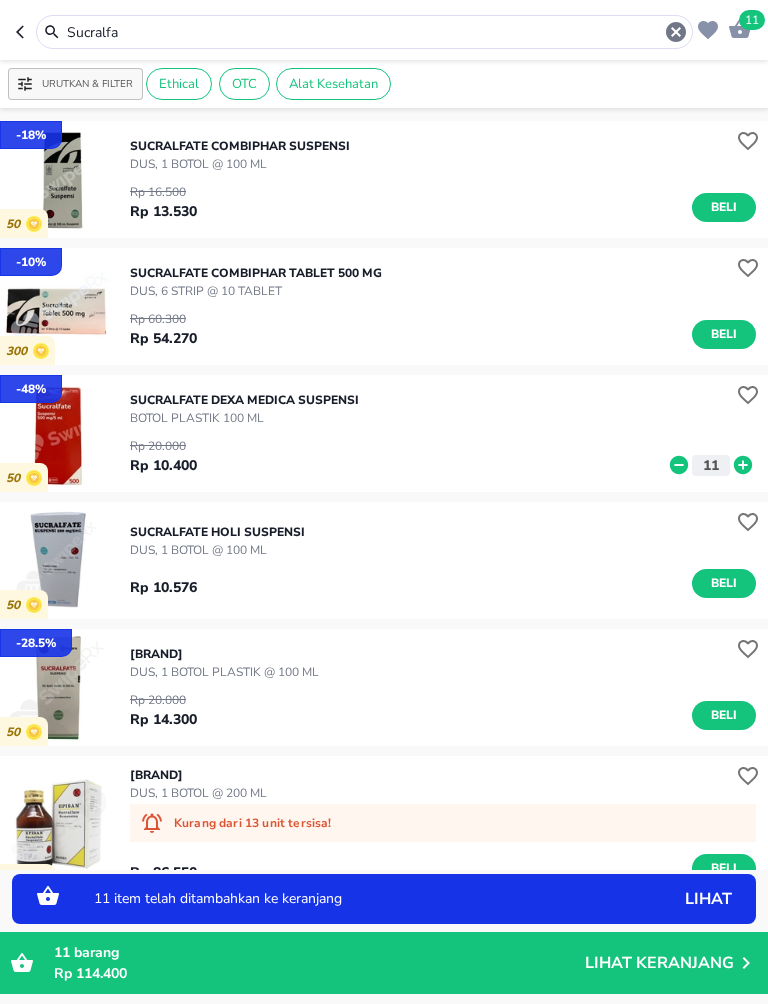 click 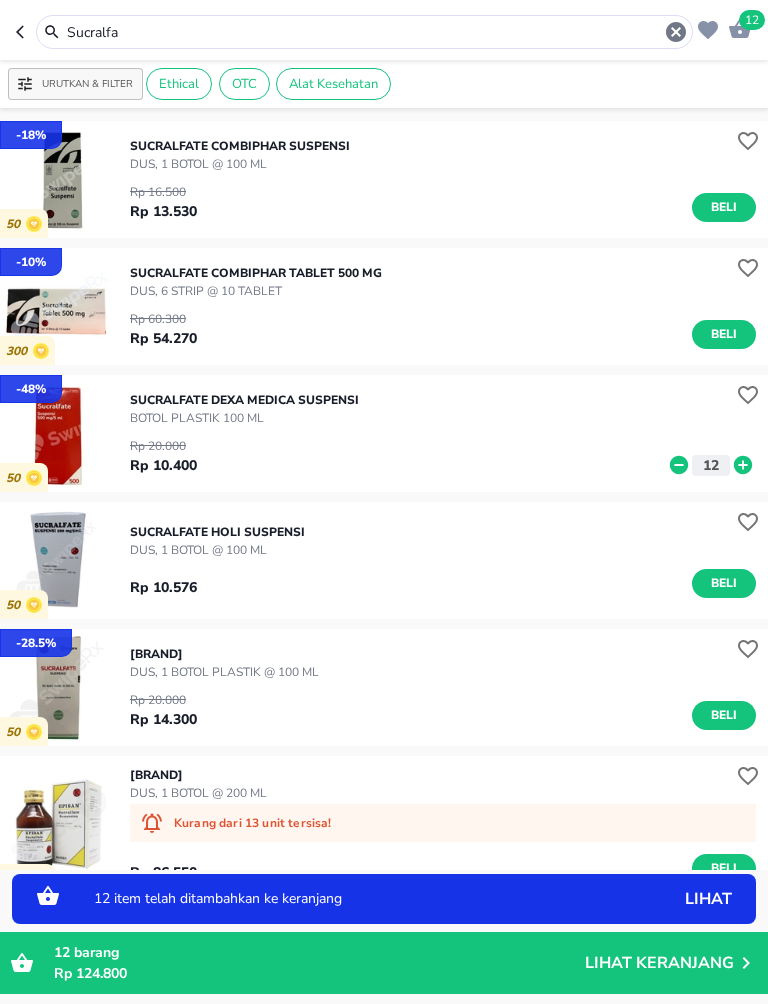 click 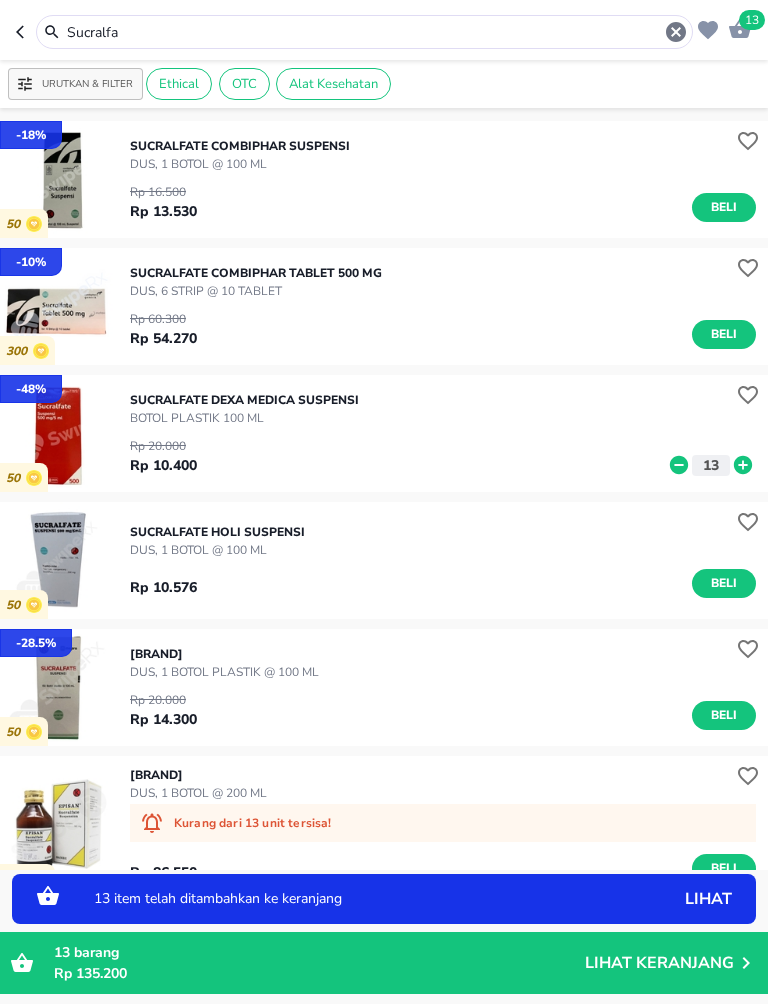 click 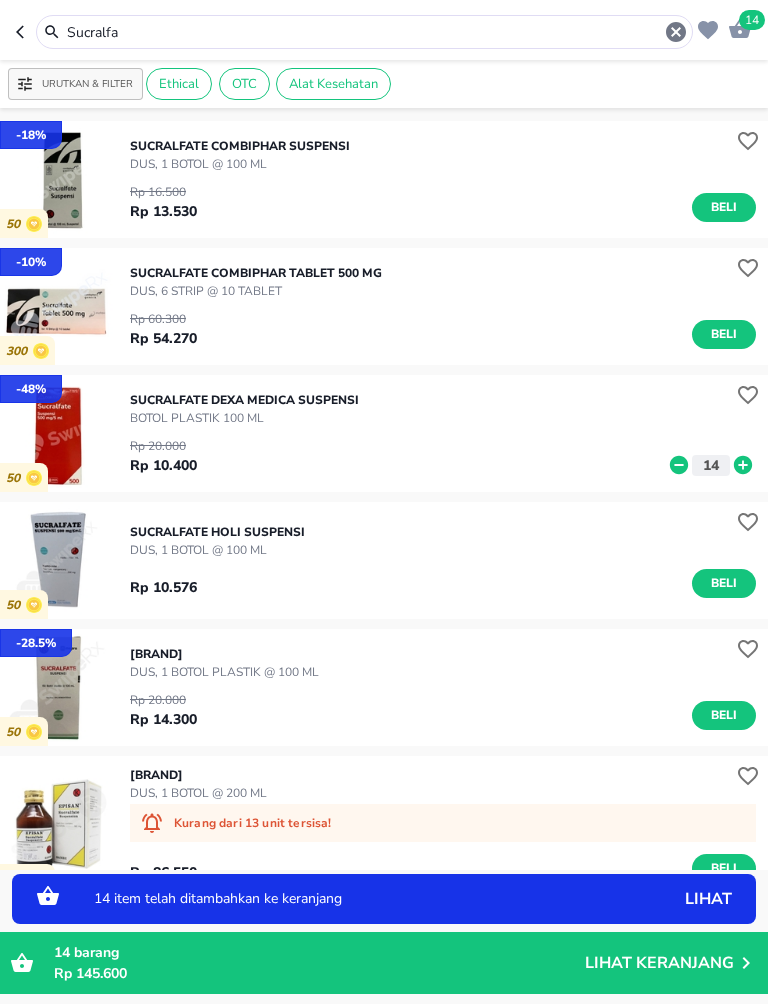 click 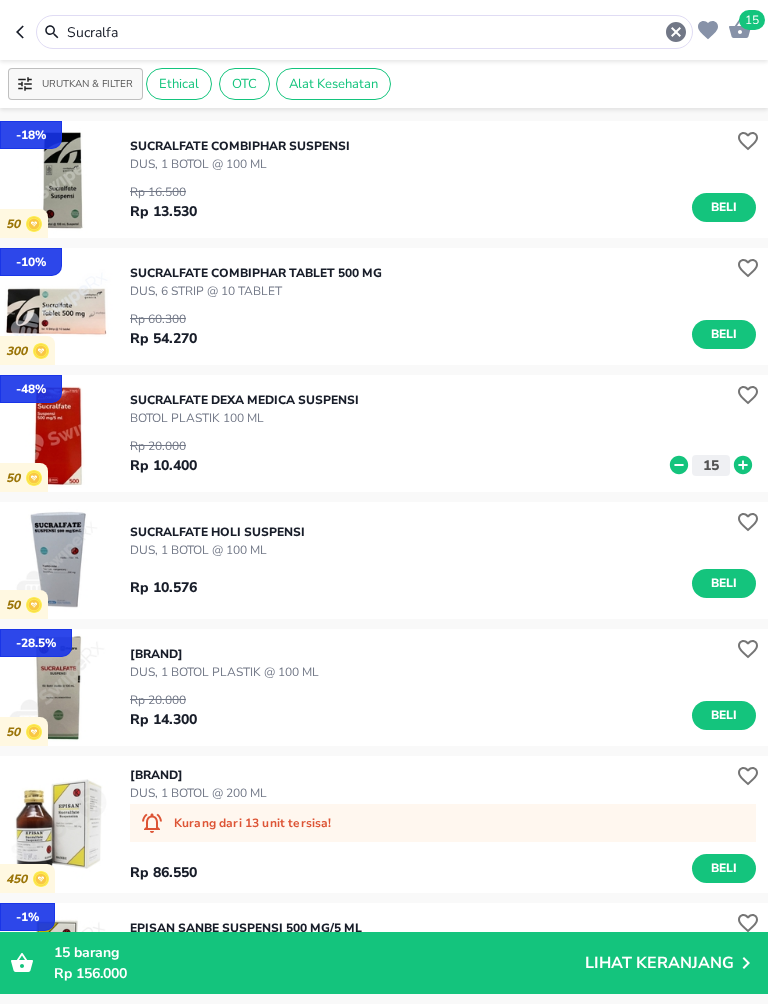 click on "Sucralfa" at bounding box center (364, 32) 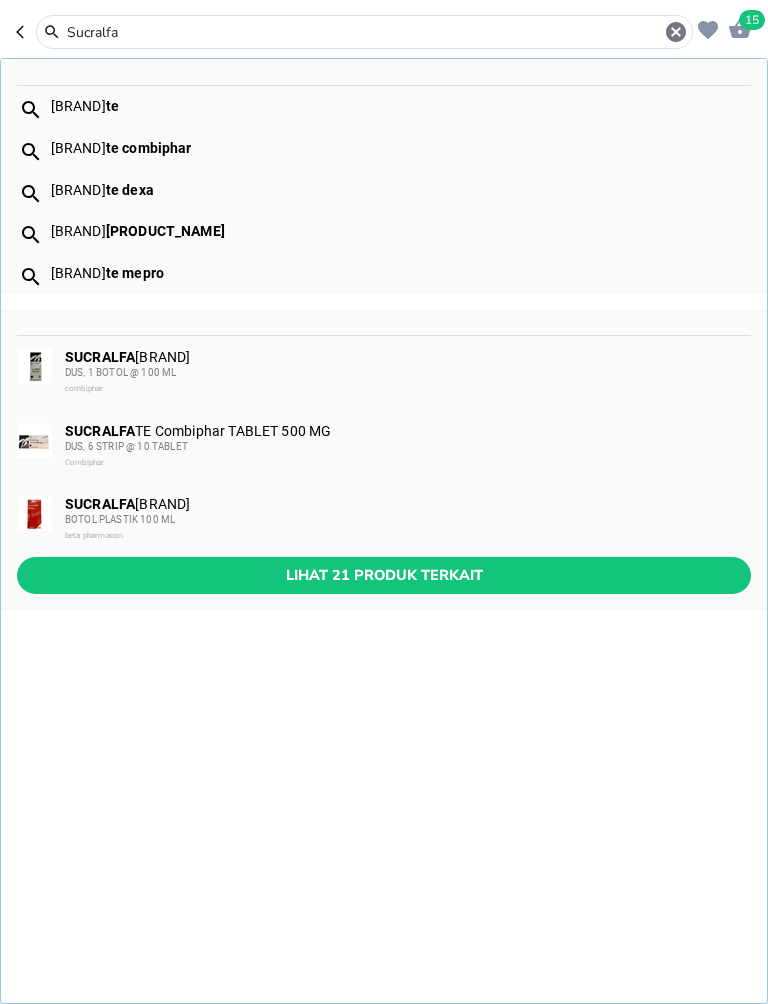 click 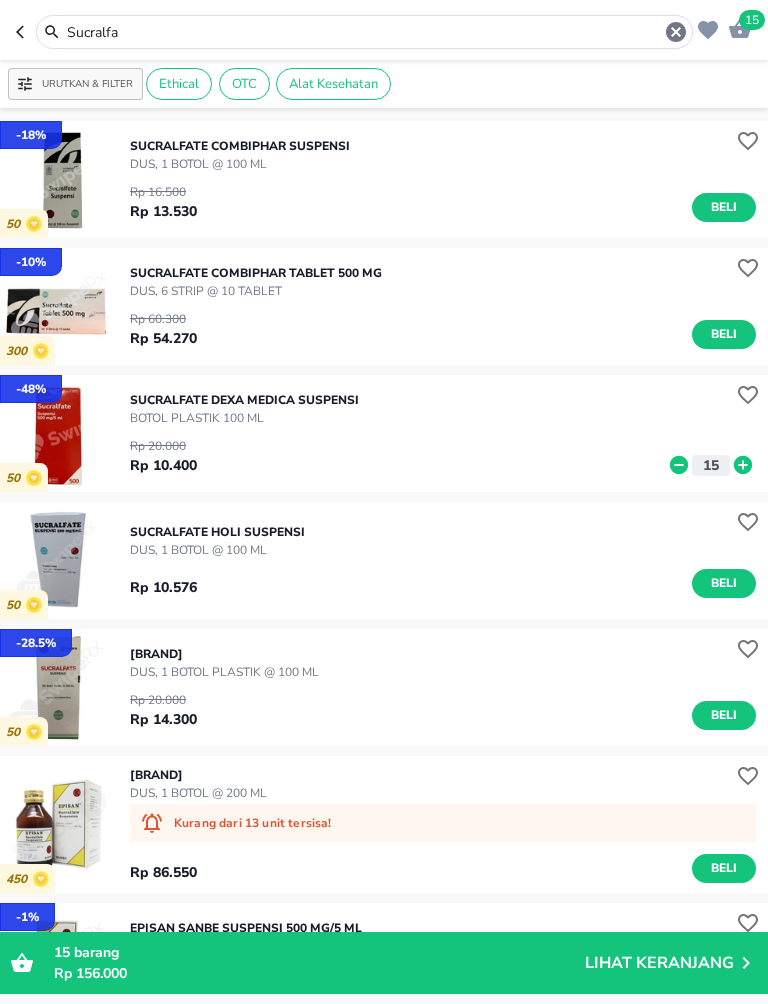 click 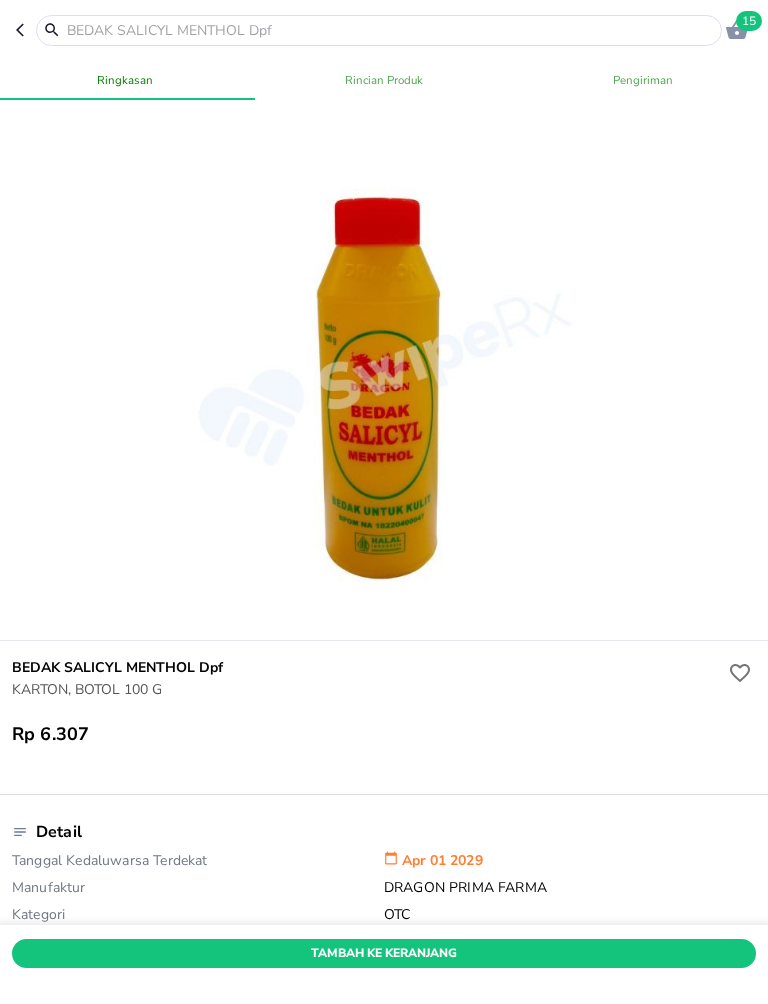 click at bounding box center [379, 30] 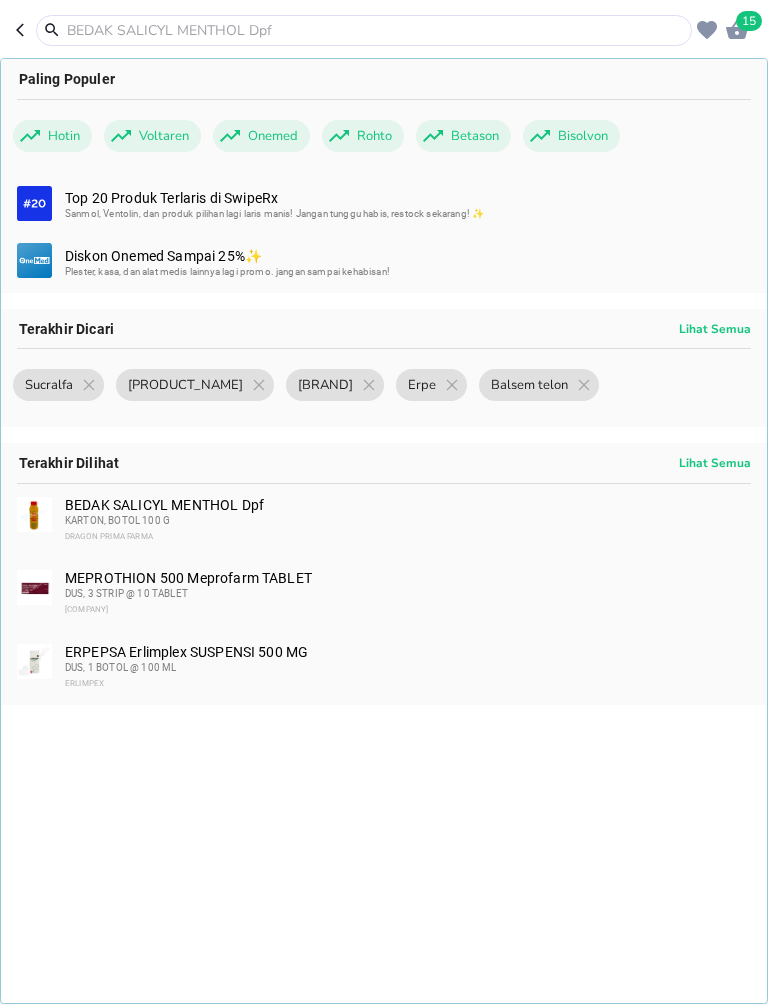 click 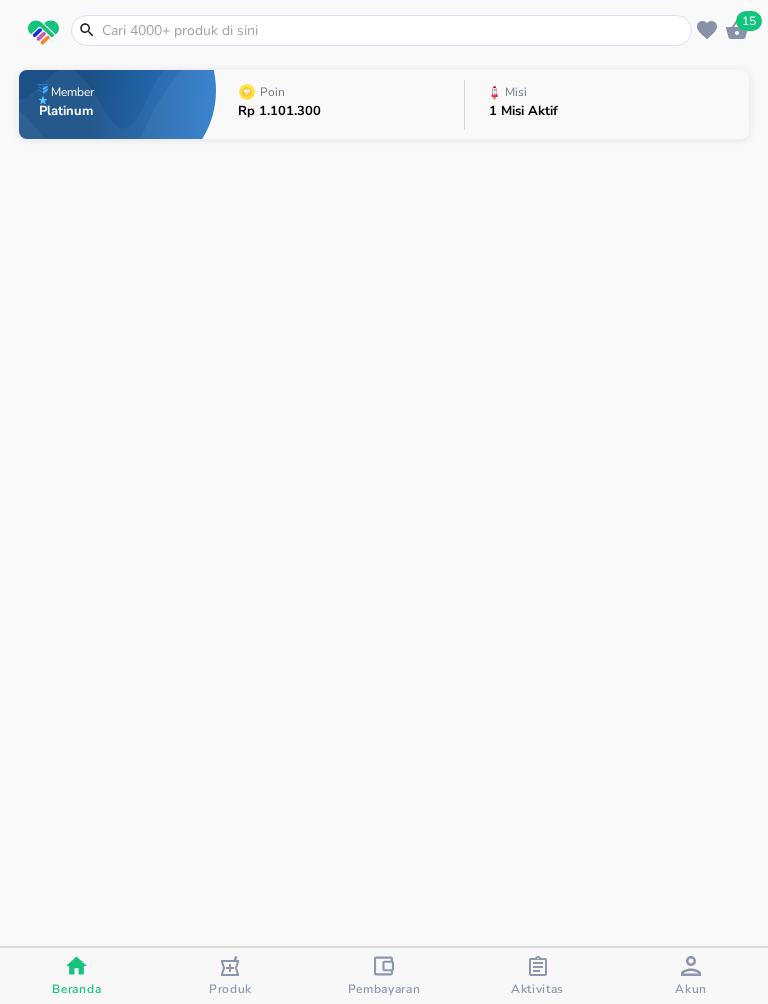 scroll, scrollTop: 0, scrollLeft: 0, axis: both 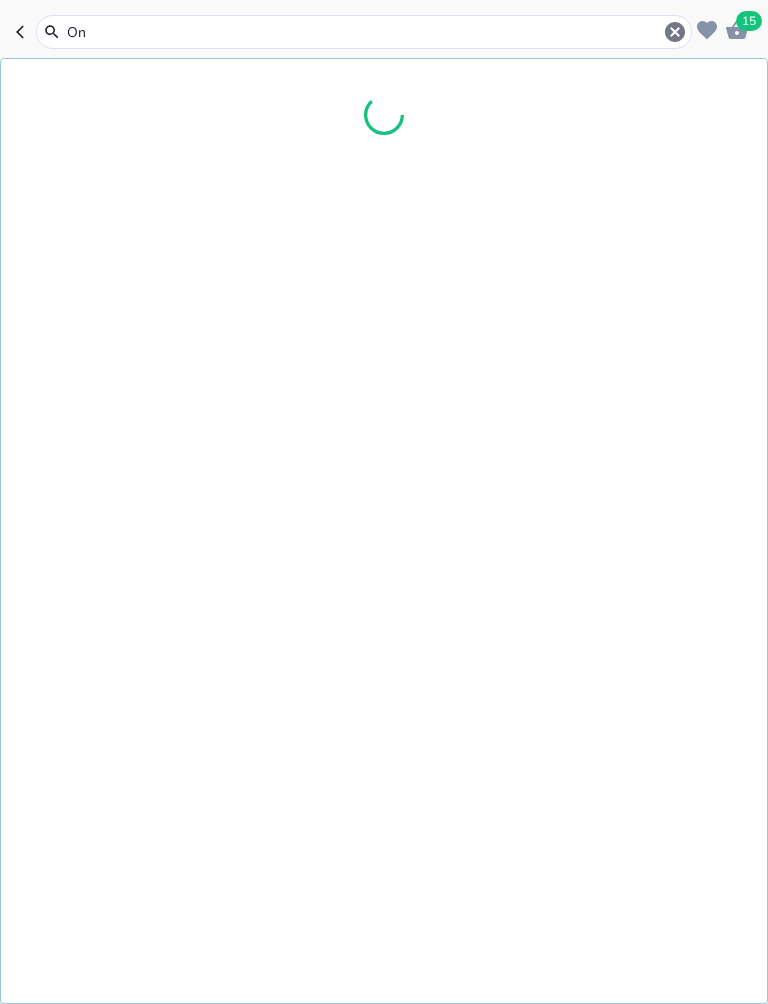 type on "O" 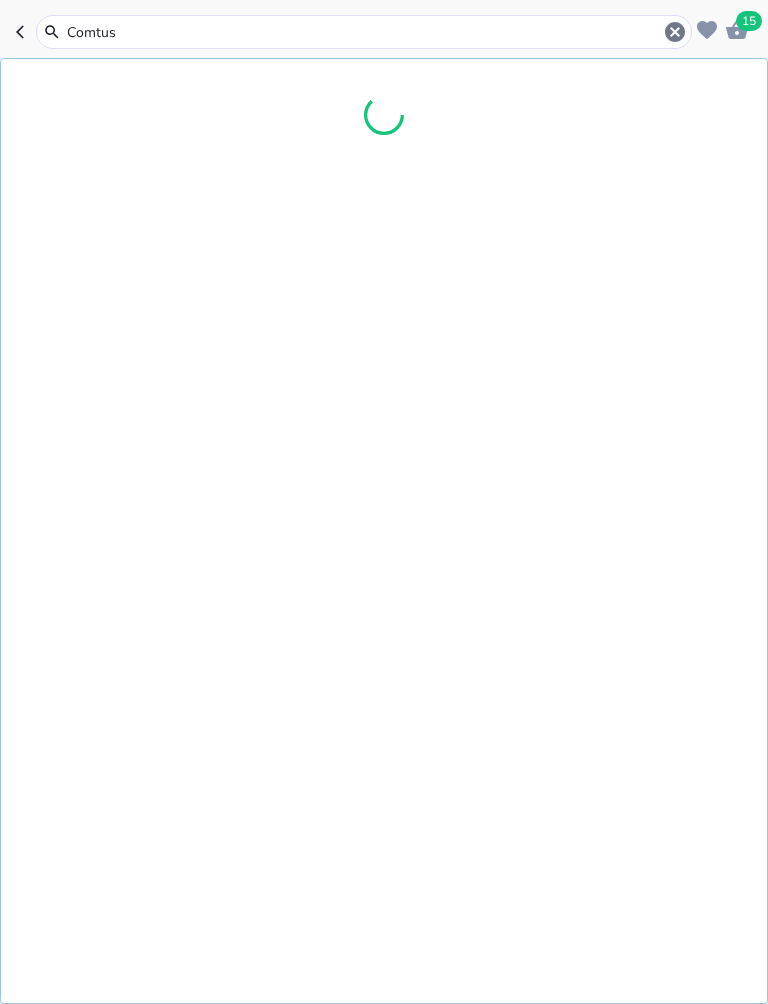 type on "Comtusi" 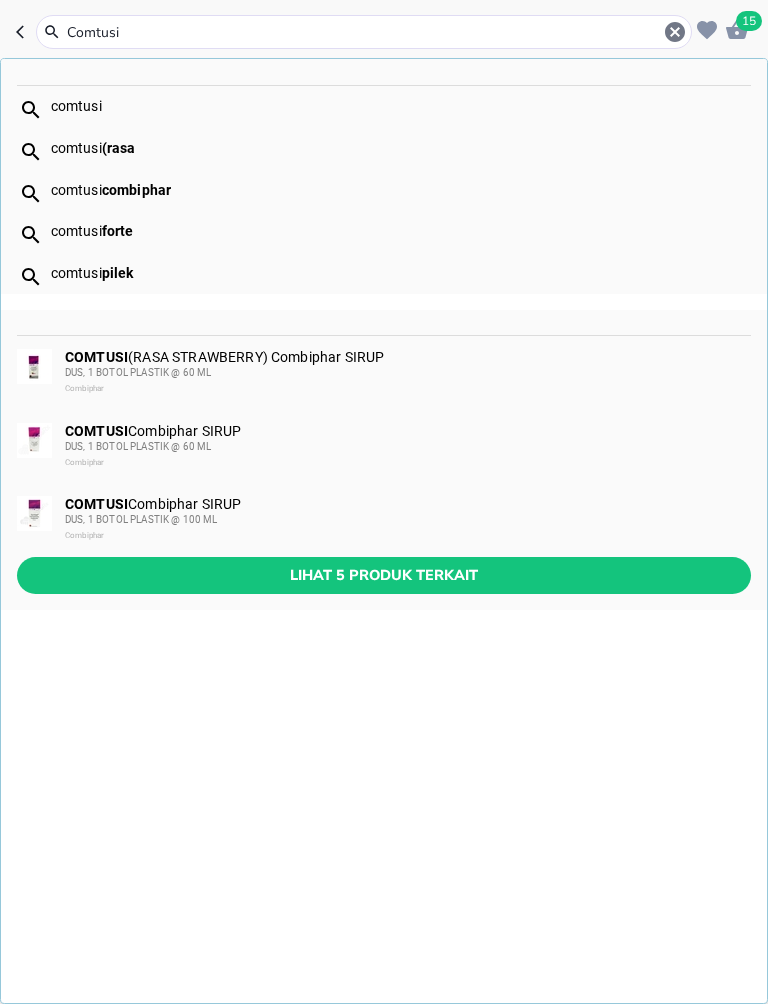 click on "Lihat 5 produk terkait" at bounding box center (384, 575) 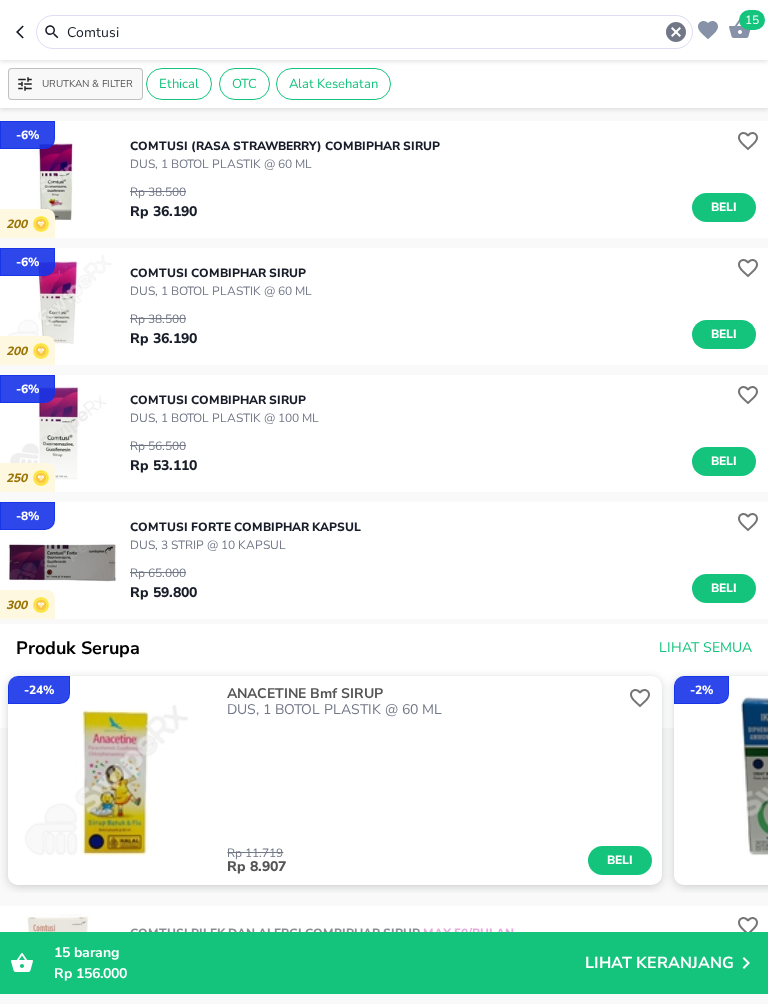click 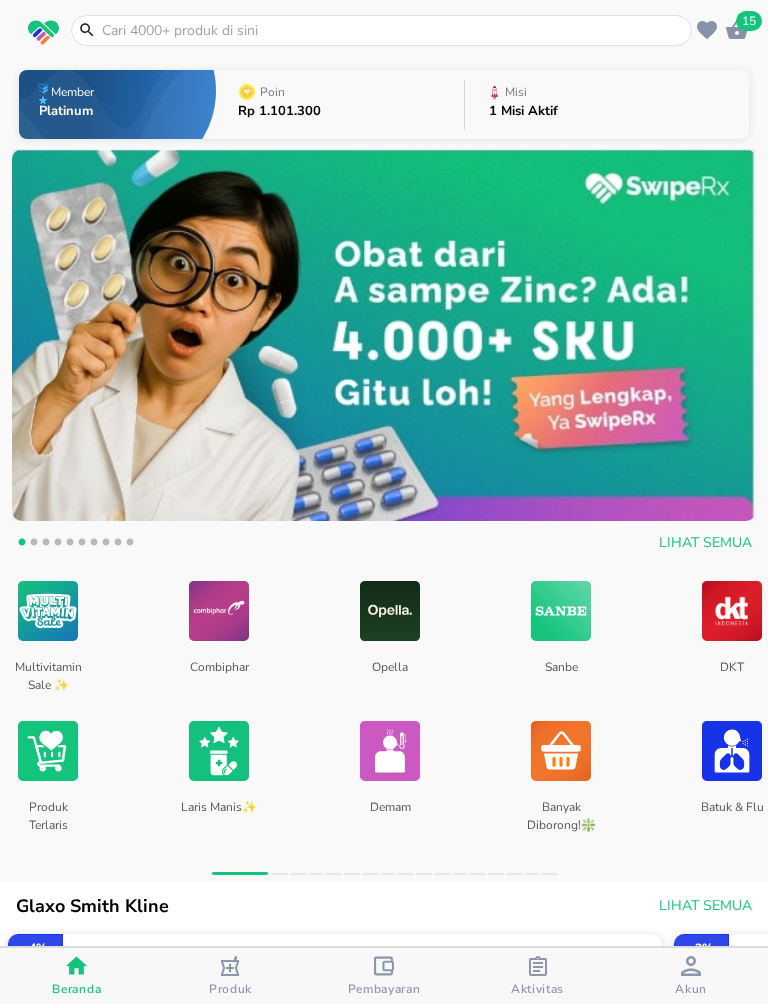 click 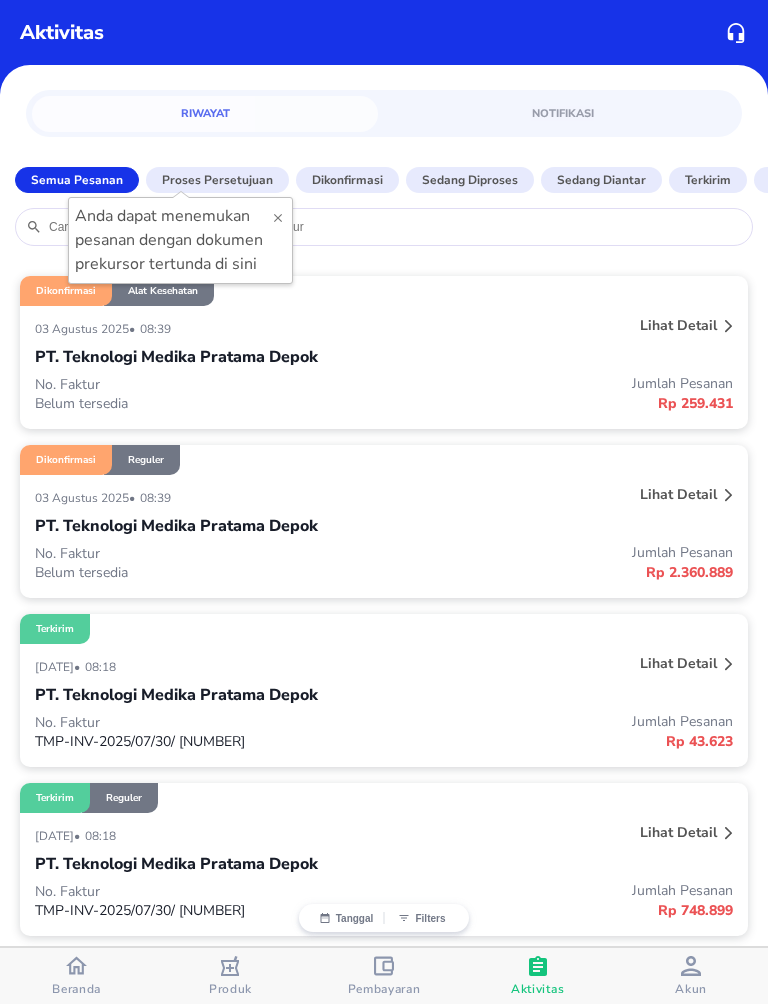 click on "Lihat detail" at bounding box center [678, 325] 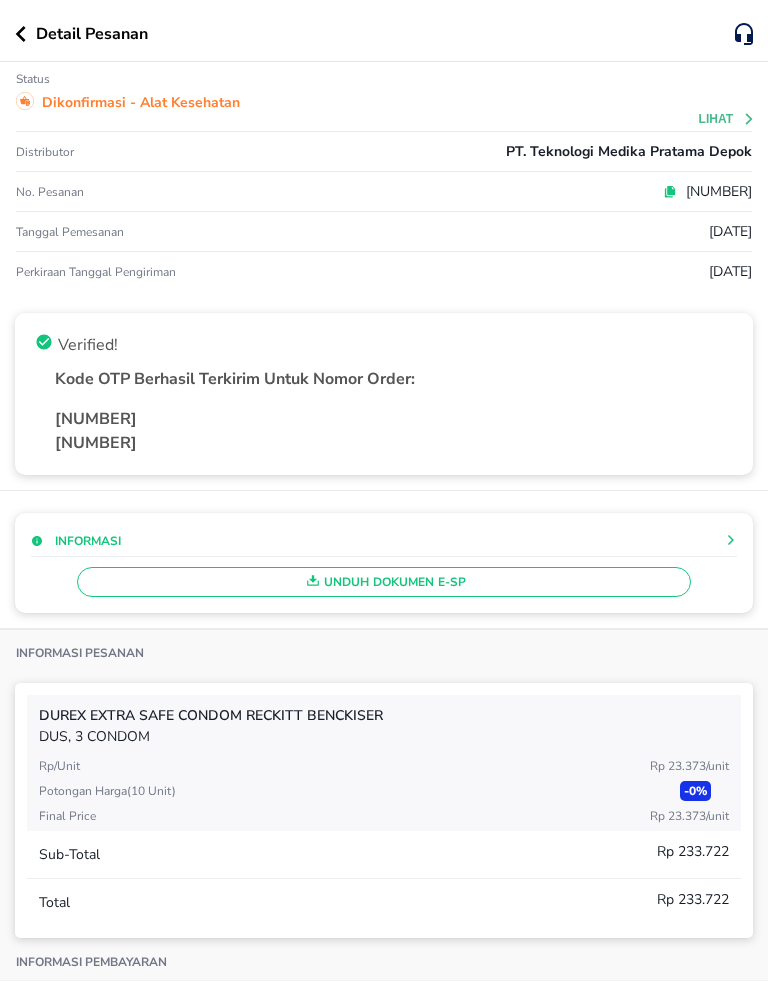 scroll, scrollTop: 0, scrollLeft: 0, axis: both 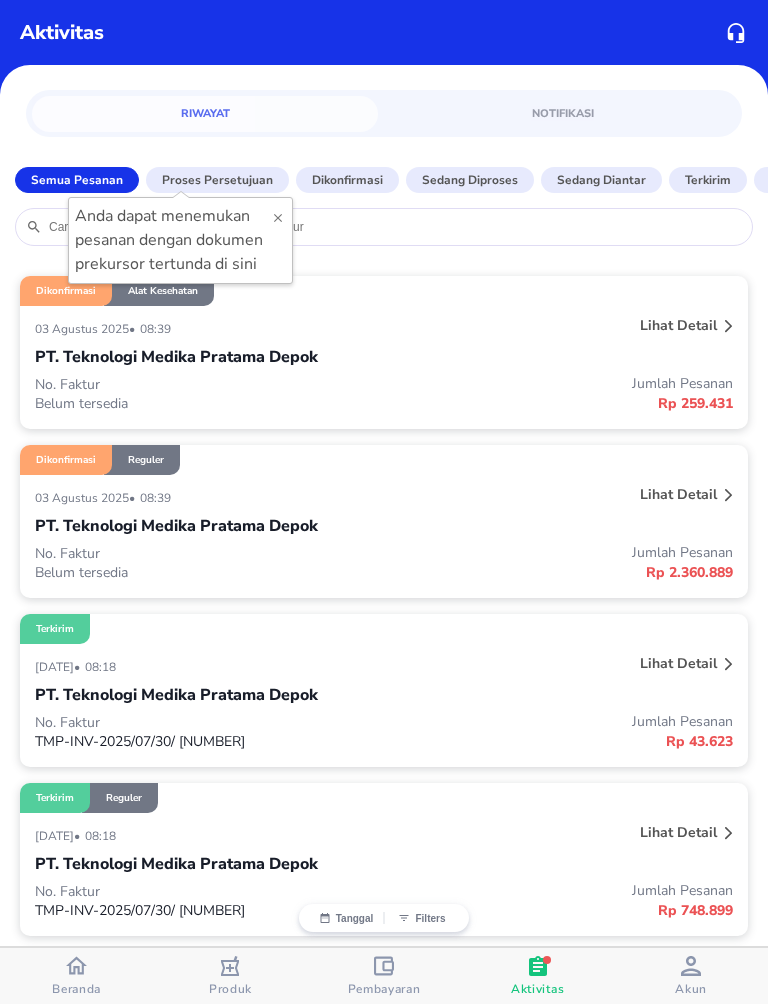 click on "Lihat detail" at bounding box center [678, 494] 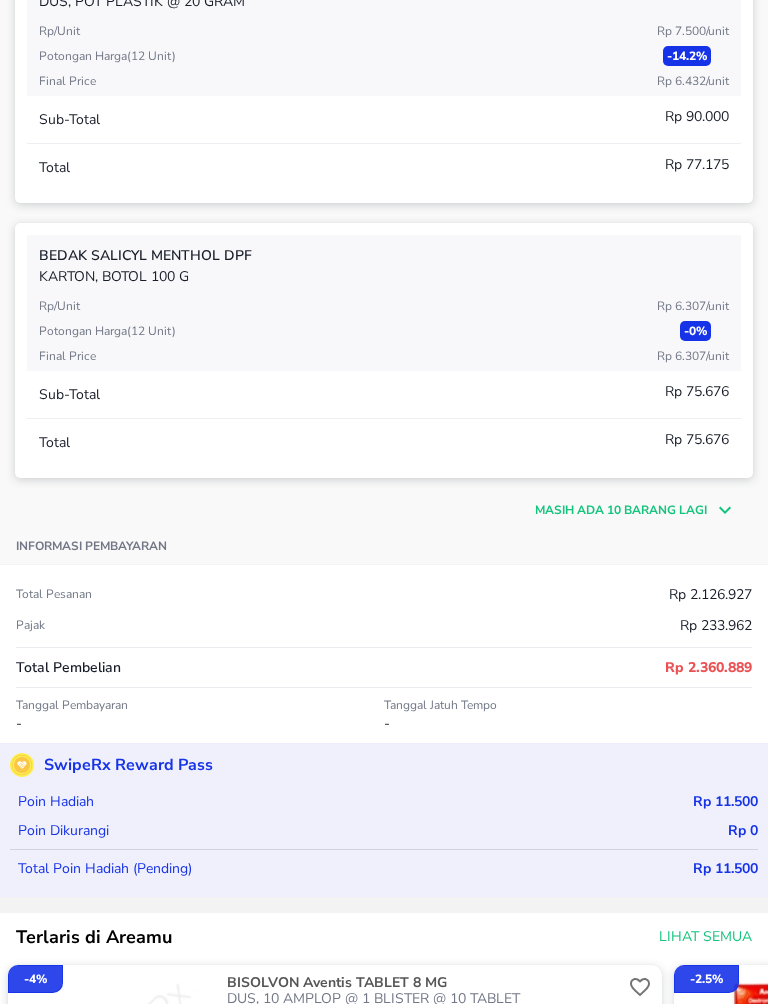 scroll, scrollTop: 764, scrollLeft: 0, axis: vertical 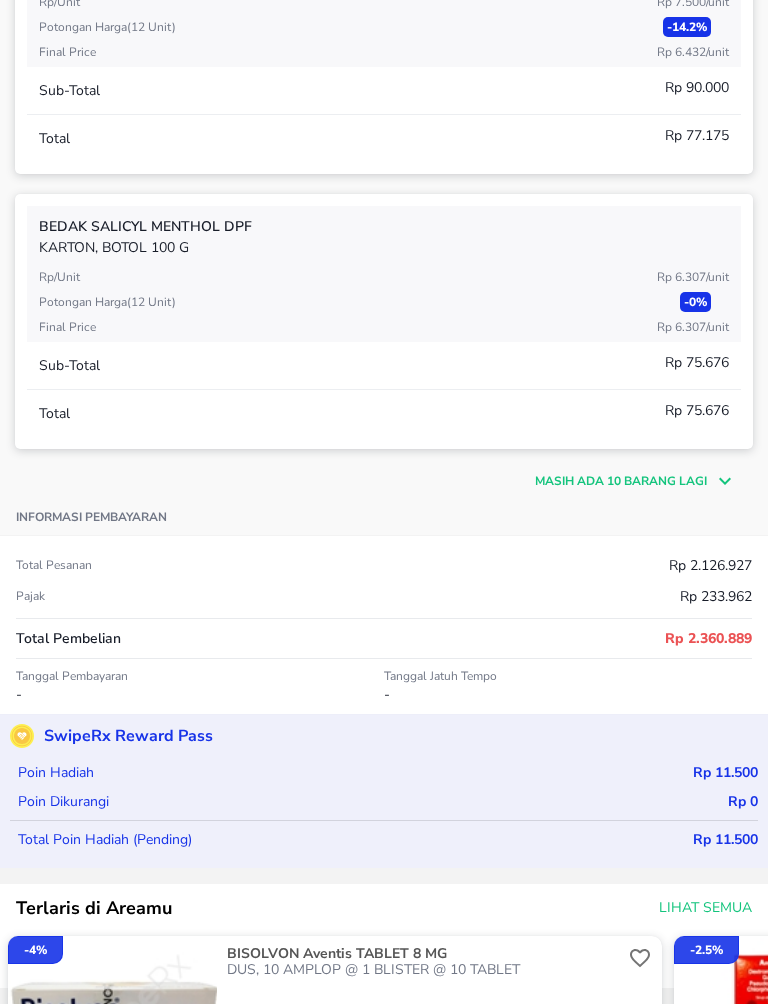 click on "Masih ada 10 barang lagi" at bounding box center (621, 481) 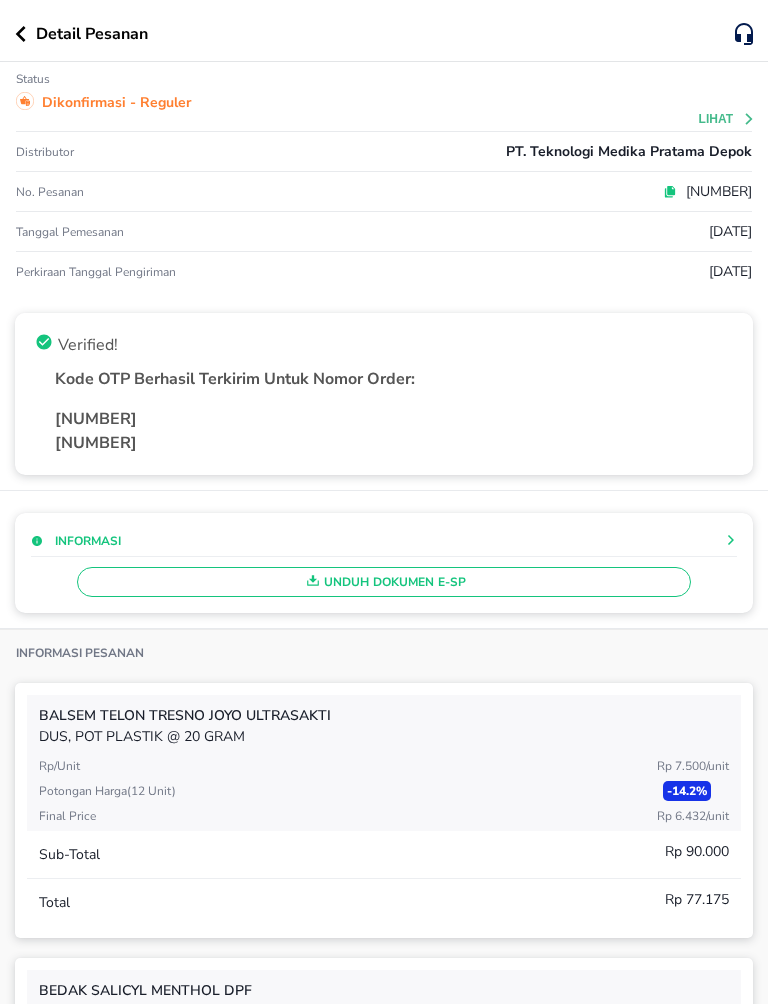 scroll, scrollTop: 0, scrollLeft: 0, axis: both 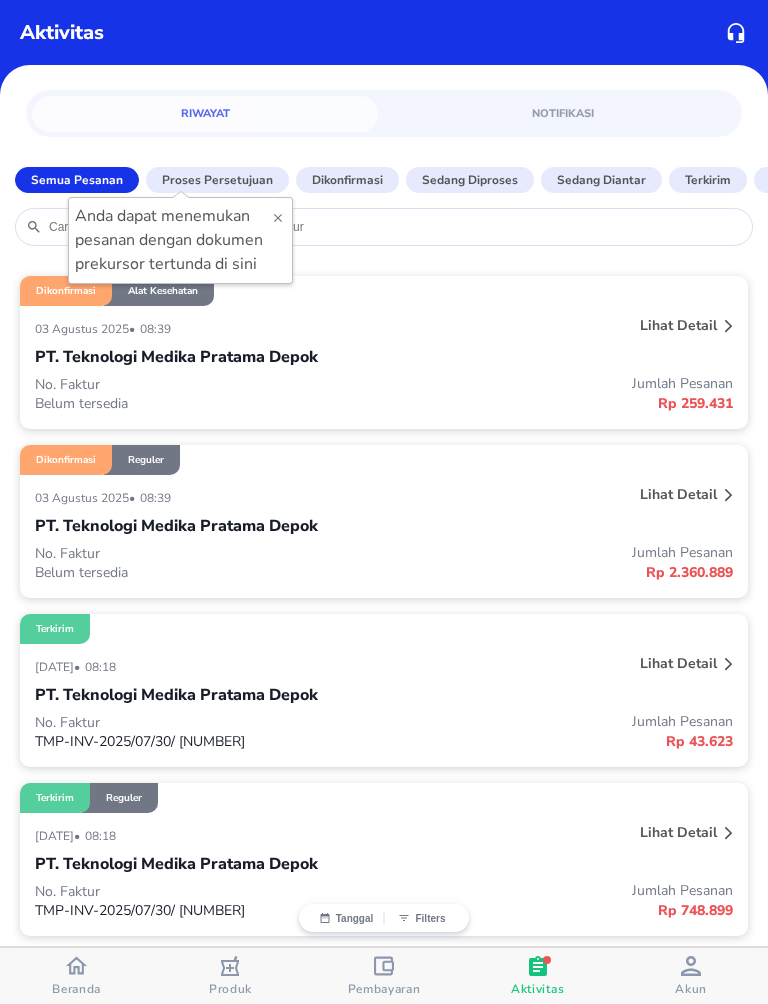 click at bounding box center [76, 968] 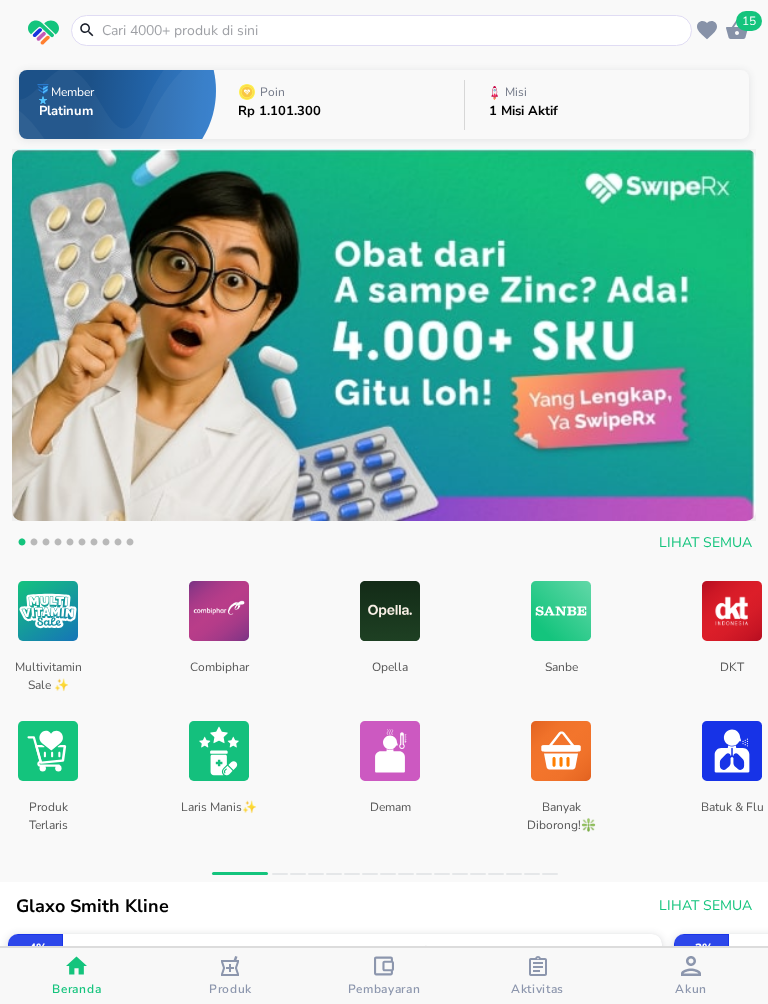 click at bounding box center (393, 30) 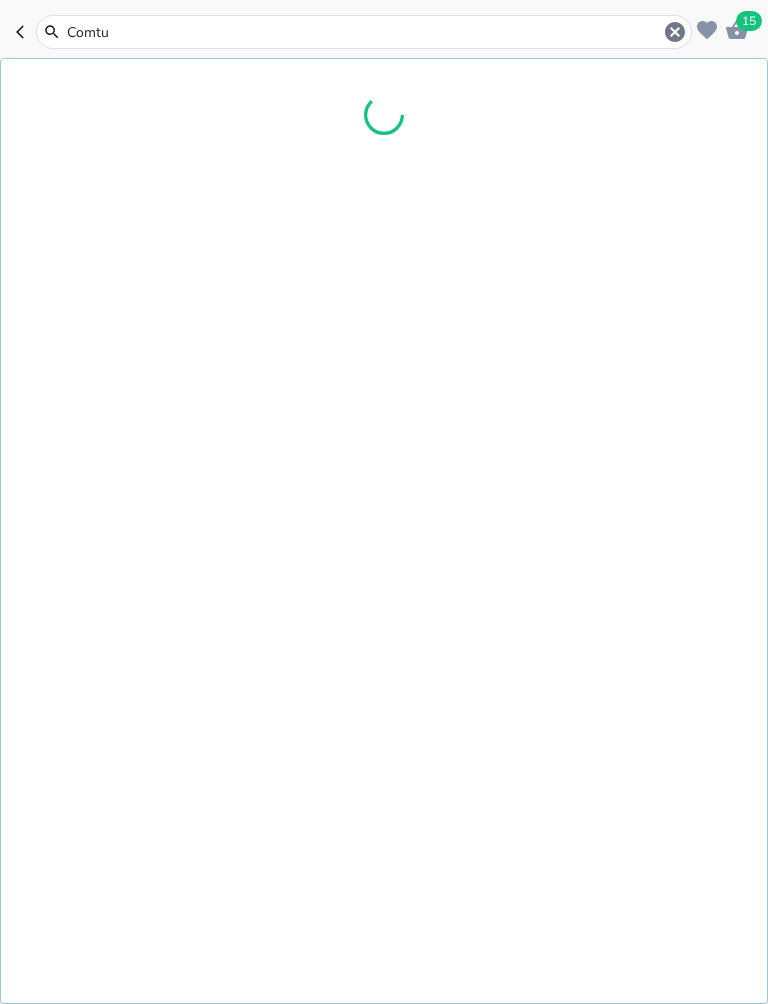 type on "Comtus" 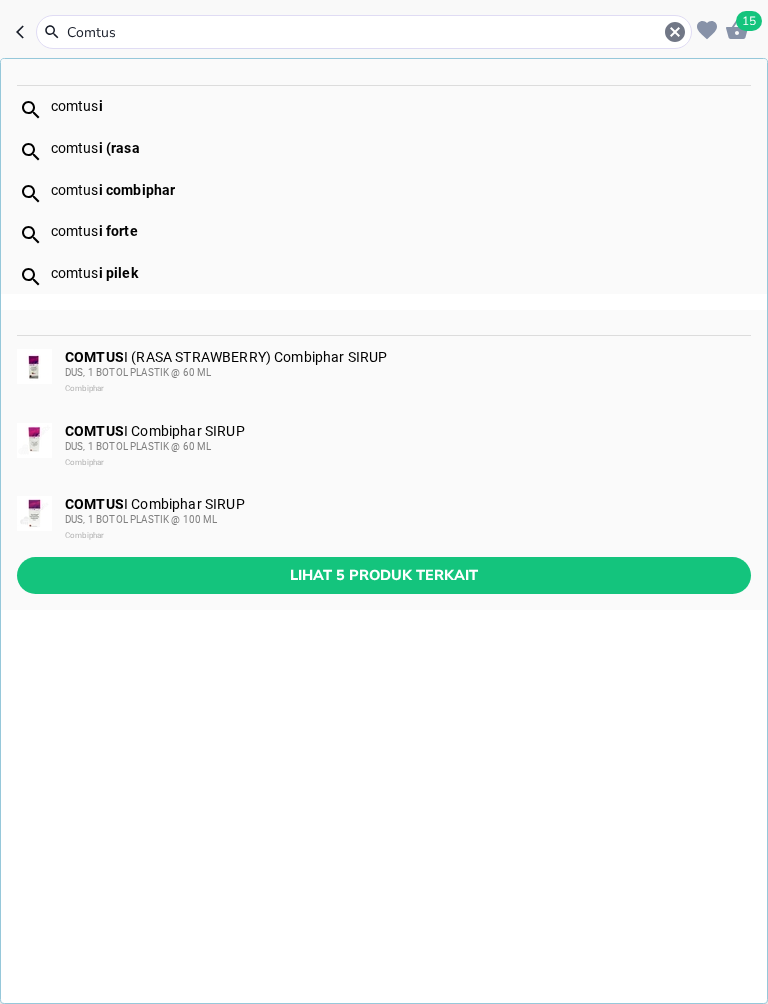 click on "Lihat 5 produk terkait" at bounding box center (384, 575) 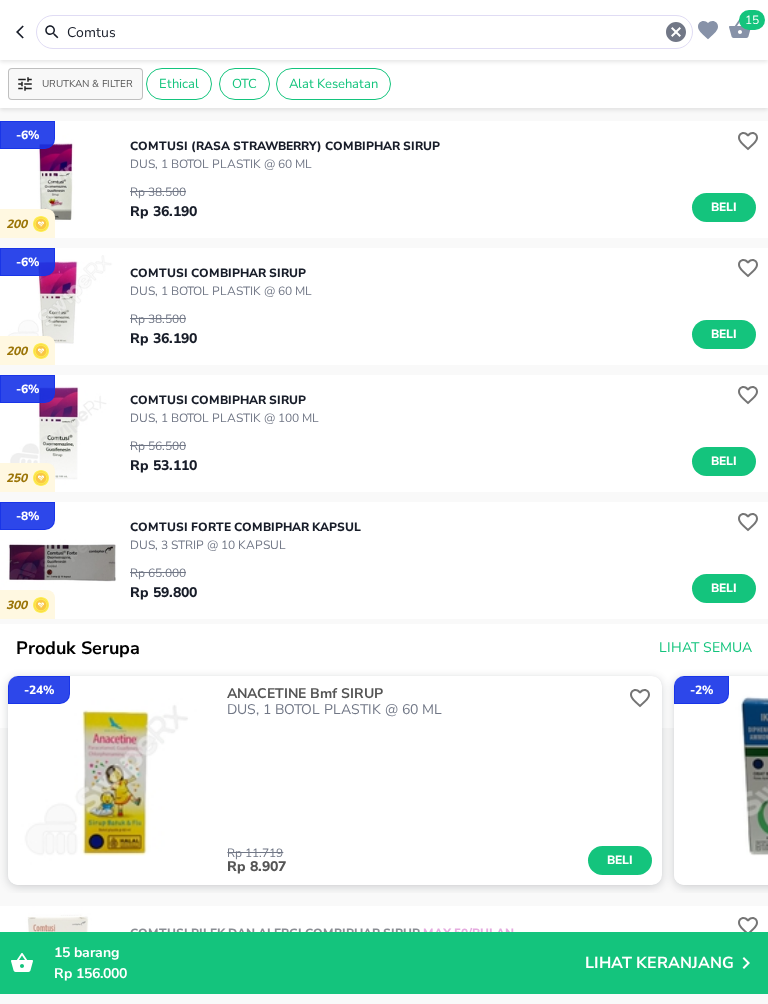 click on "Beli" at bounding box center [724, 461] 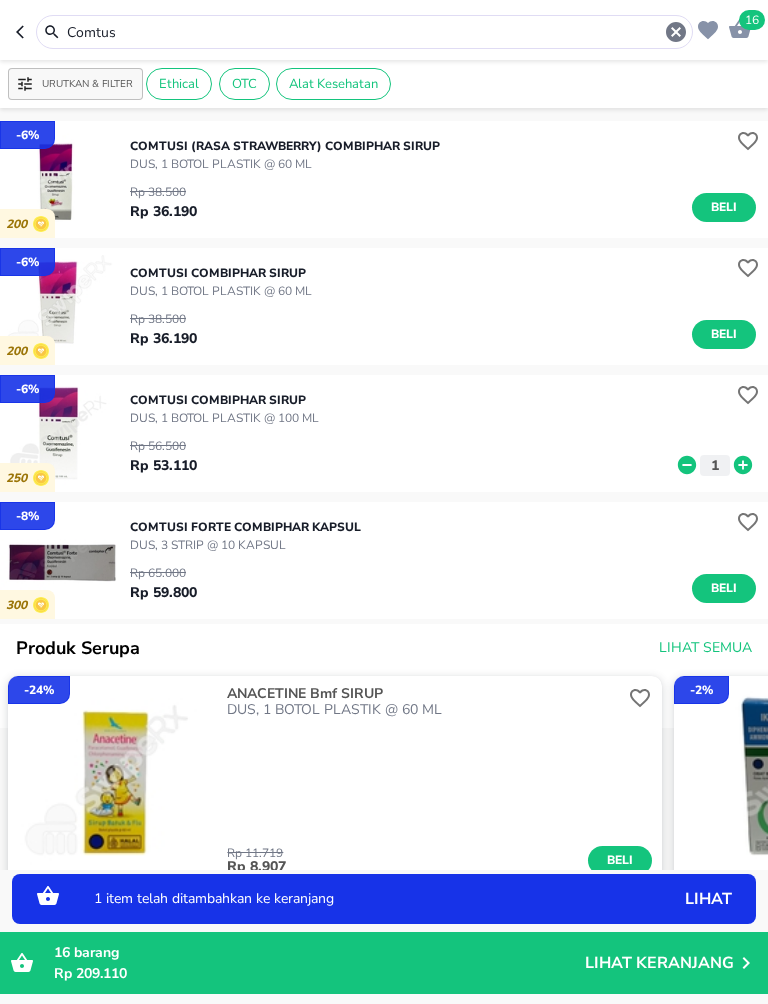 click 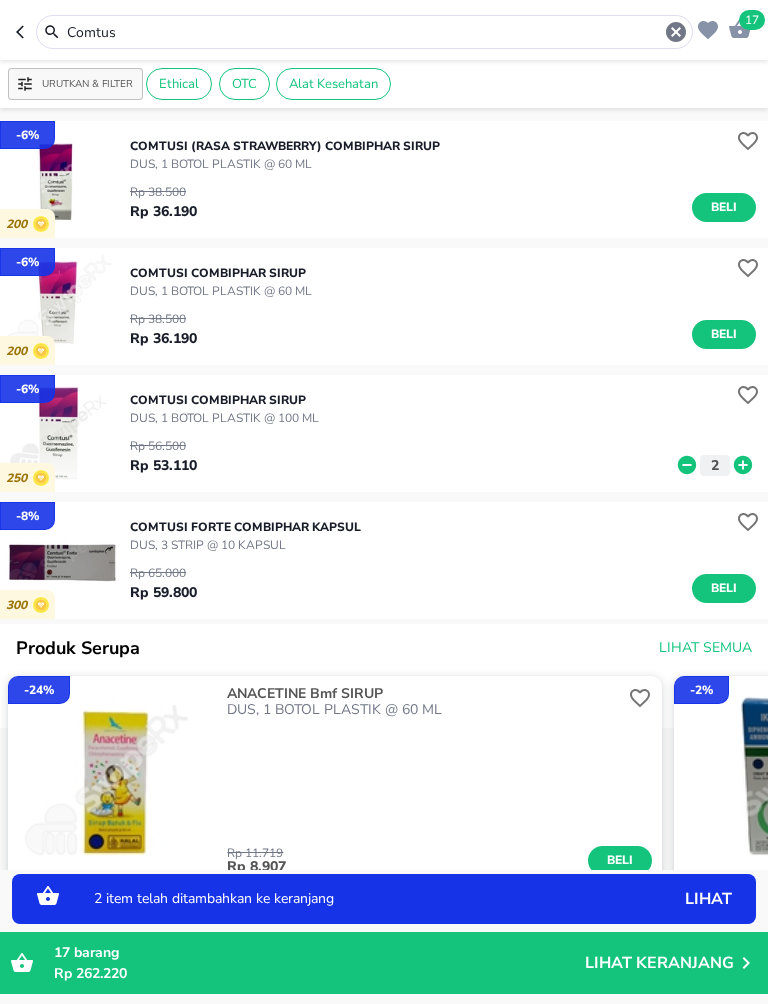 click 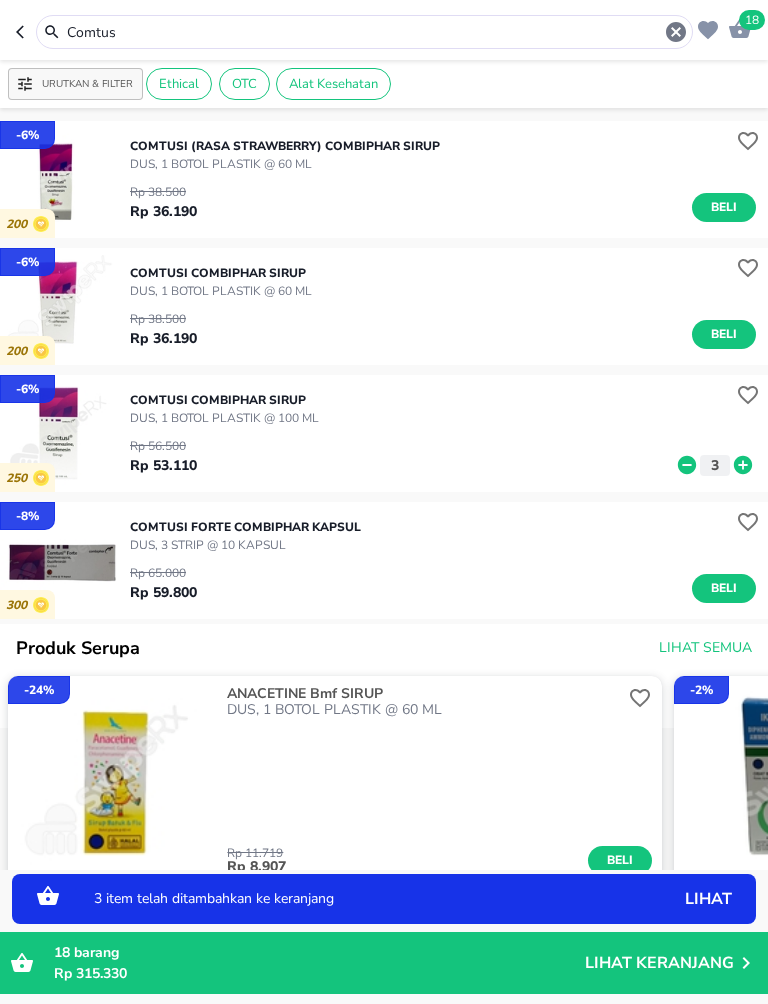 click 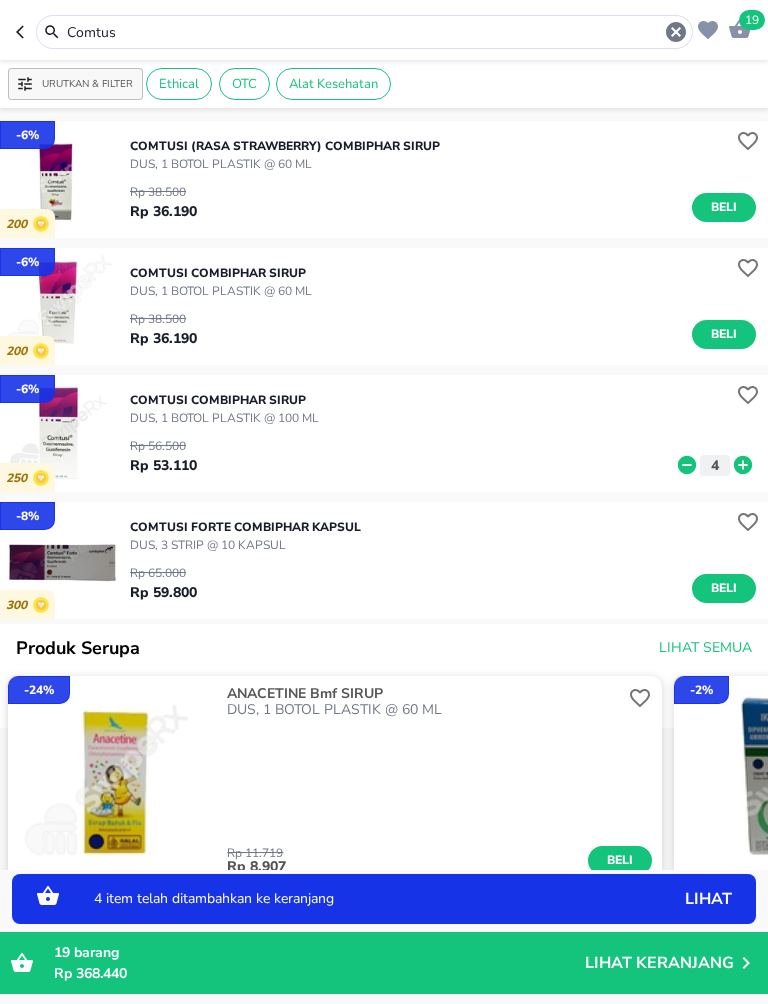 click 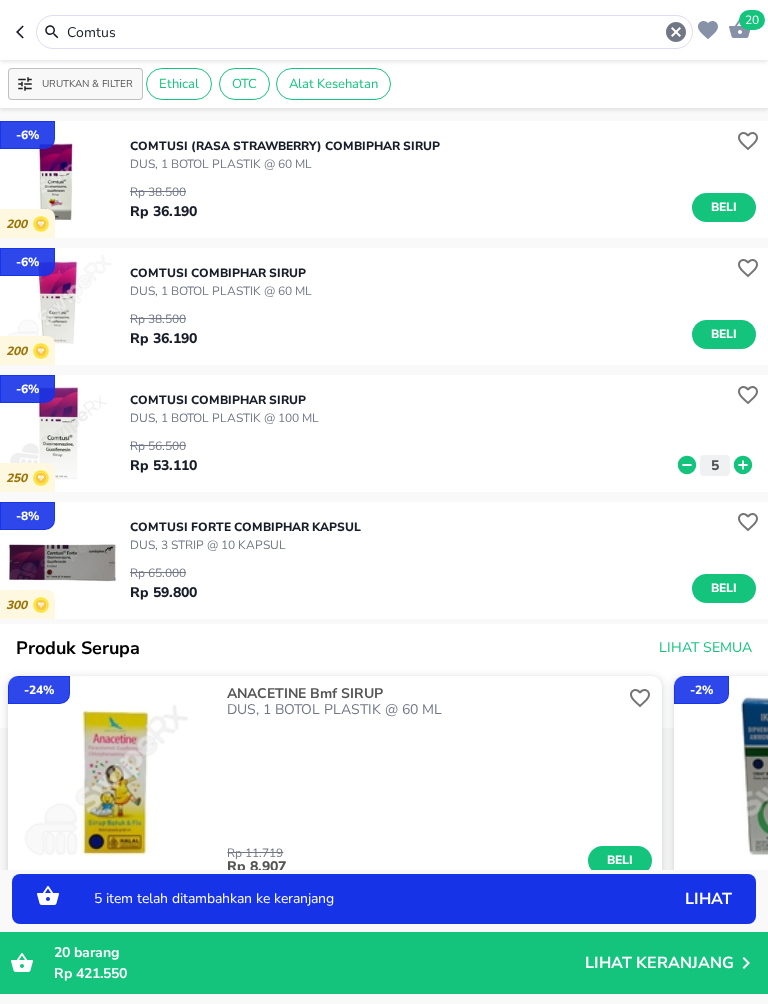 click 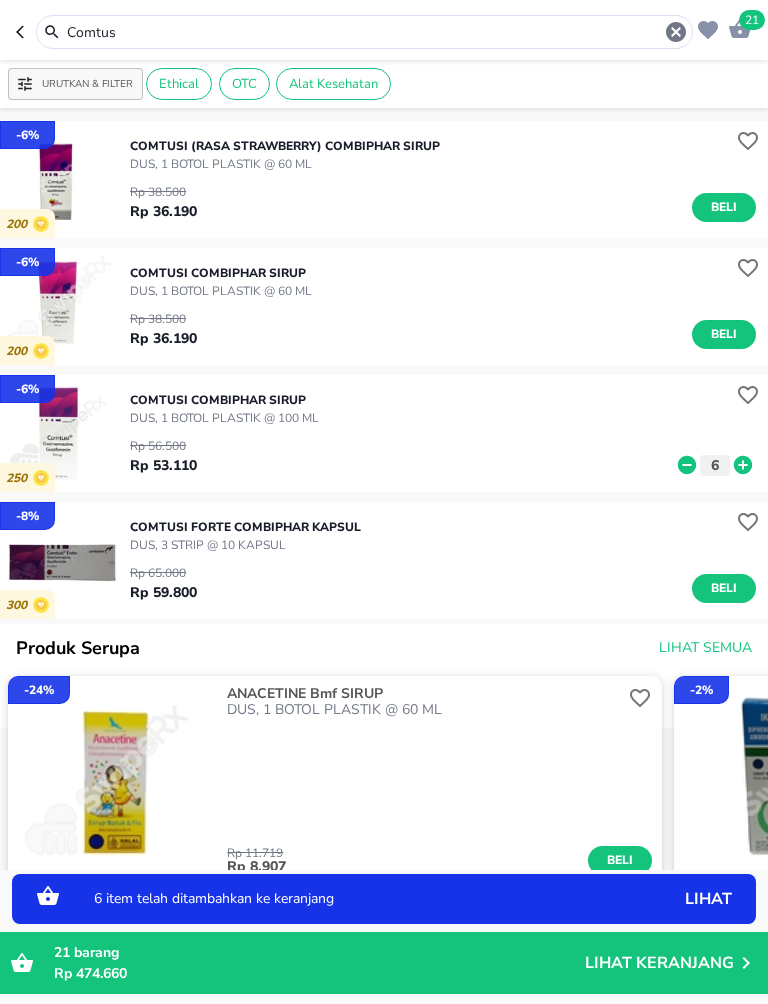 click 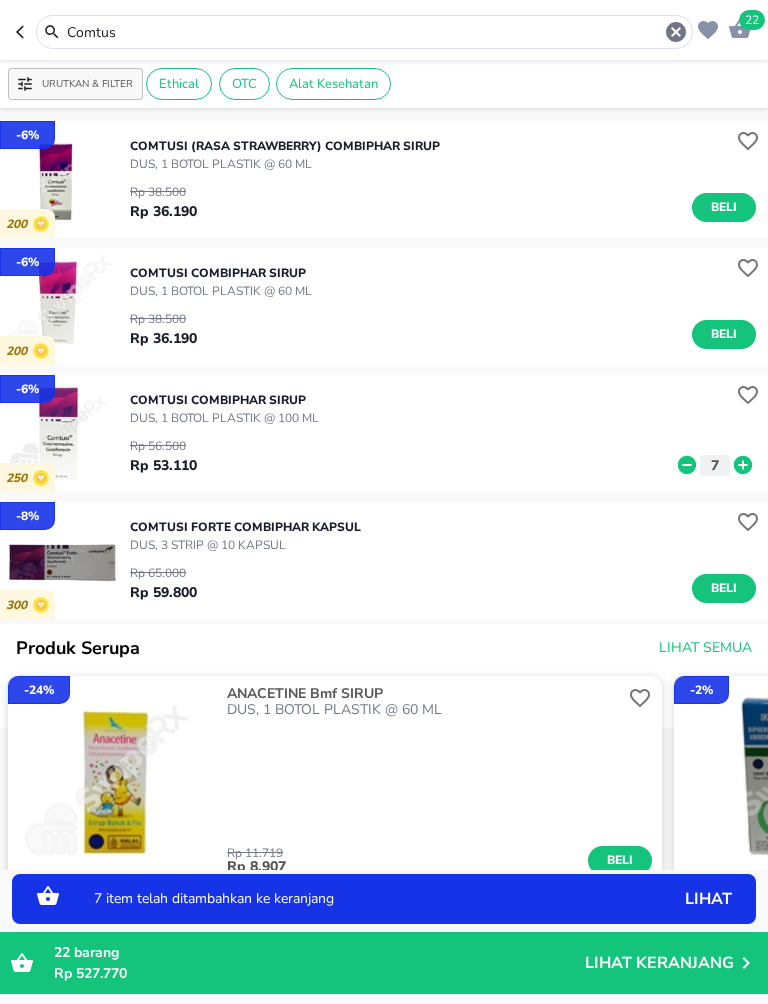 click 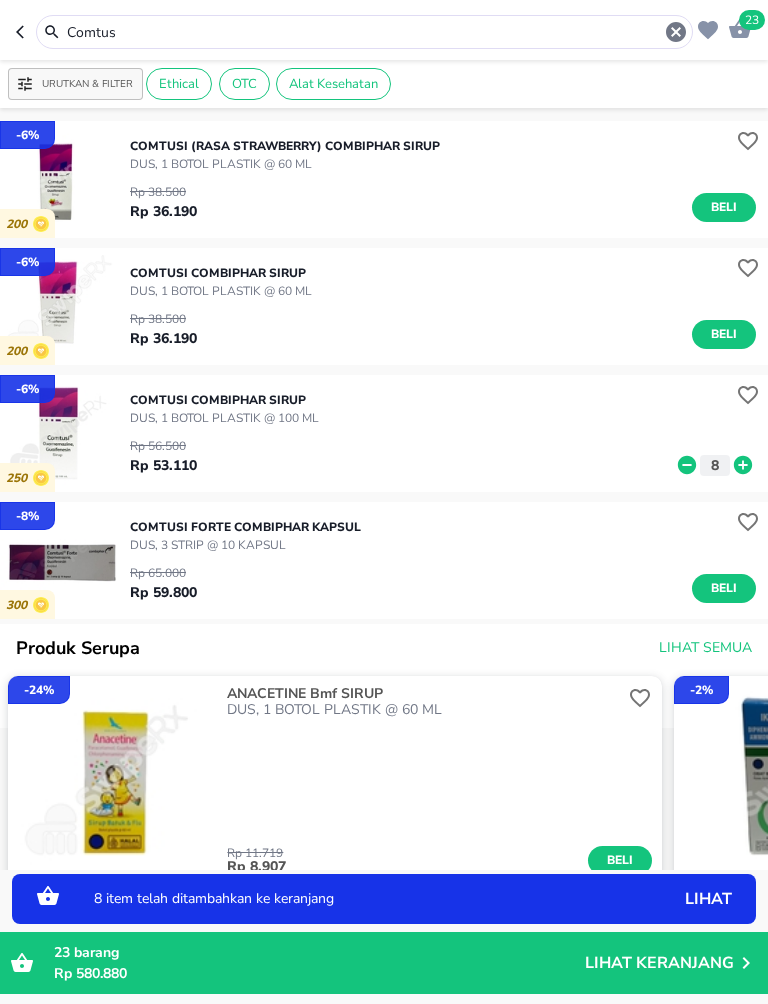 click 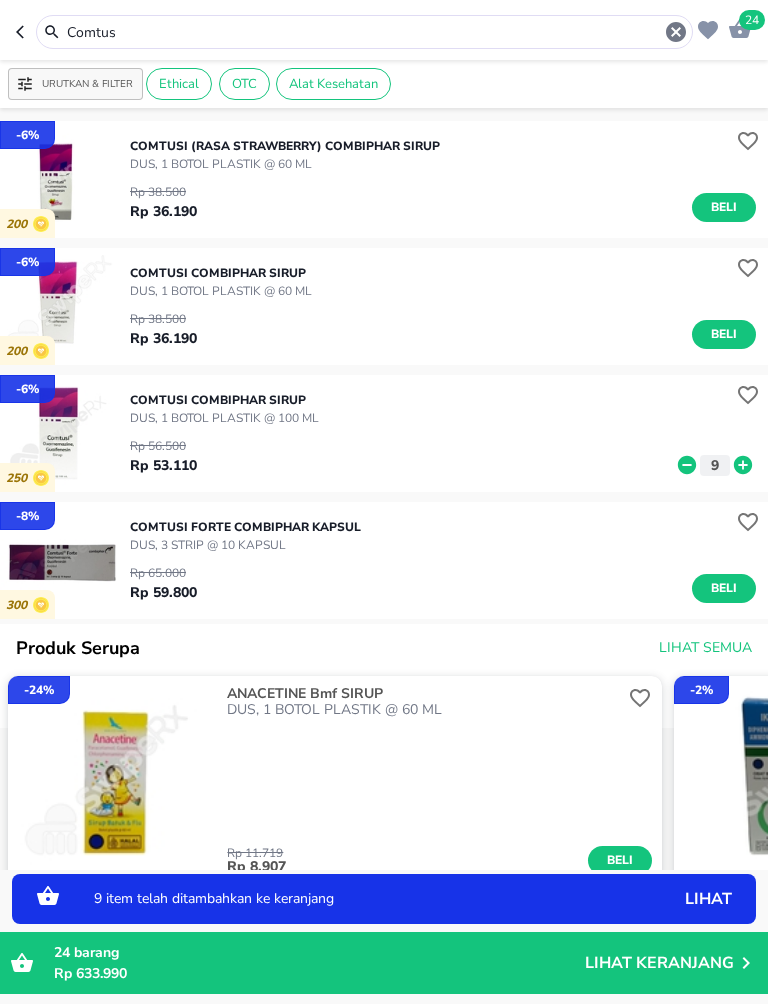click 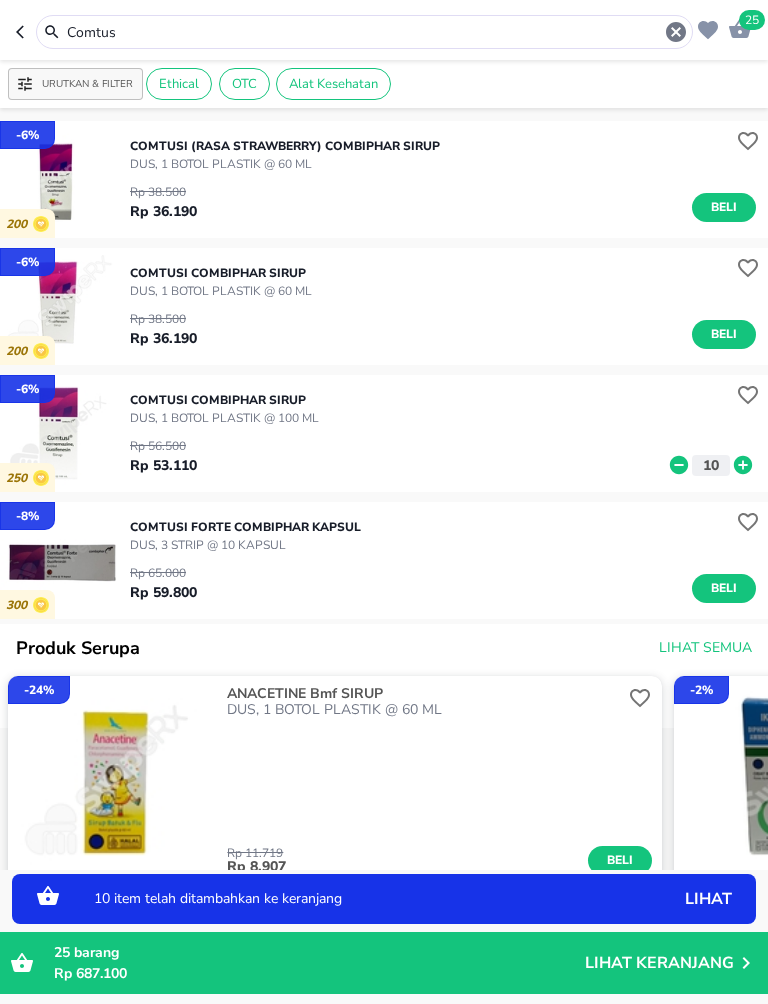 click 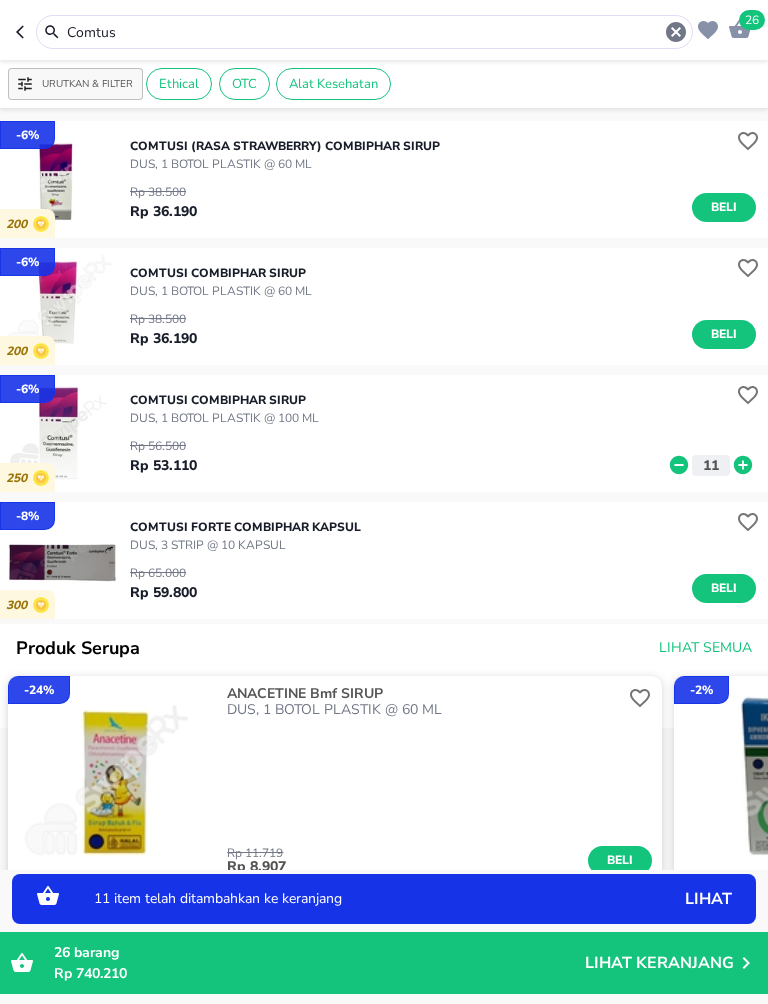click 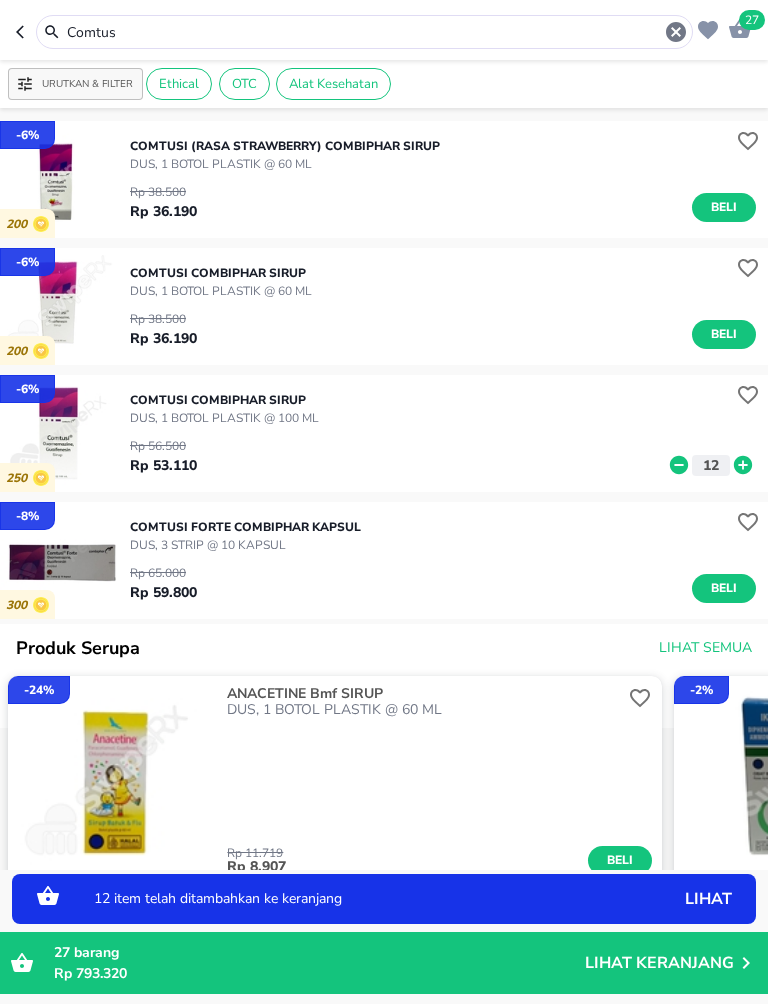 click on "27" at bounding box center (752, 20) 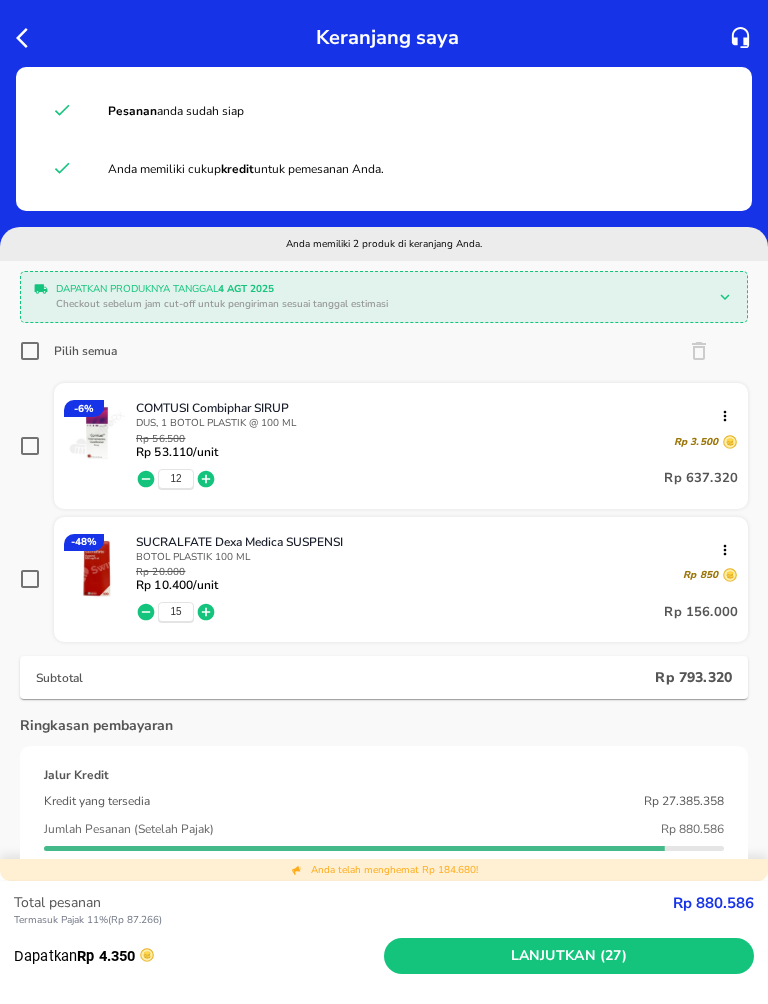 click on "Lanjutkan (27)" at bounding box center (569, 956) 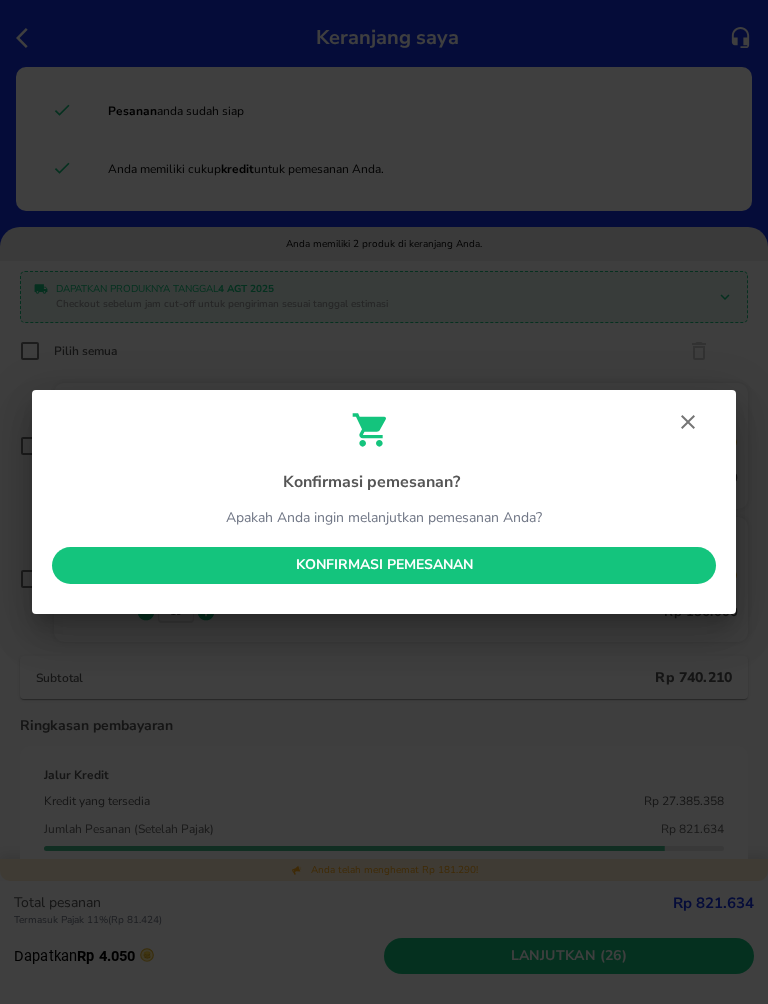 click on "Konfirmasi pemesanan" at bounding box center [384, 565] 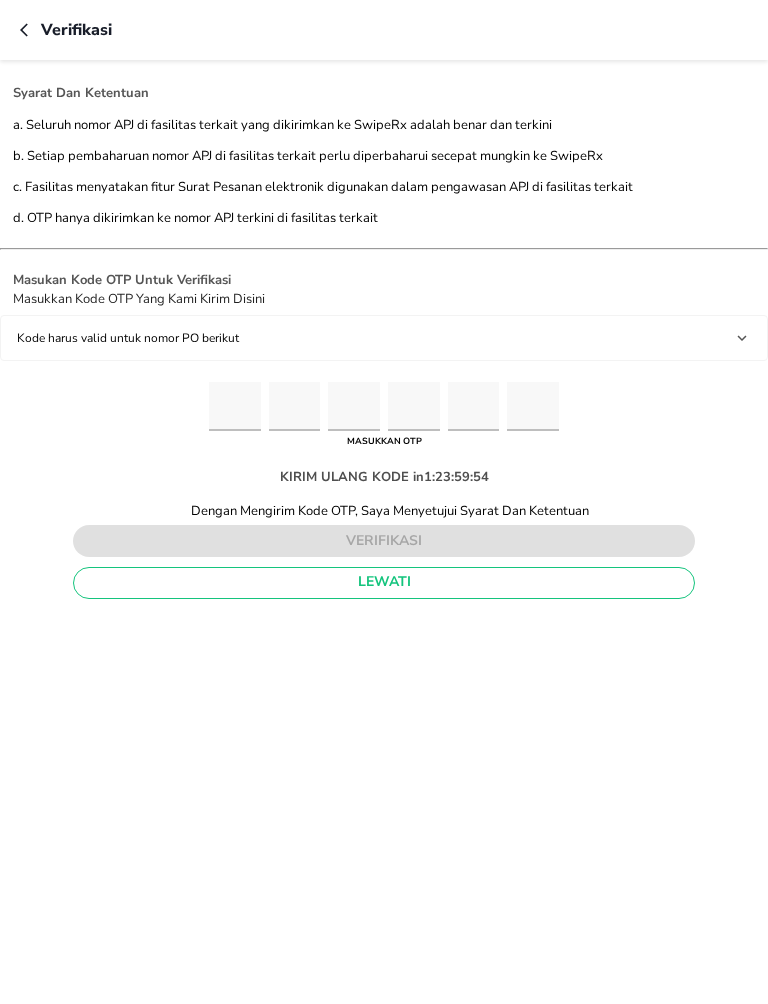click at bounding box center [235, 406] 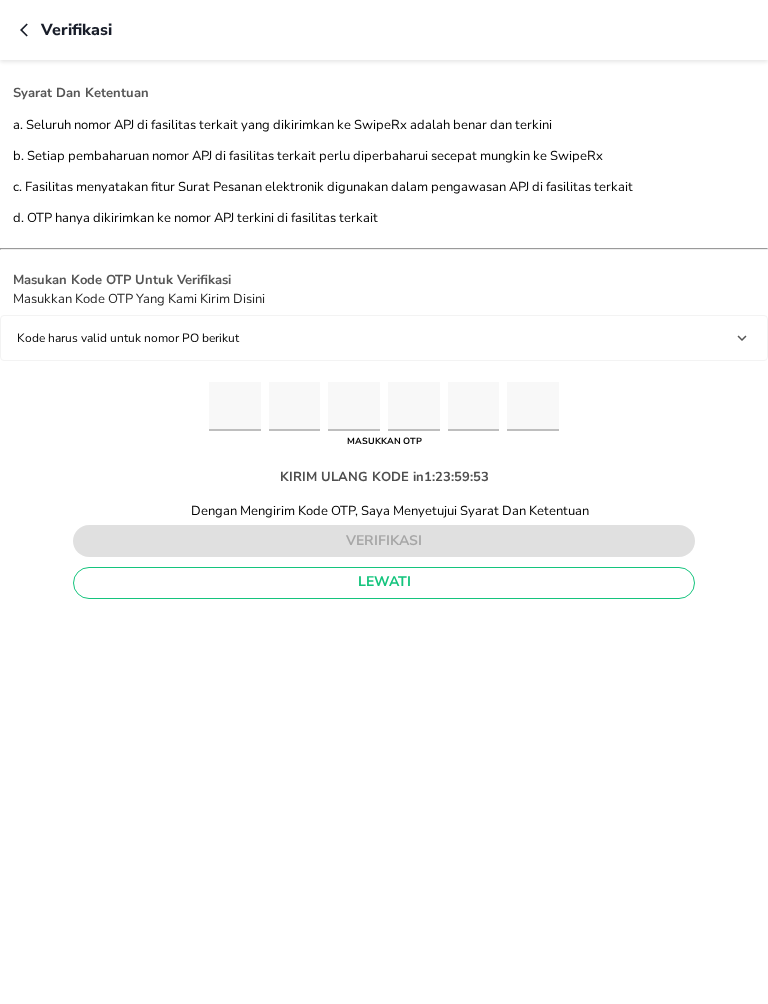 type on "4" 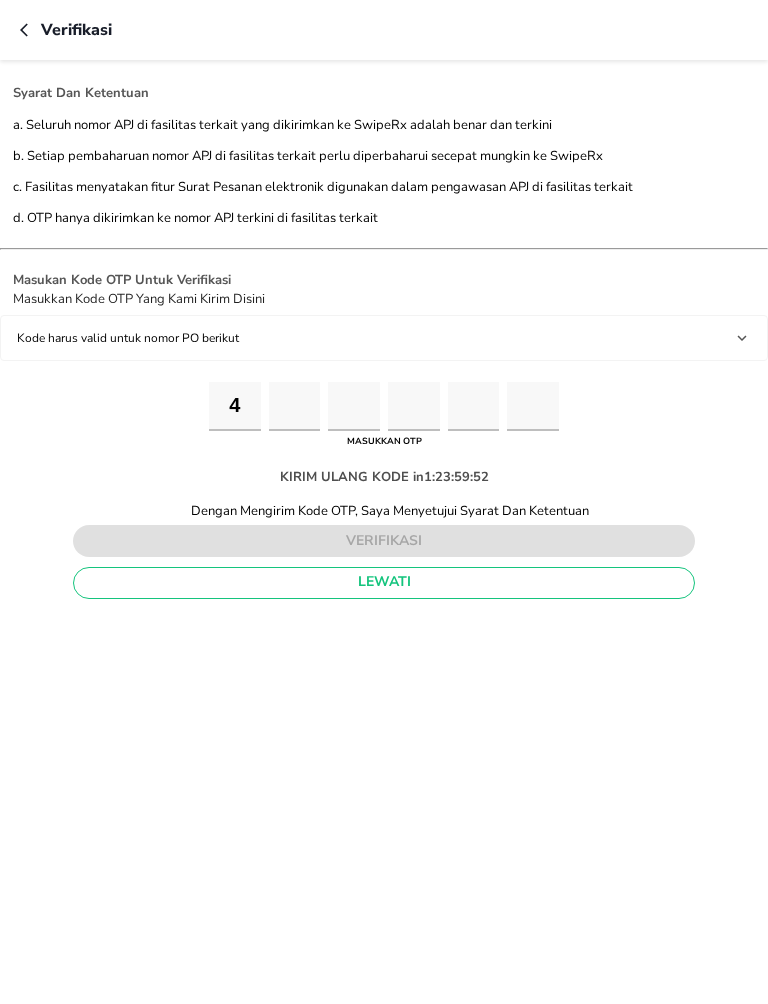 type on "6" 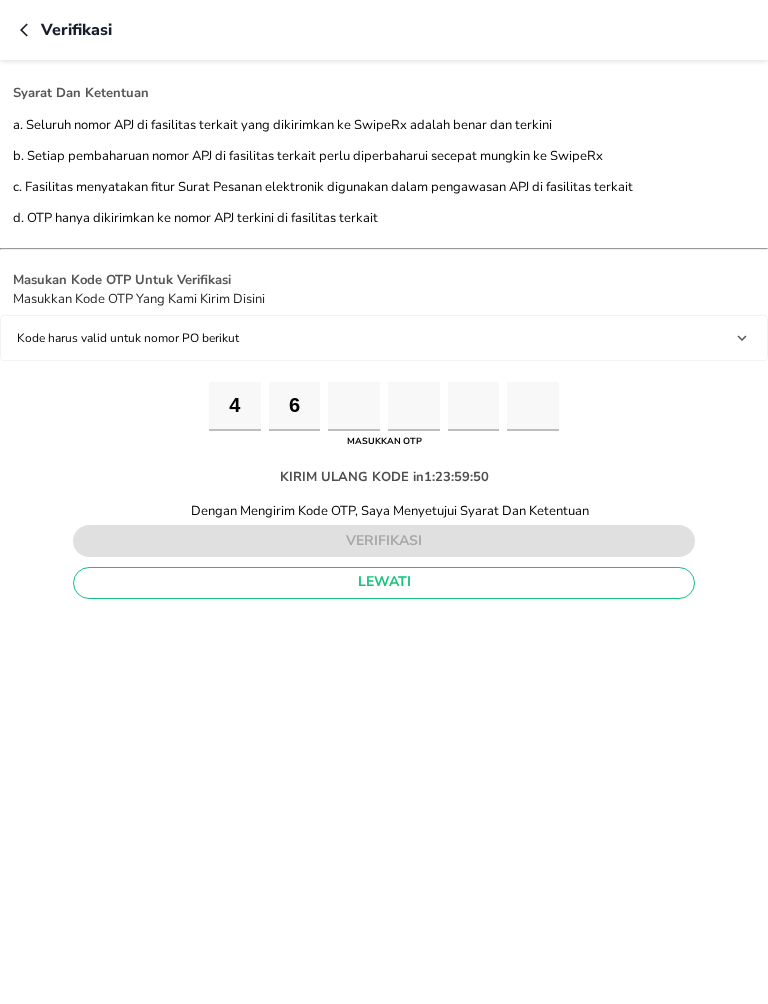 type on "4" 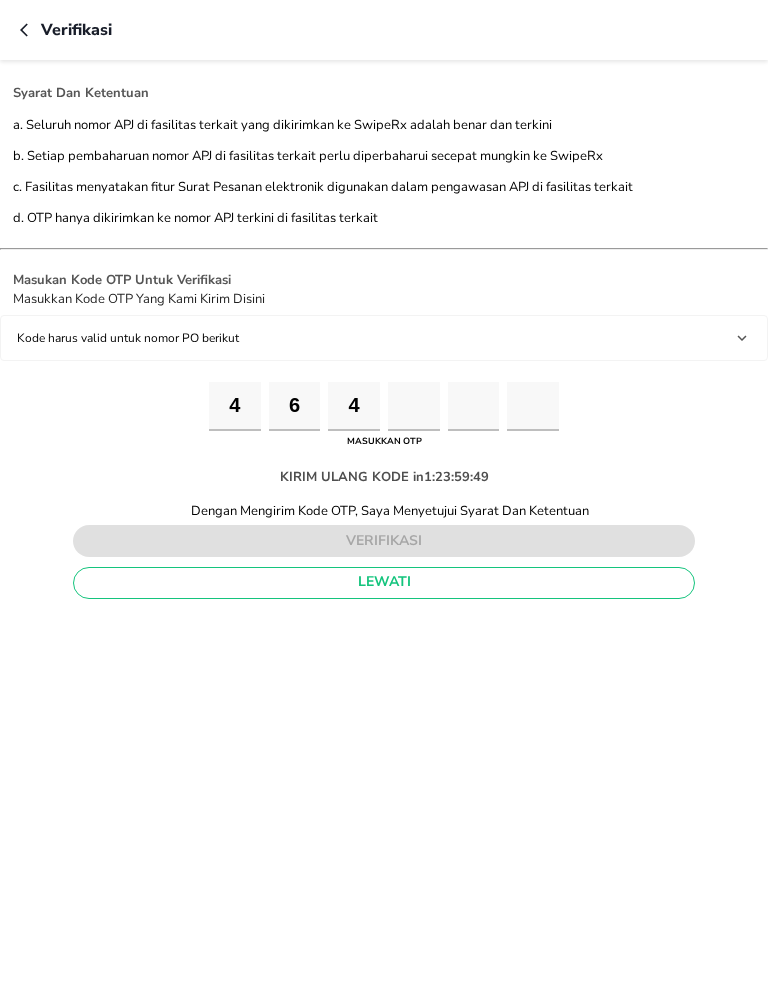 type on "7" 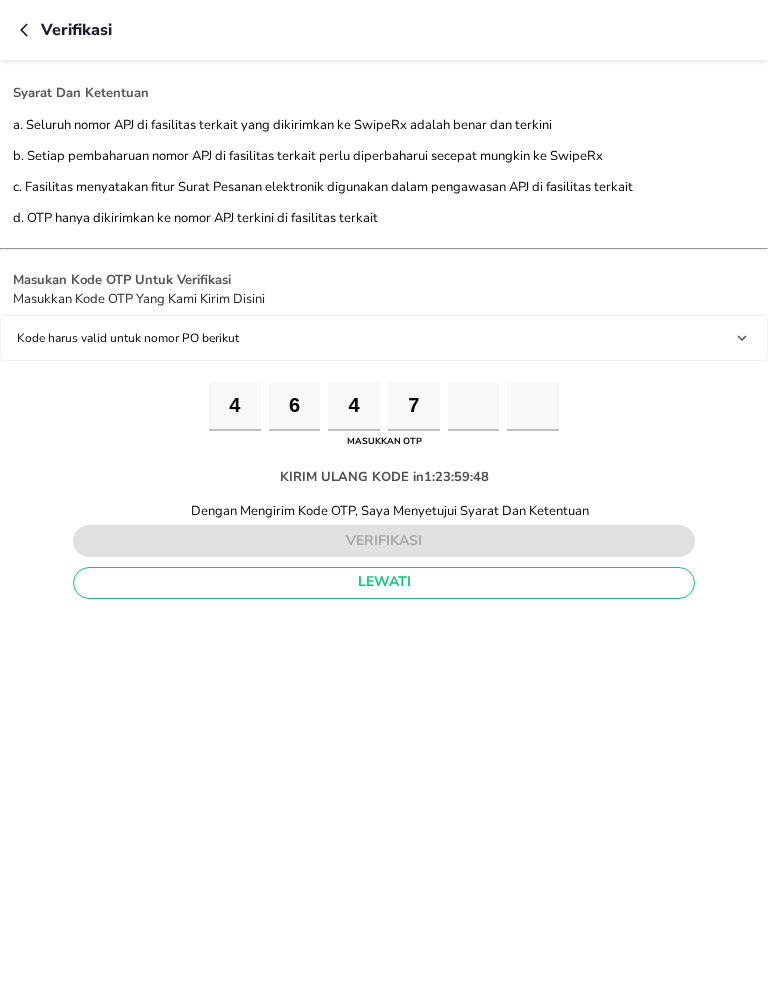 type on "0" 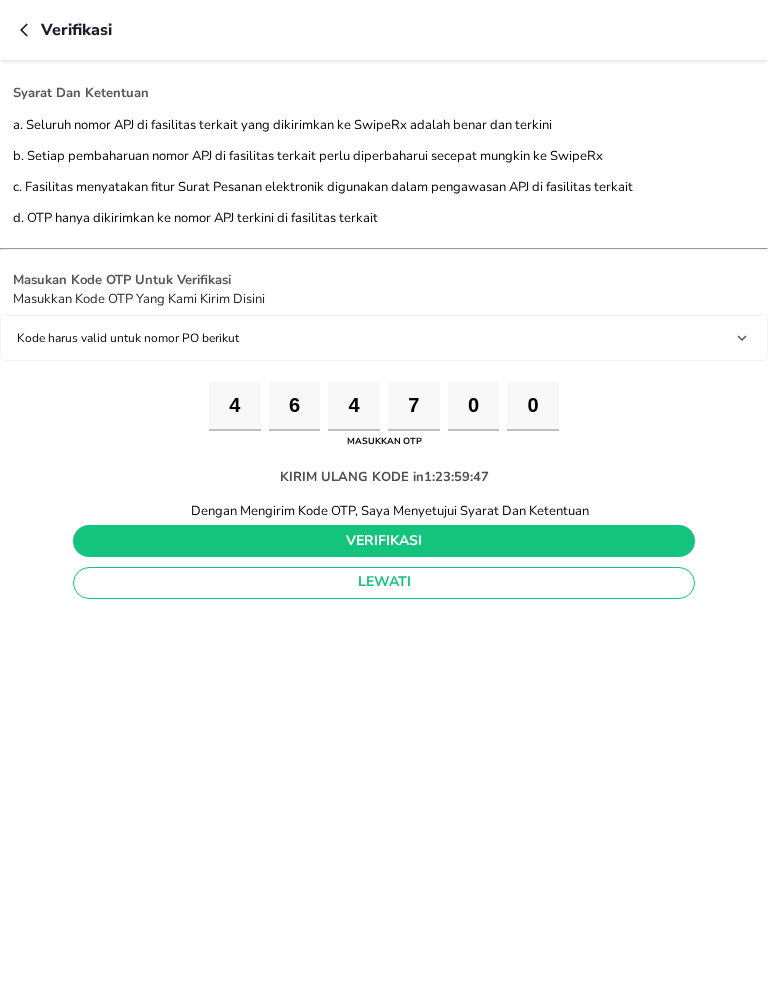type on "0" 